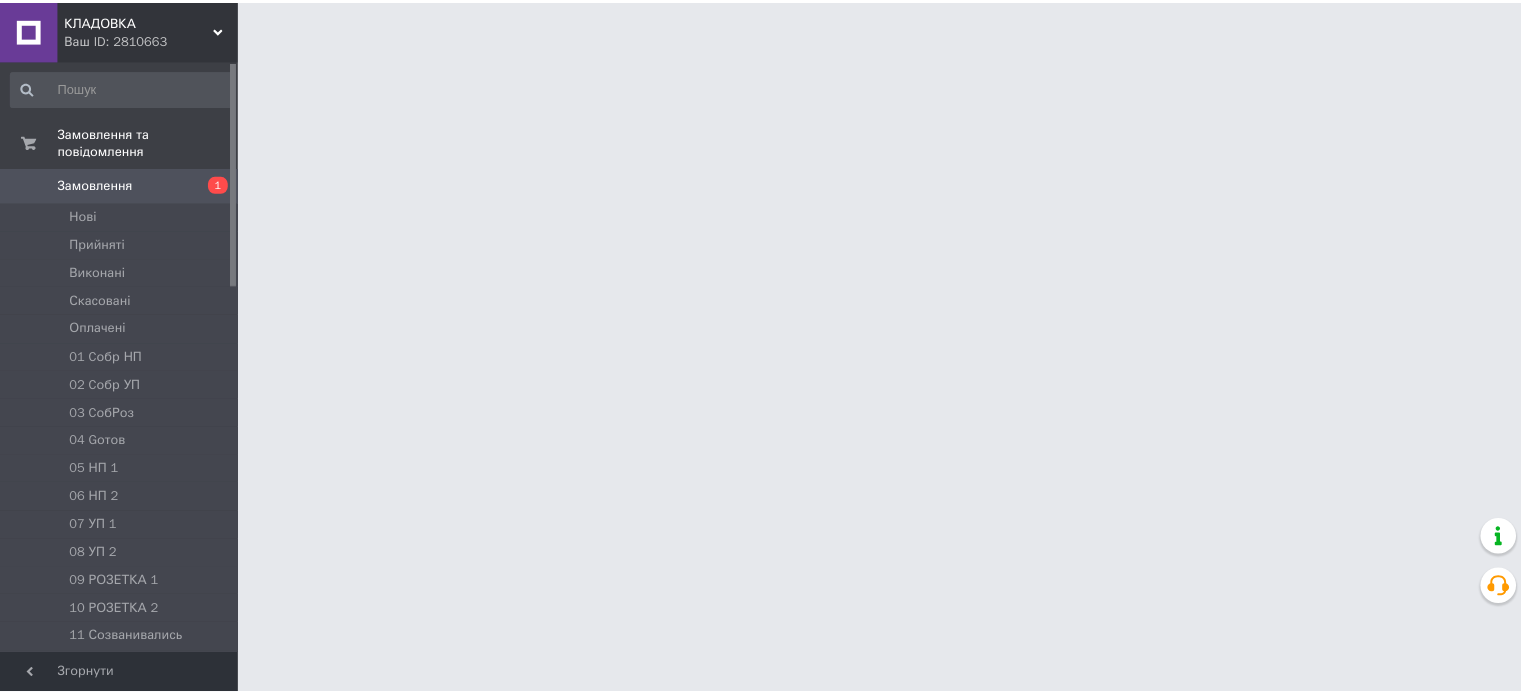 scroll, scrollTop: 0, scrollLeft: 0, axis: both 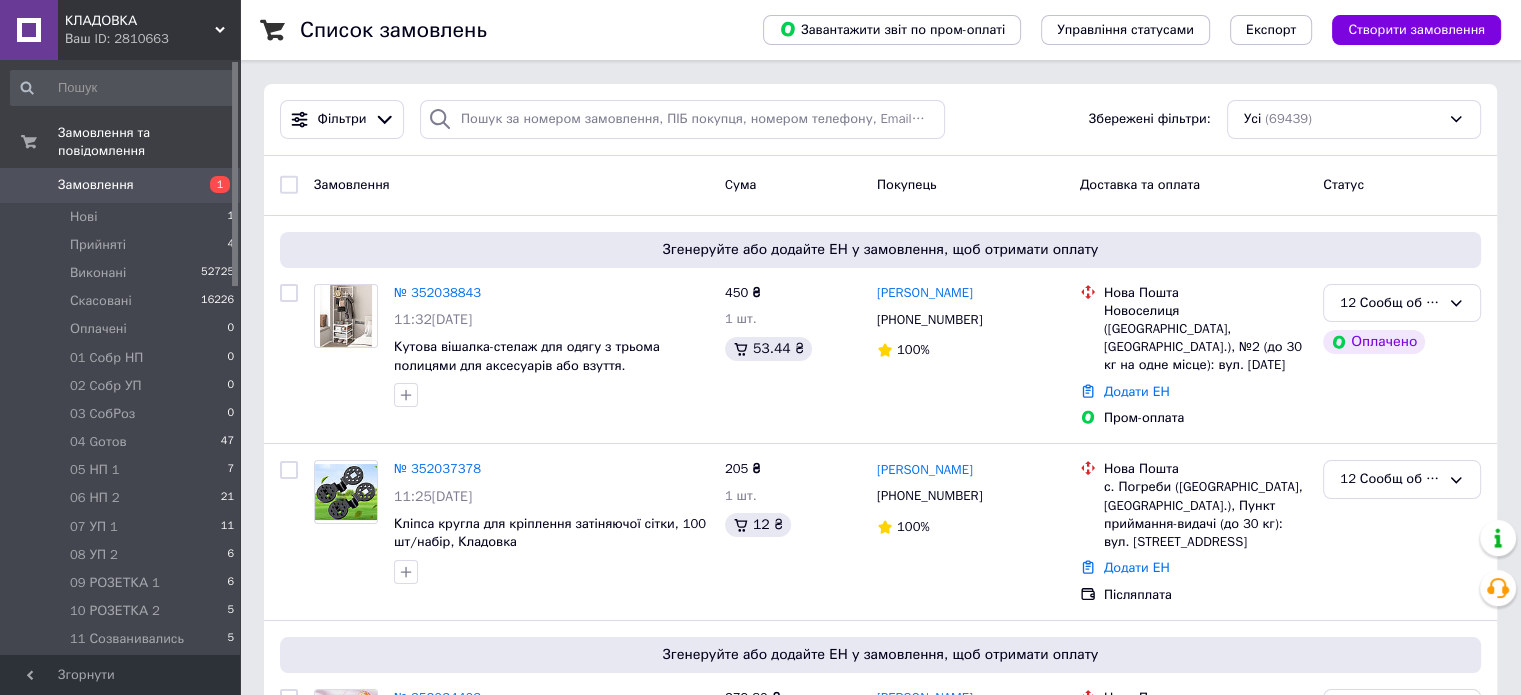 click on "Замовлення" at bounding box center [121, 185] 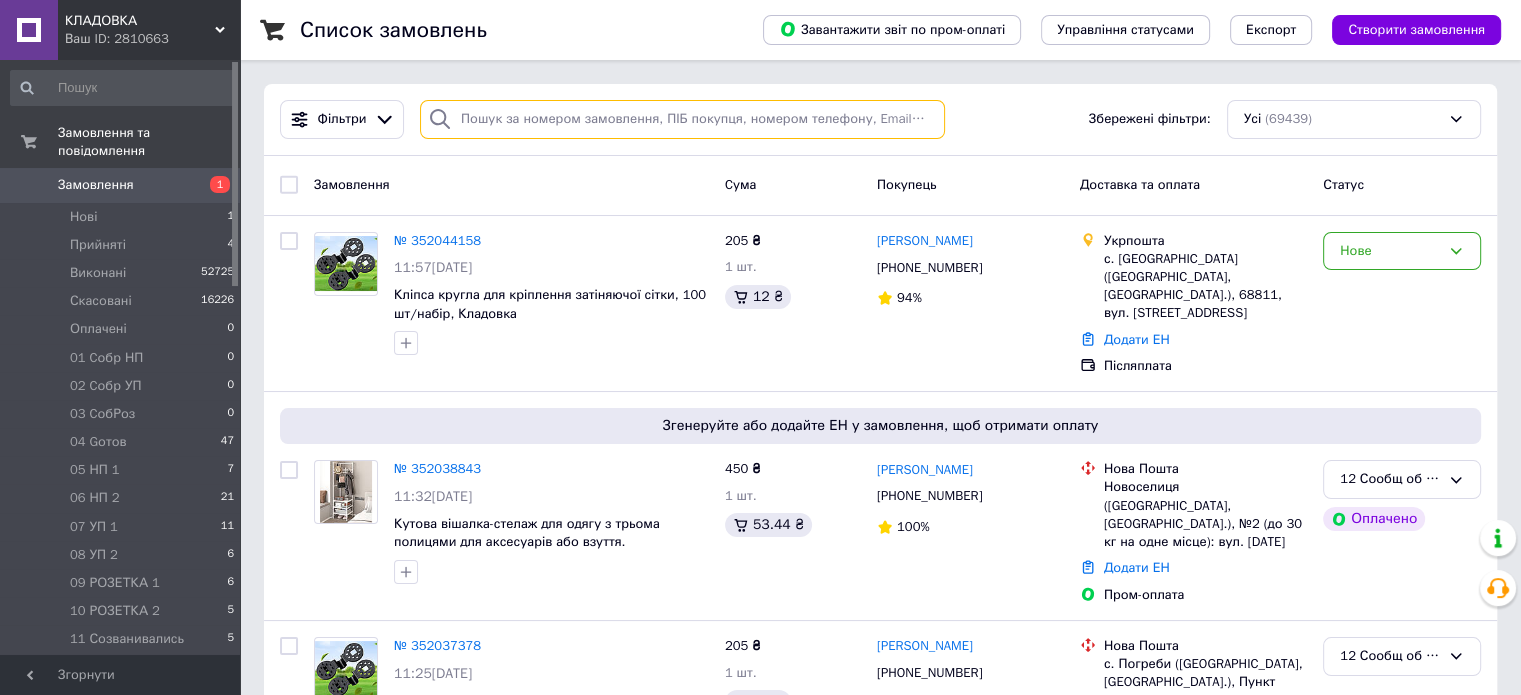 click at bounding box center [682, 119] 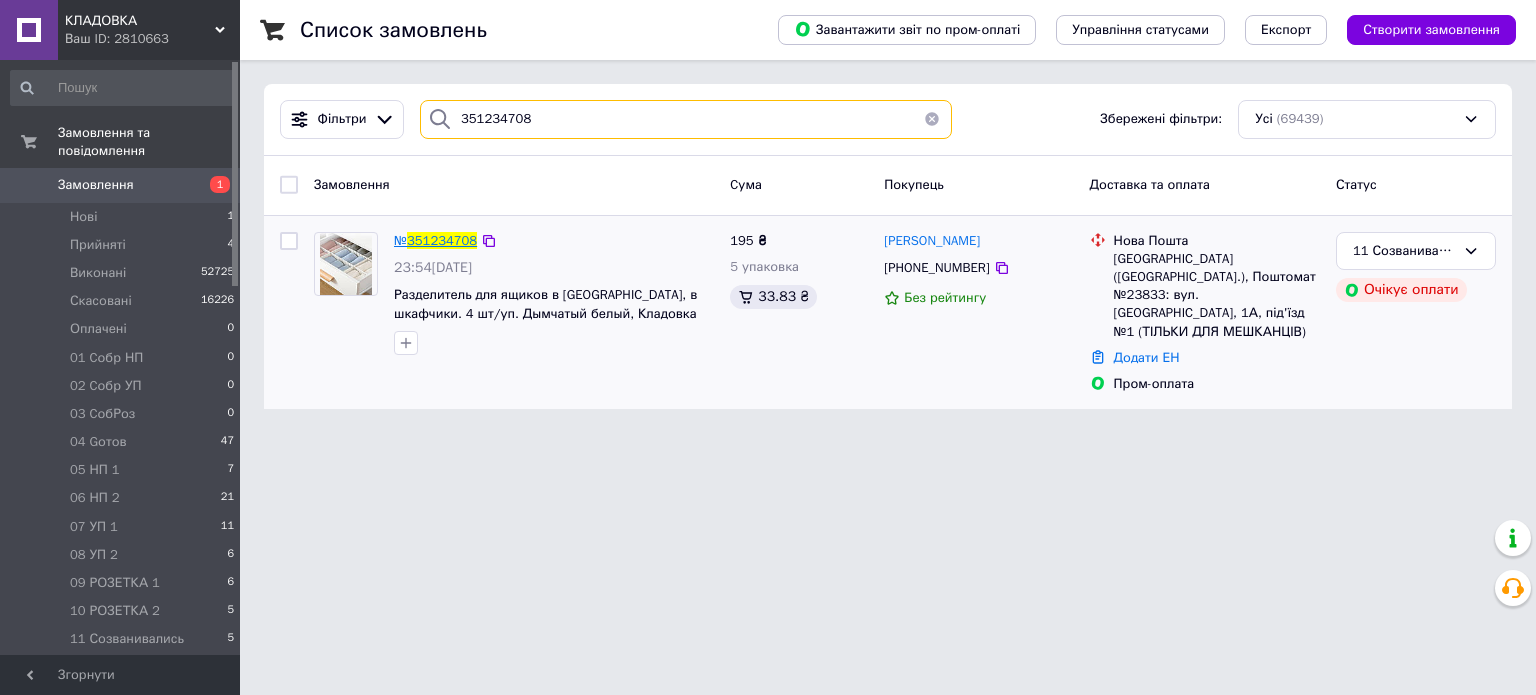 type on "351234708" 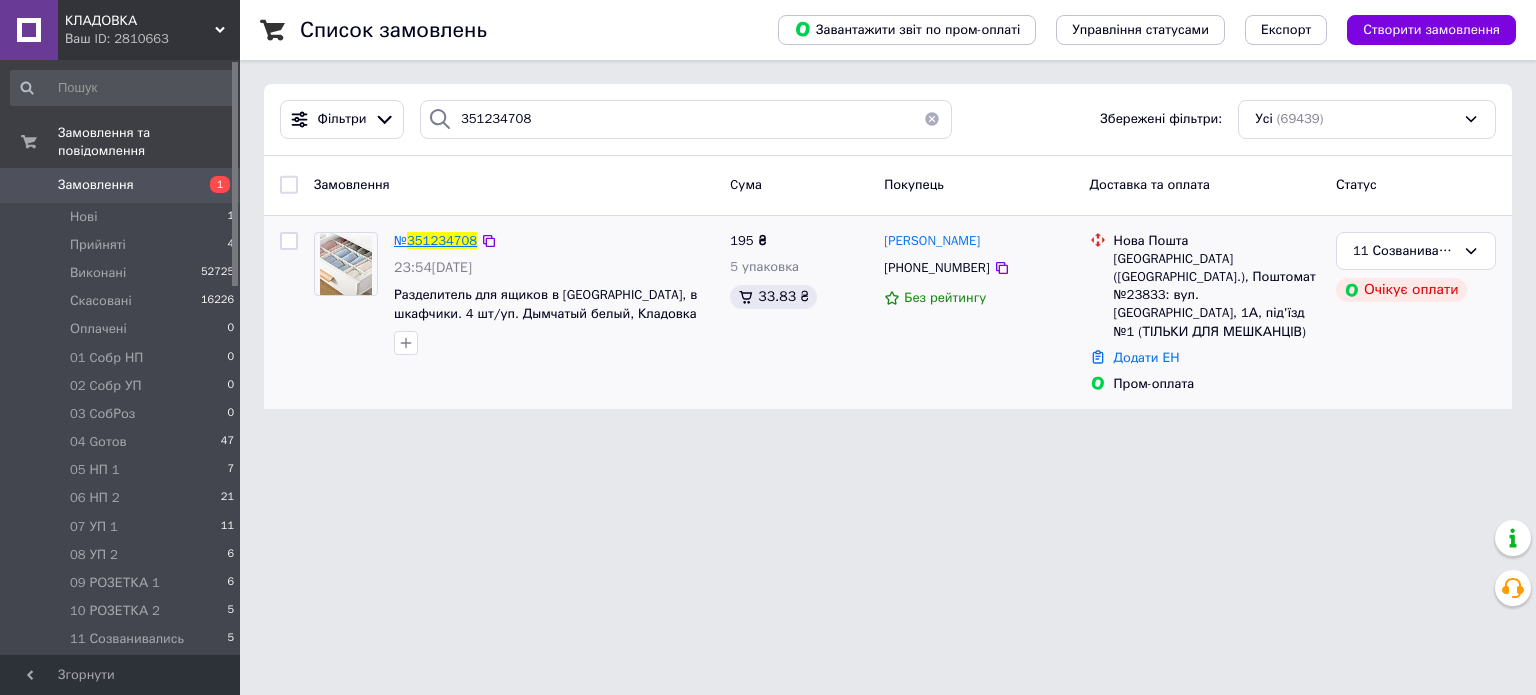 click on "351234708" at bounding box center [442, 240] 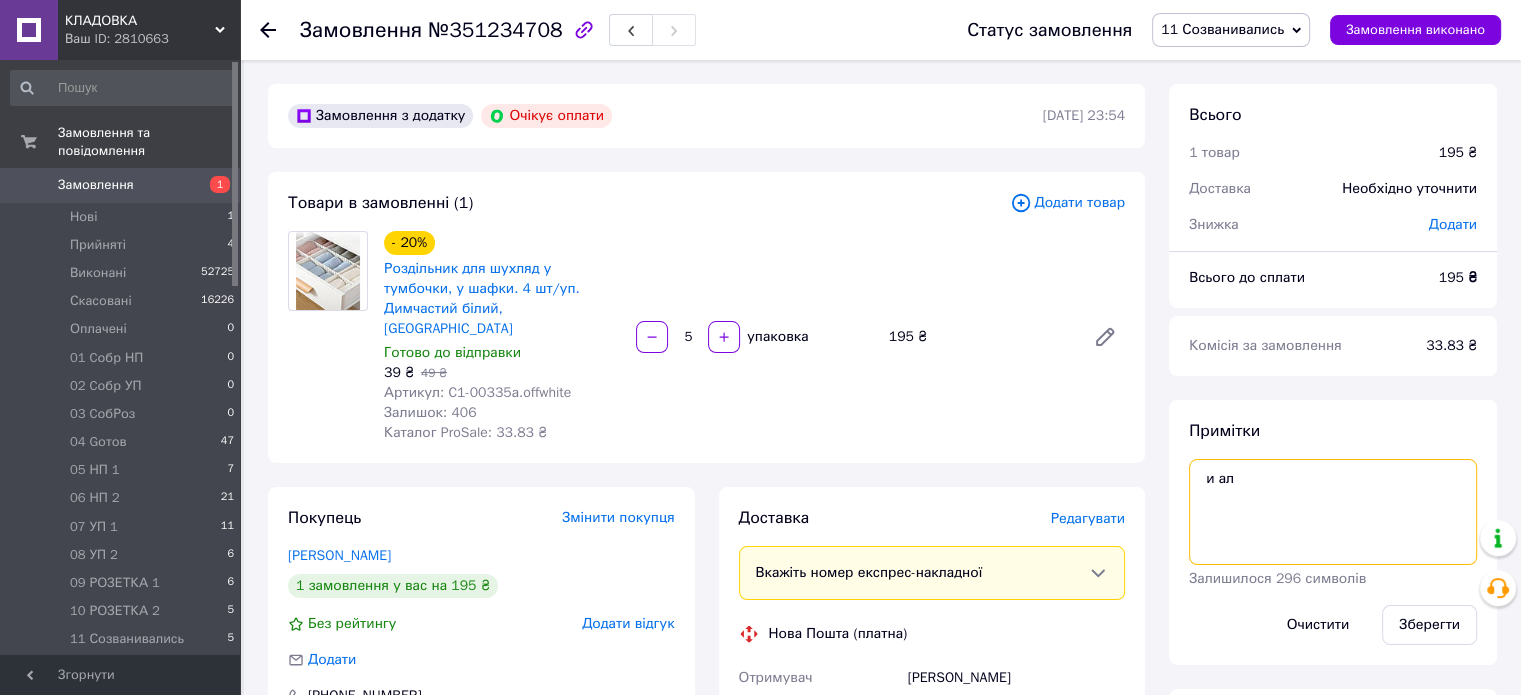 click on "и ал" at bounding box center (1333, 512) 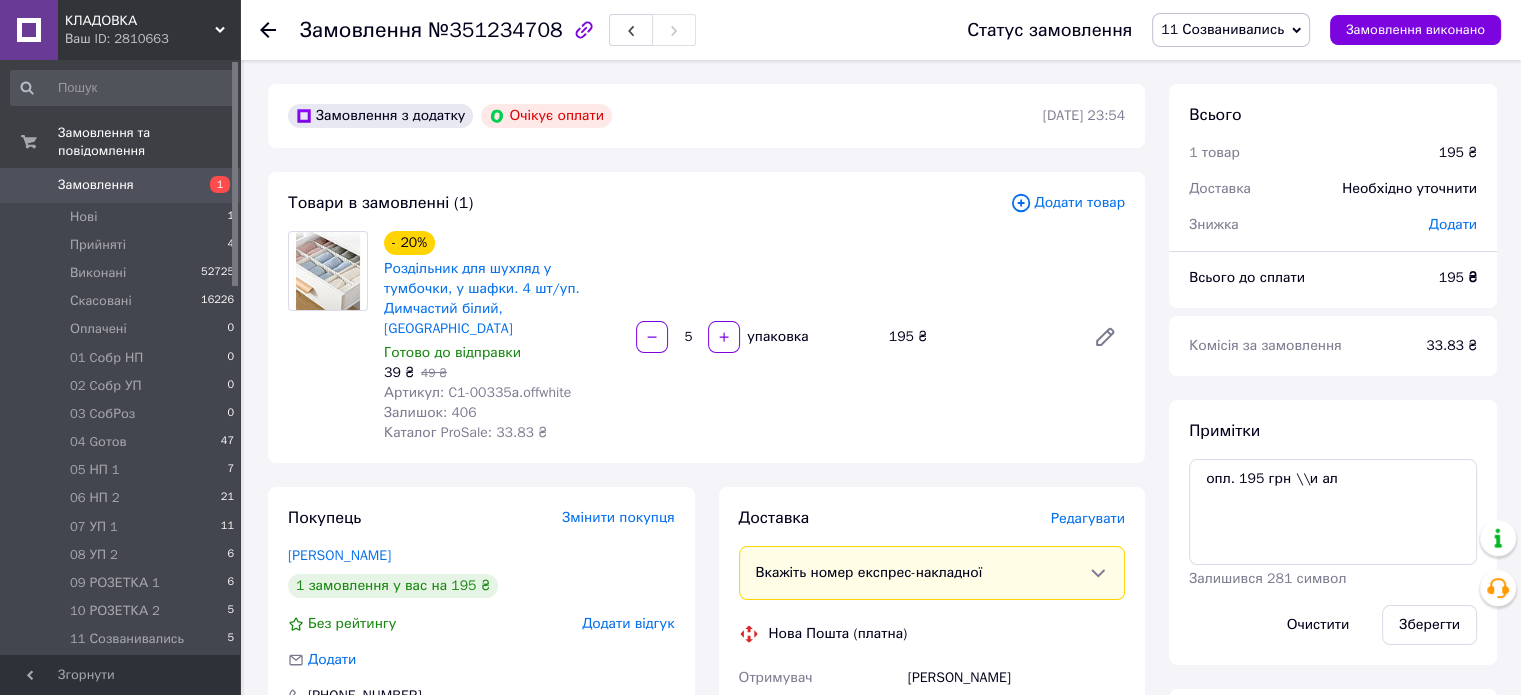 click on "№351234708" at bounding box center [495, 30] 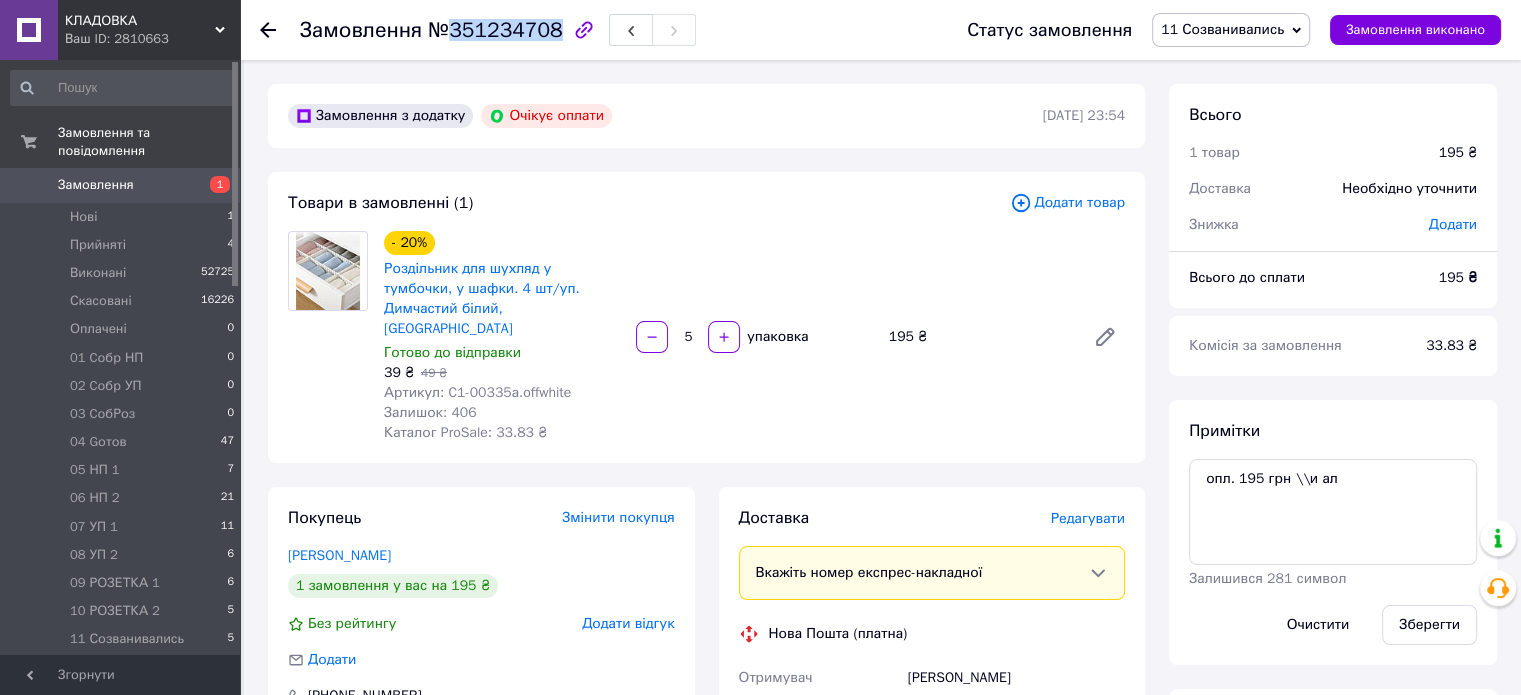 click on "№351234708" at bounding box center (495, 30) 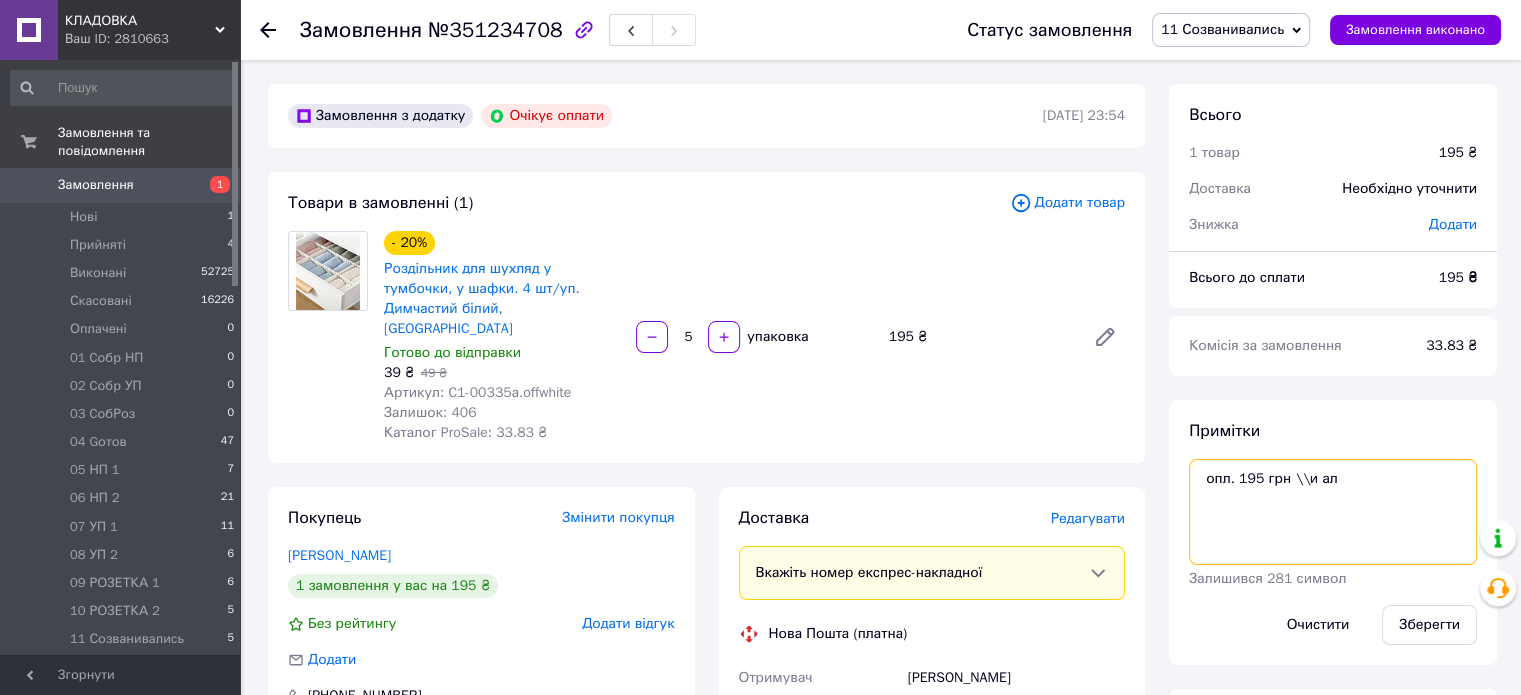 click on "опл. 195 грн \\и ал" at bounding box center (1333, 512) 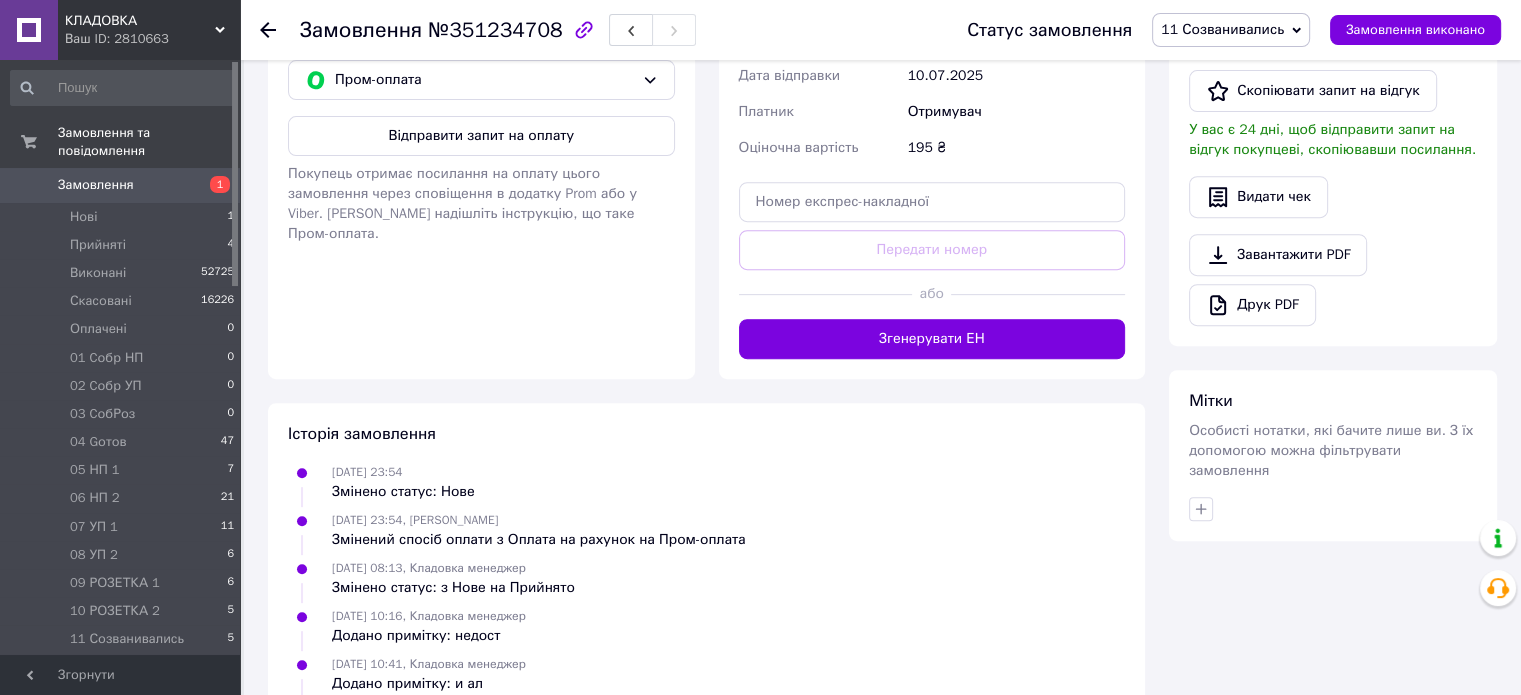 scroll, scrollTop: 958, scrollLeft: 0, axis: vertical 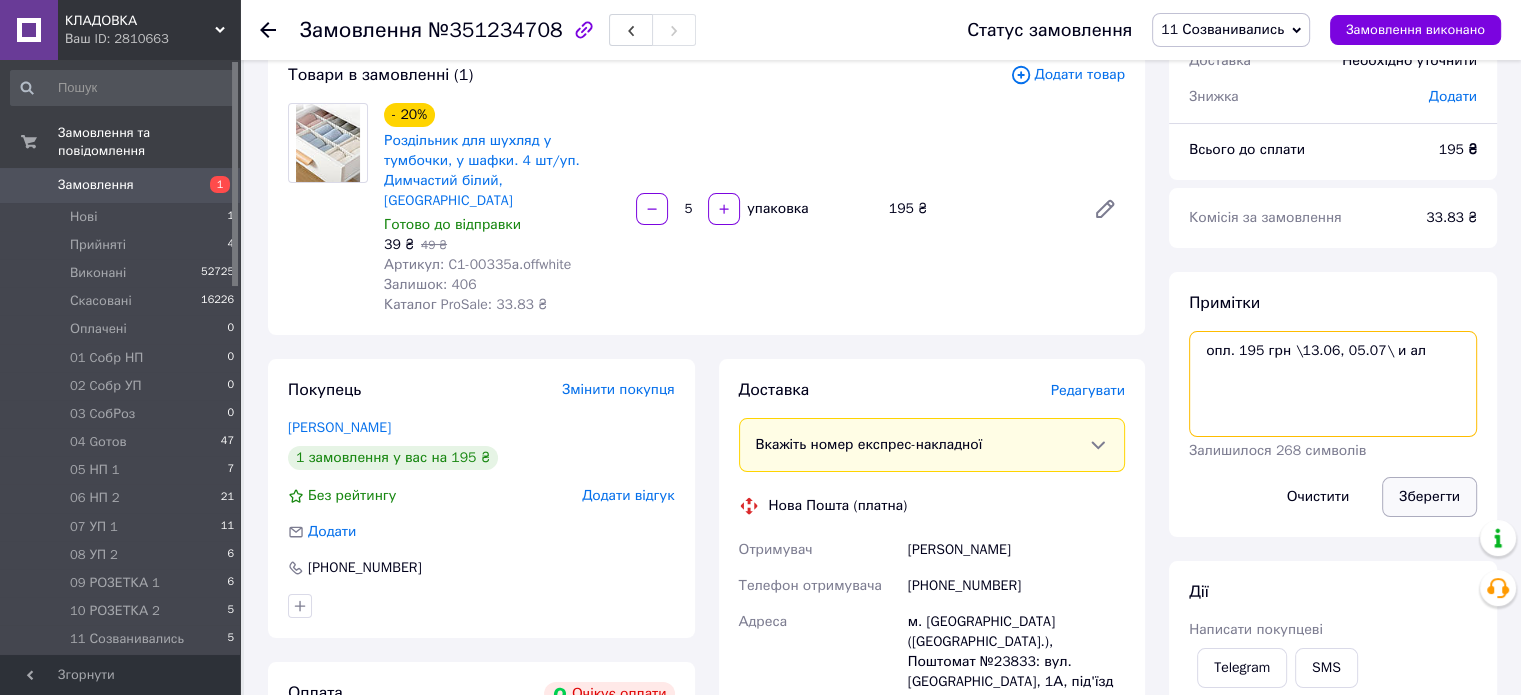 type on "опл. 195 грн \13.06, 05.07\ и ал" 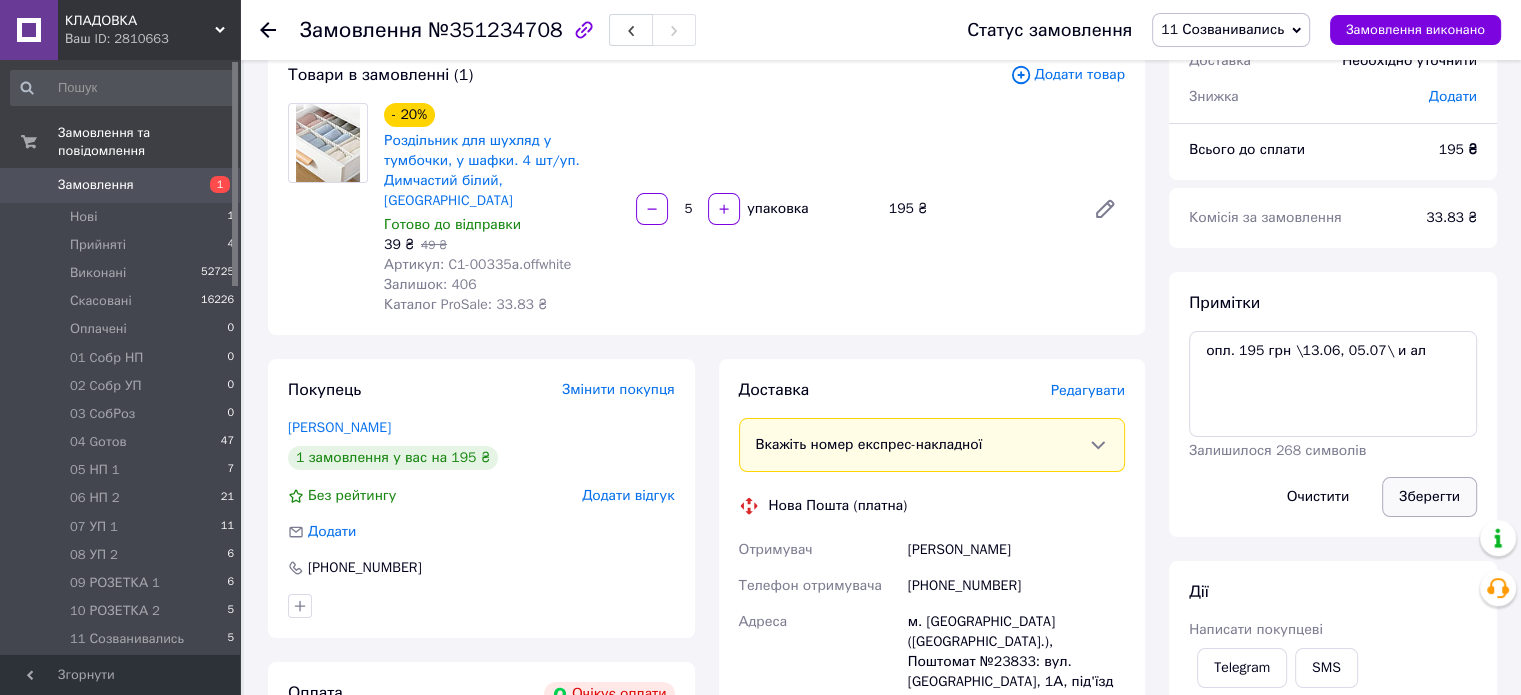 click on "Зберегти" at bounding box center (1429, 497) 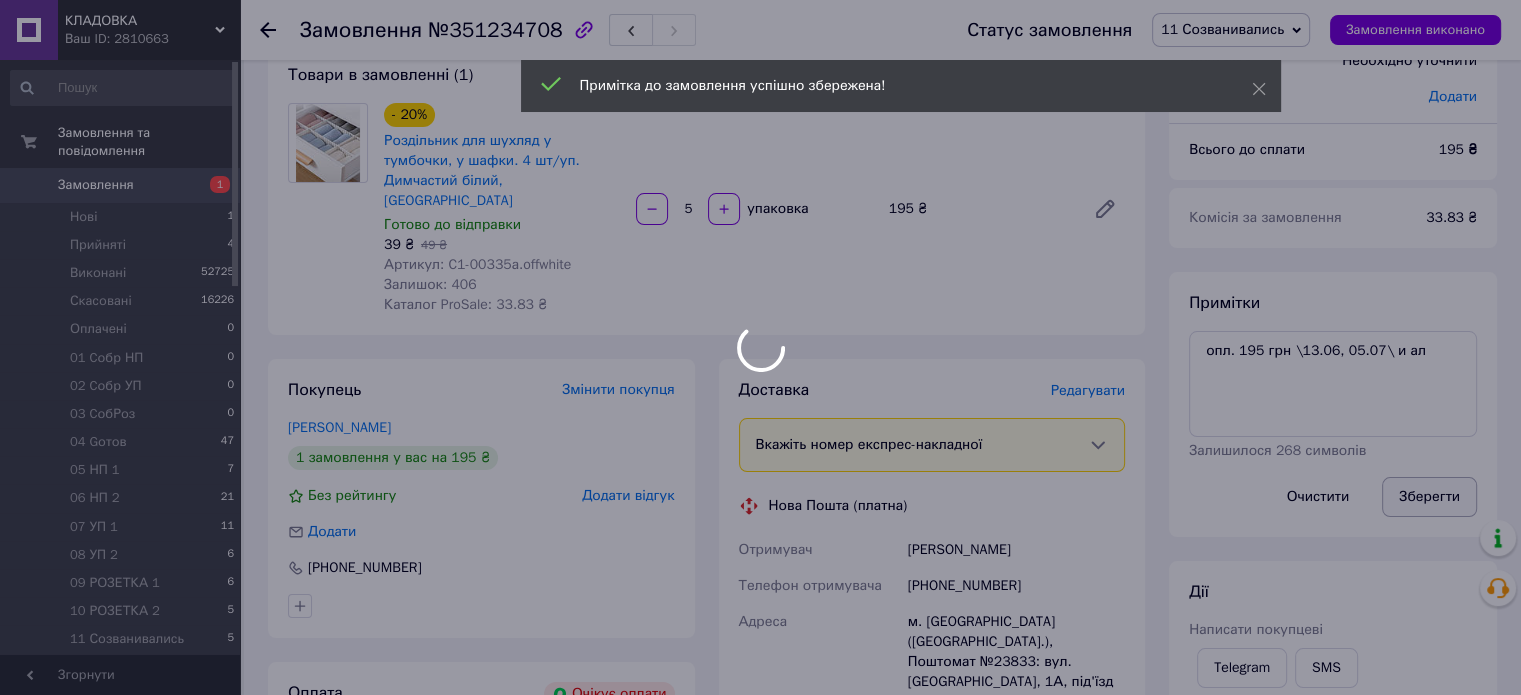 click on "КЛАДОВКА Ваш ID: 2810663 Сайт КЛАДОВКА Кабінет покупця Перевірити стан системи Сторінка на порталі Довідка Вийти Замовлення та повідомлення Замовлення 1 Нові 1 Прийняті 4 Виконані 52725 Скасовані 16226 Оплачені 0 01 Cобр НП 0 02 Cобр УП 0 03 CобРоз 0 04 Gотов 47 05 НП 1 7 06 НП 2 21 07 УП 1 11 08 УП 2 6 09 РОЗЕТКА 1 6 10 РОЗЕТКА 2 5 11 Созванивались 5 12 Сообщ об ОПЛ 23 13 БУХ 1 0 14 НАЛОЖКА 118 15 Наложка ОПЛ 233 16 Problem 0 17 Возврат 1 18 Ожидающие 0 19 БУХ 2 0 20 Самовывоз 1 0 21 в работе 0 БУХ3 0 БУХ4 0 Бух 5 0 БУХ6 0 БУХ7 0 Повідомлення 0 Товари та послуги Сповіщення 99+ 99+ Відгуки 5" at bounding box center (760, 718) 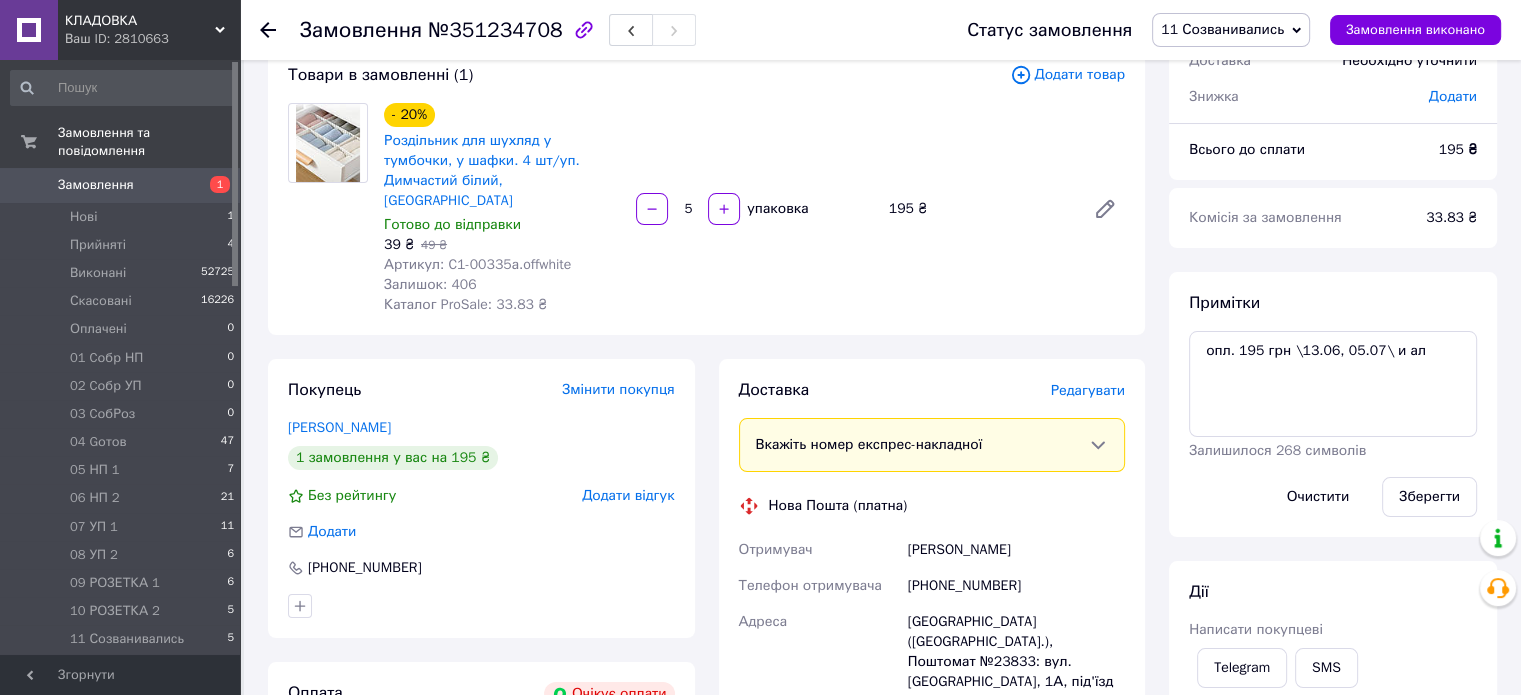 click on "11 Созванивались" at bounding box center [1231, 30] 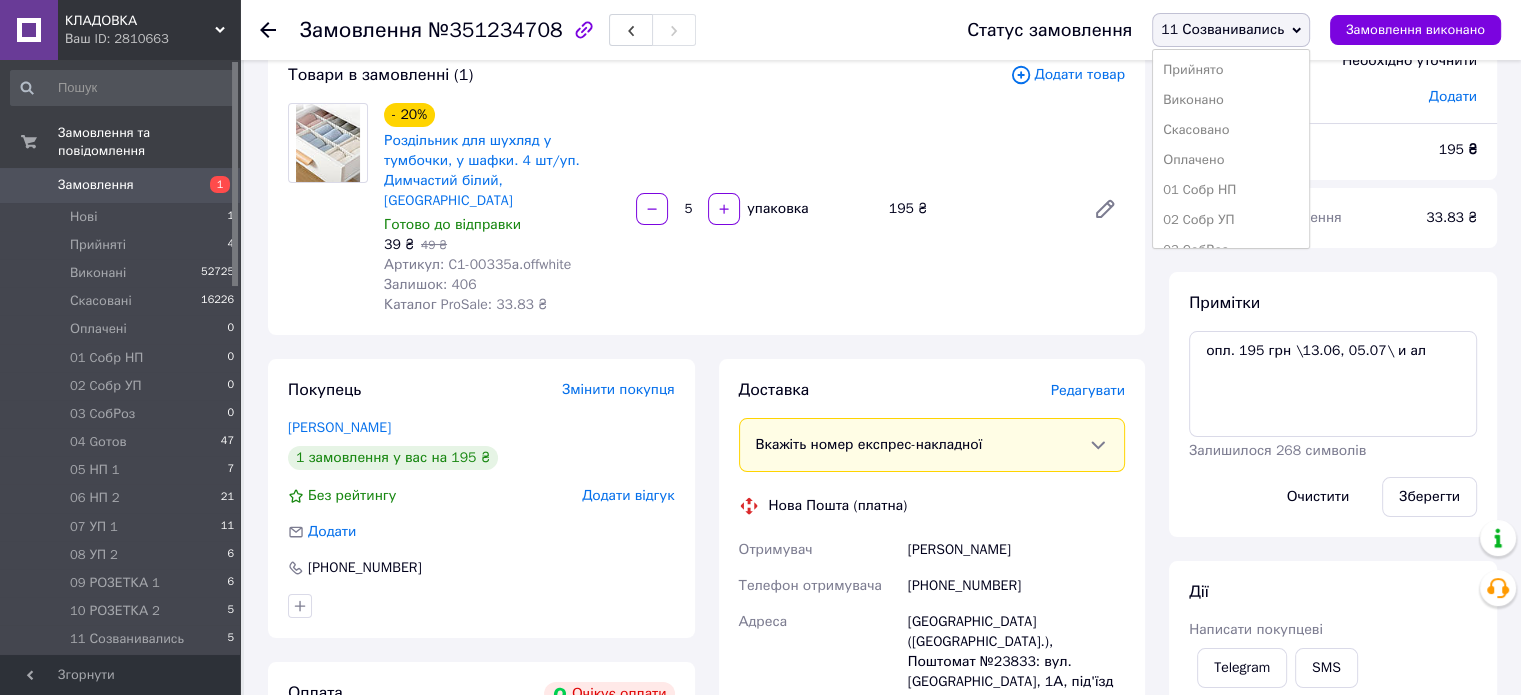 click on "Прийнято Виконано Скасовано Оплачено 01 Cобр НП 02 Cобр УП 03 CобРоз 04 Gотов 05 НП 1 06 НП 2 07 УП 1 08 УП 2 09 РОЗЕТКА 1 10 РОЗЕТКА 2 12 Сообщ об ОПЛ 13 БУХ 1 14 НАЛОЖКА 15 Наложка ОПЛ 16 Problem 17 Возврат 18 Ожидающие 19 БУХ 2 20 Самовывоз 1 21 в работе БУХ3 БУХ4 Бух 5 БУХ6 БУХ7" at bounding box center [1231, 149] 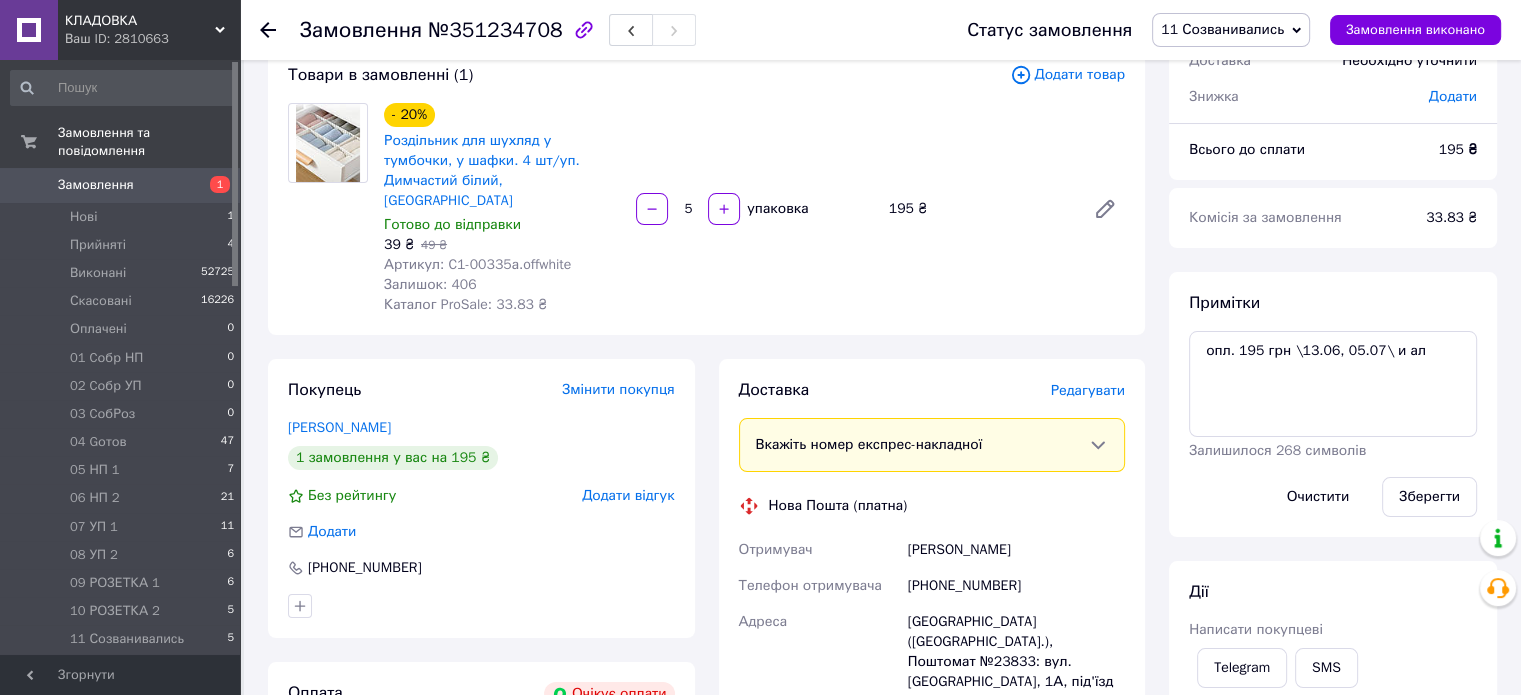 click on "11 Созванивались" at bounding box center (1231, 30) 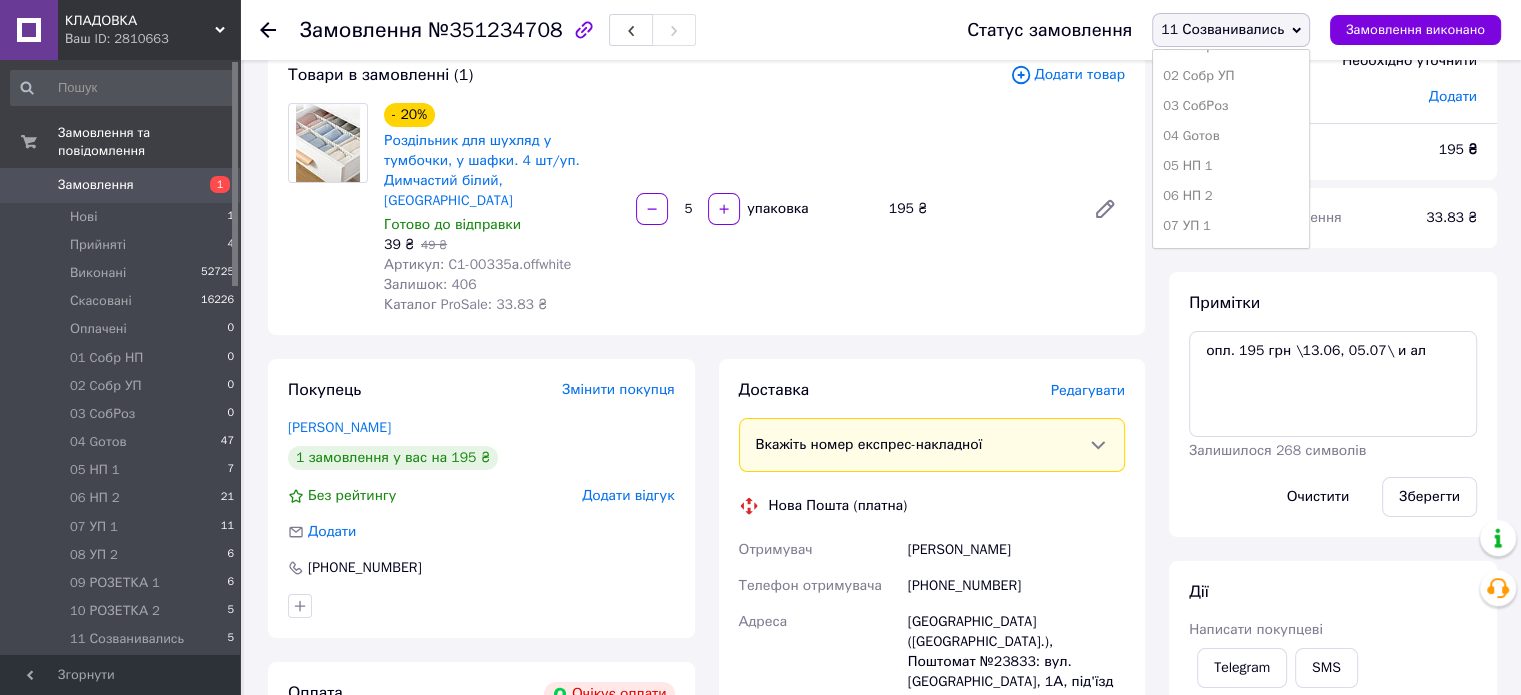 scroll, scrollTop: 173, scrollLeft: 0, axis: vertical 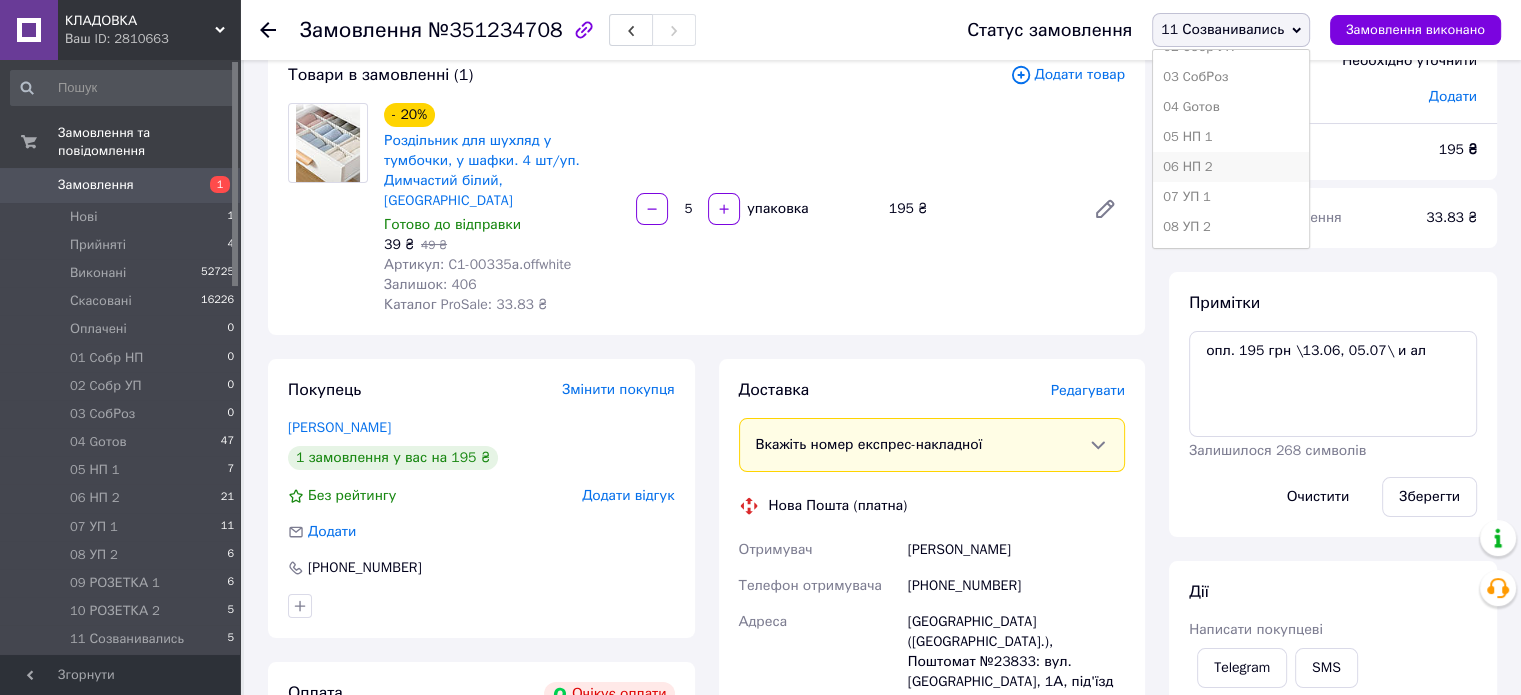 click on "06 НП 2" at bounding box center [1231, 167] 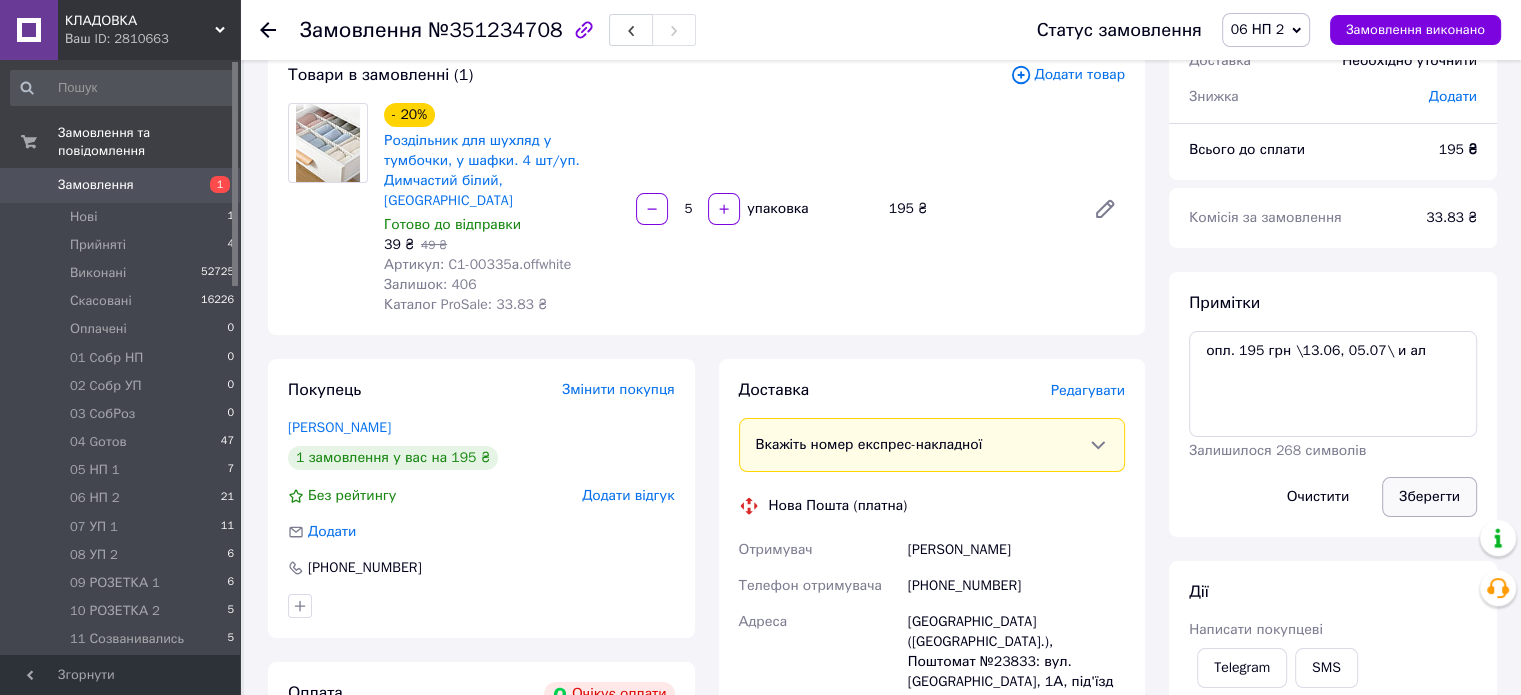 click on "Зберегти" at bounding box center [1429, 497] 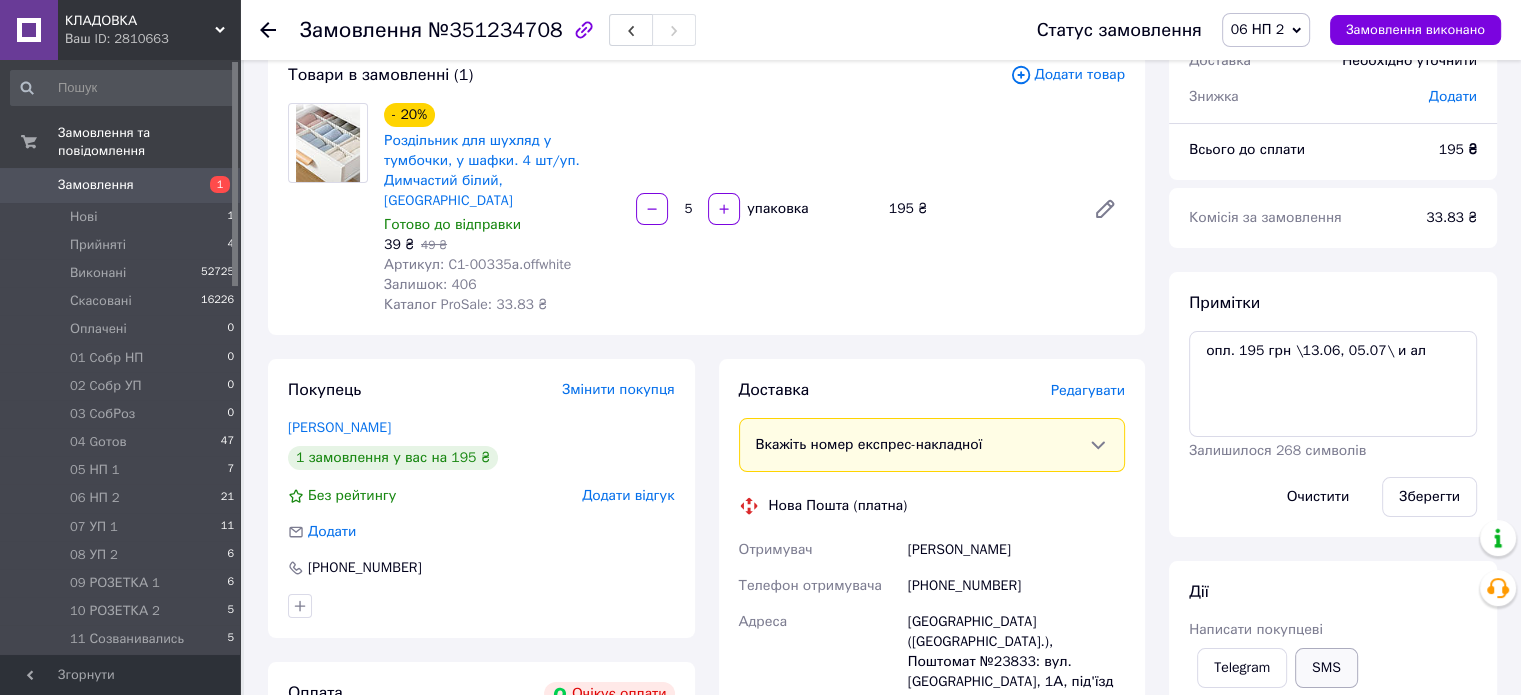click on "SMS" at bounding box center (1326, 668) 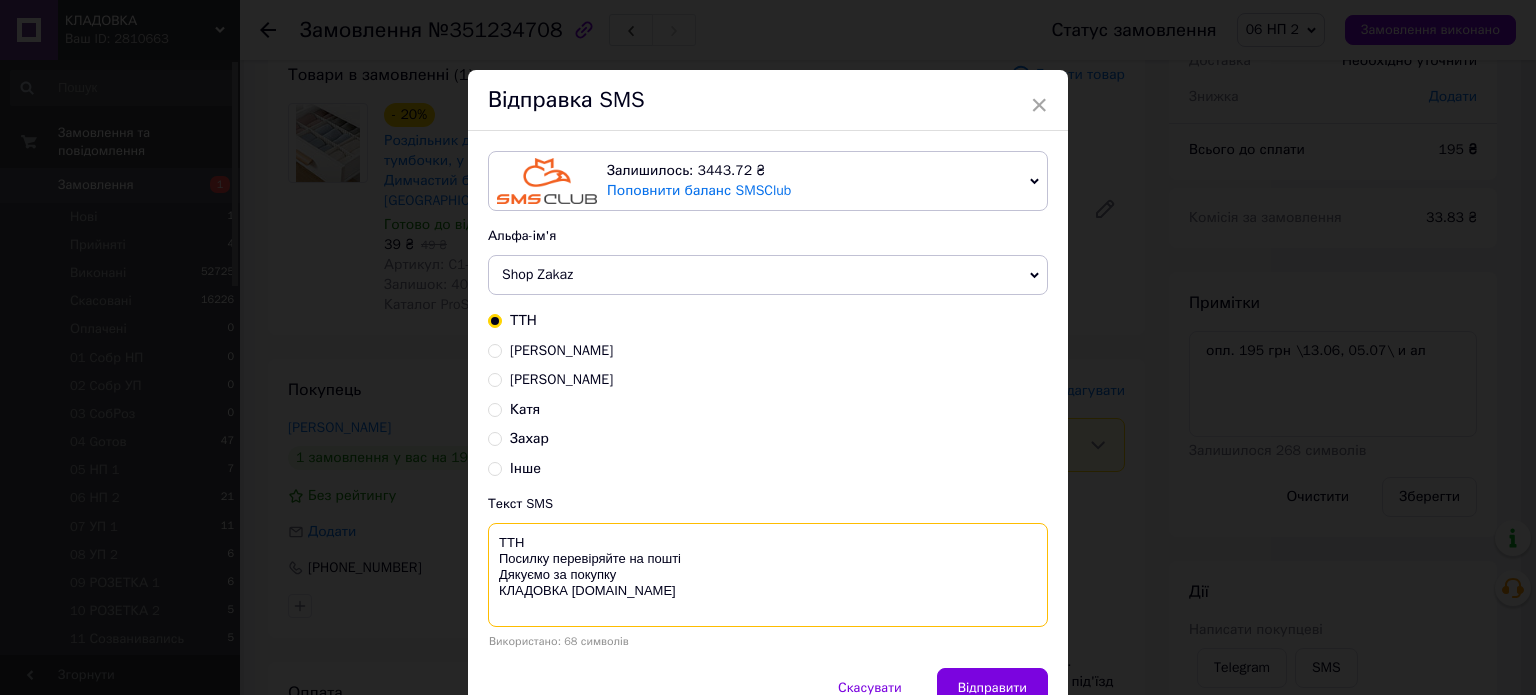 drag, startPoint x: 696, startPoint y: 552, endPoint x: 481, endPoint y: 531, distance: 216.02315 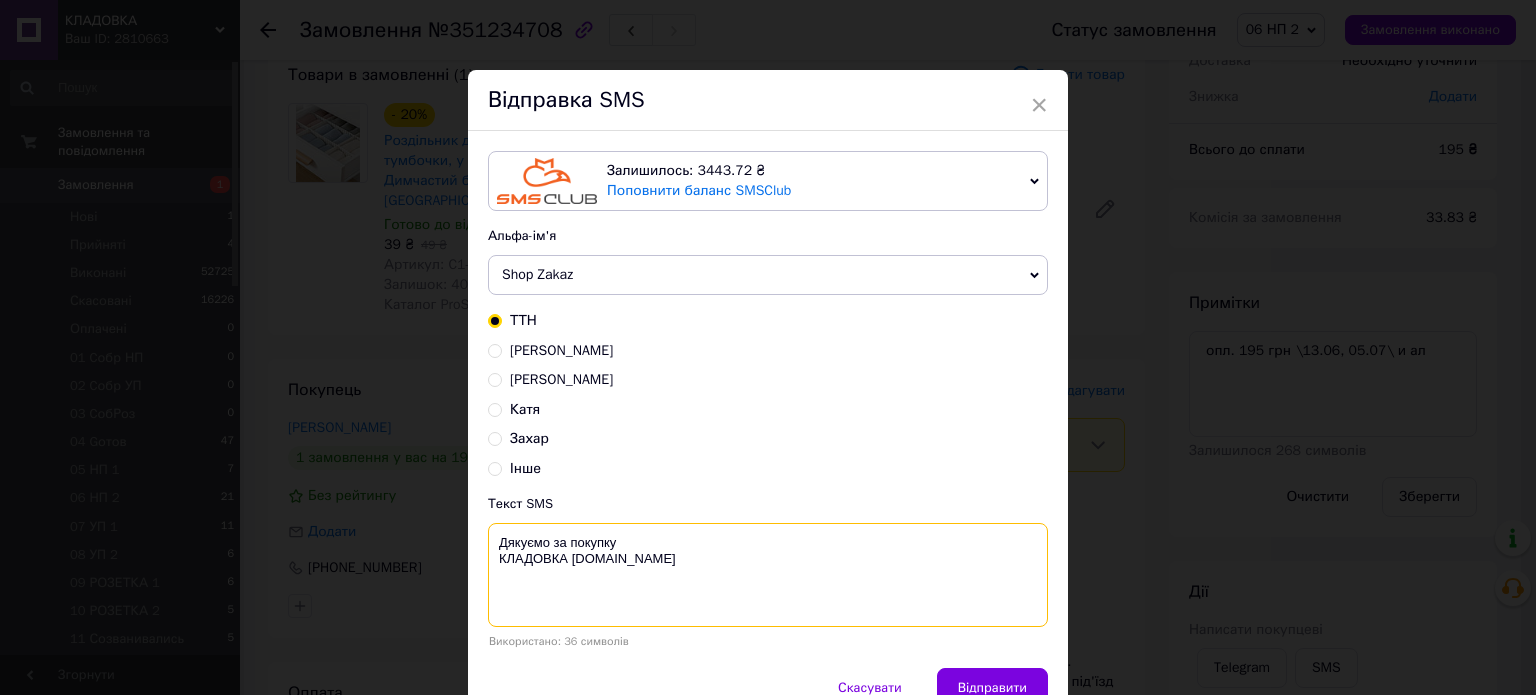 paste on "Ваша оплата зарахована.
Очікуйте номер ТТН у день відправки Вашого товару." 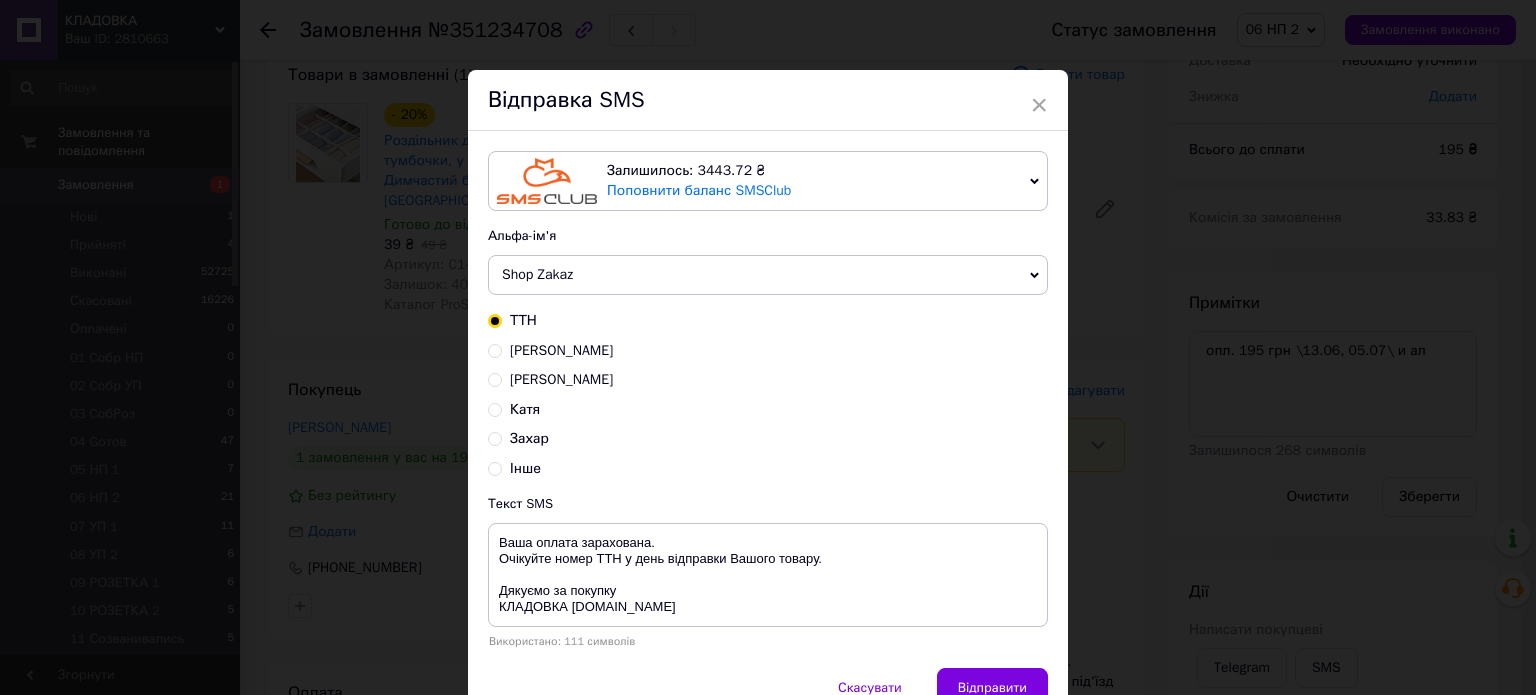 click on "Залишилось: 3443.72 ₴ Поповнити баланс SMSClub Підключити LetsAds Альфа-ім'я  Shop Zakaz BigSales Оновити список альфа-імен [PERSON_NAME] [PERSON_NAME] Інше Текст SMS Ваша оплата зарахована.
Очікуйте номер ТТН у день відправки Вашого товару.
Дякуємо за покупку
КЛАДОВКА [DOMAIN_NAME] Використано: 111 символів" at bounding box center (768, 399) 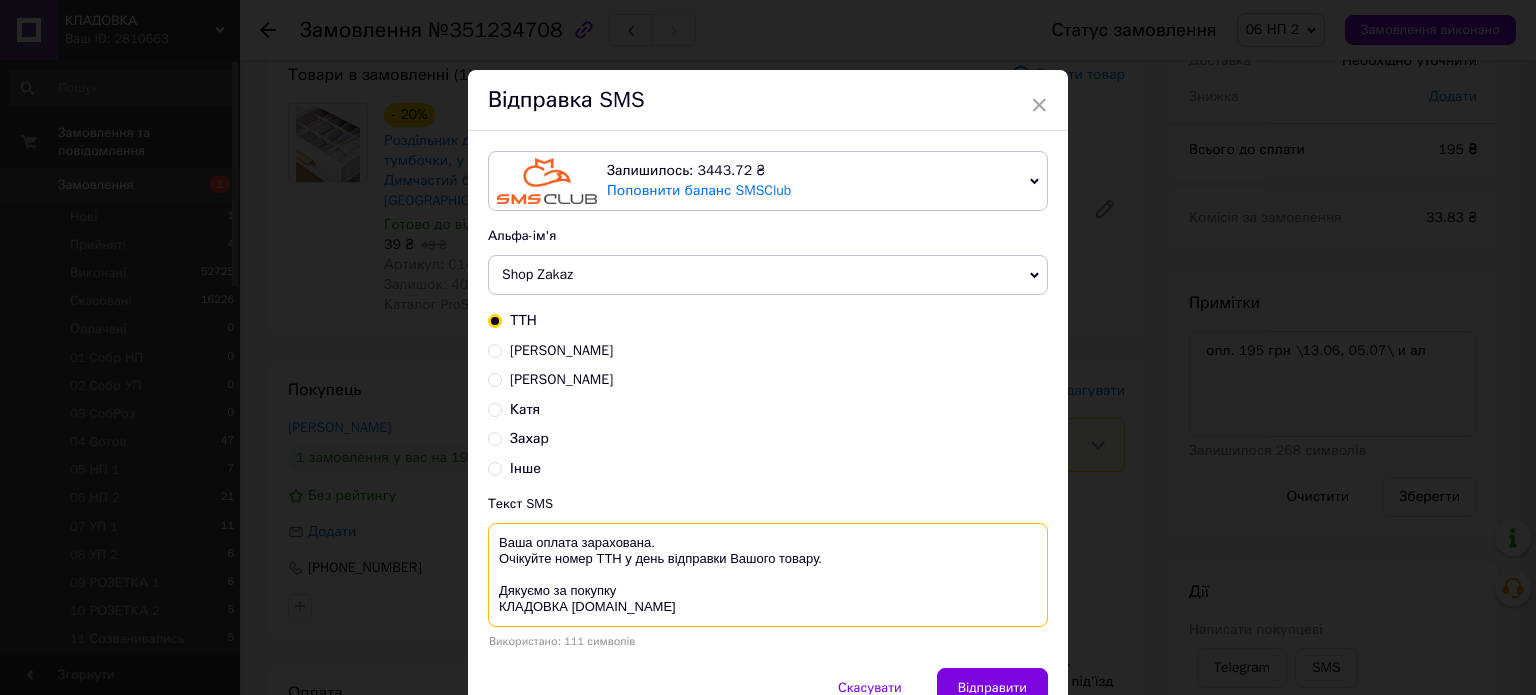 click on "Ваша оплата зарахована.
Очікуйте номер ТТН у день відправки Вашого товару.
Дякуємо за покупку
КЛАДОВКА [DOMAIN_NAME]" at bounding box center [768, 575] 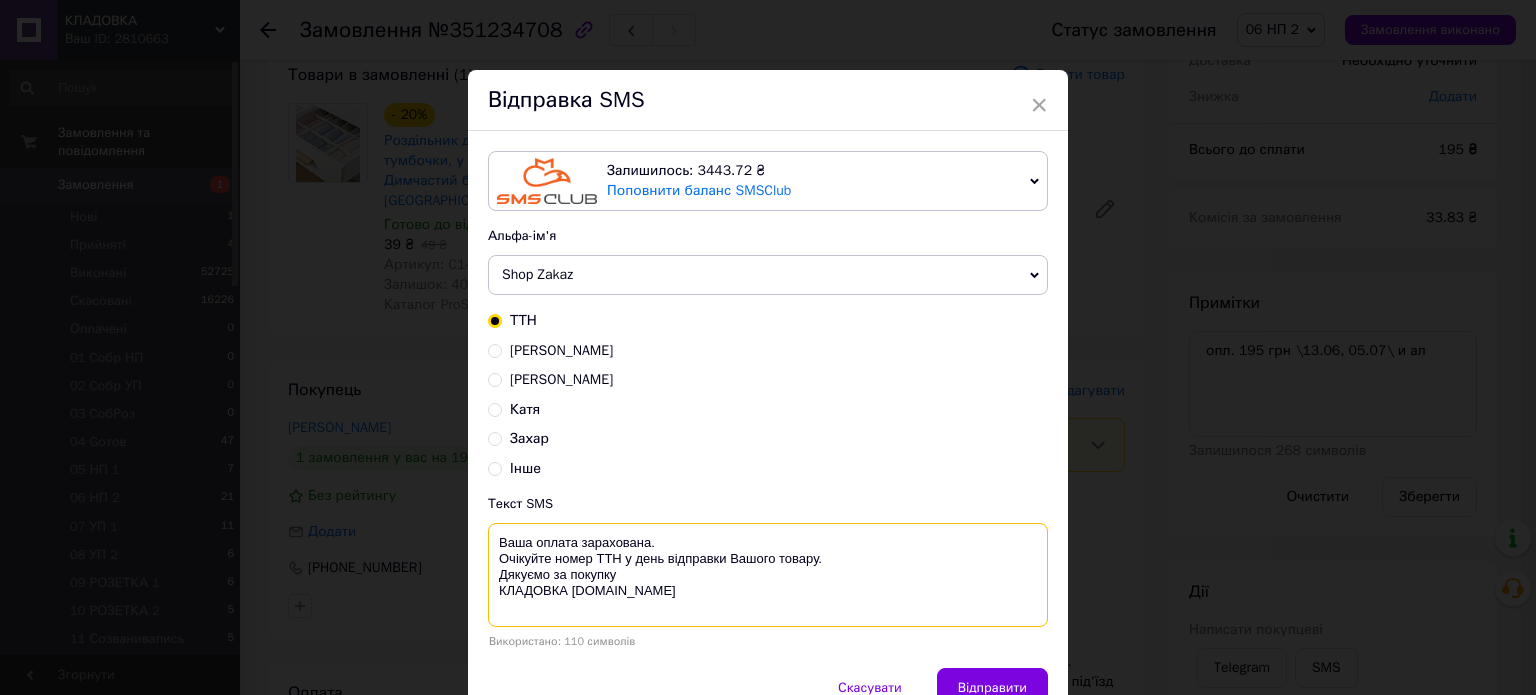 type on "Ваша оплата зарахована.
Очікуйте номер ТТН у день відправки Вашого товару.
Дякуємо за покупку
КЛАДОВКА [DOMAIN_NAME]" 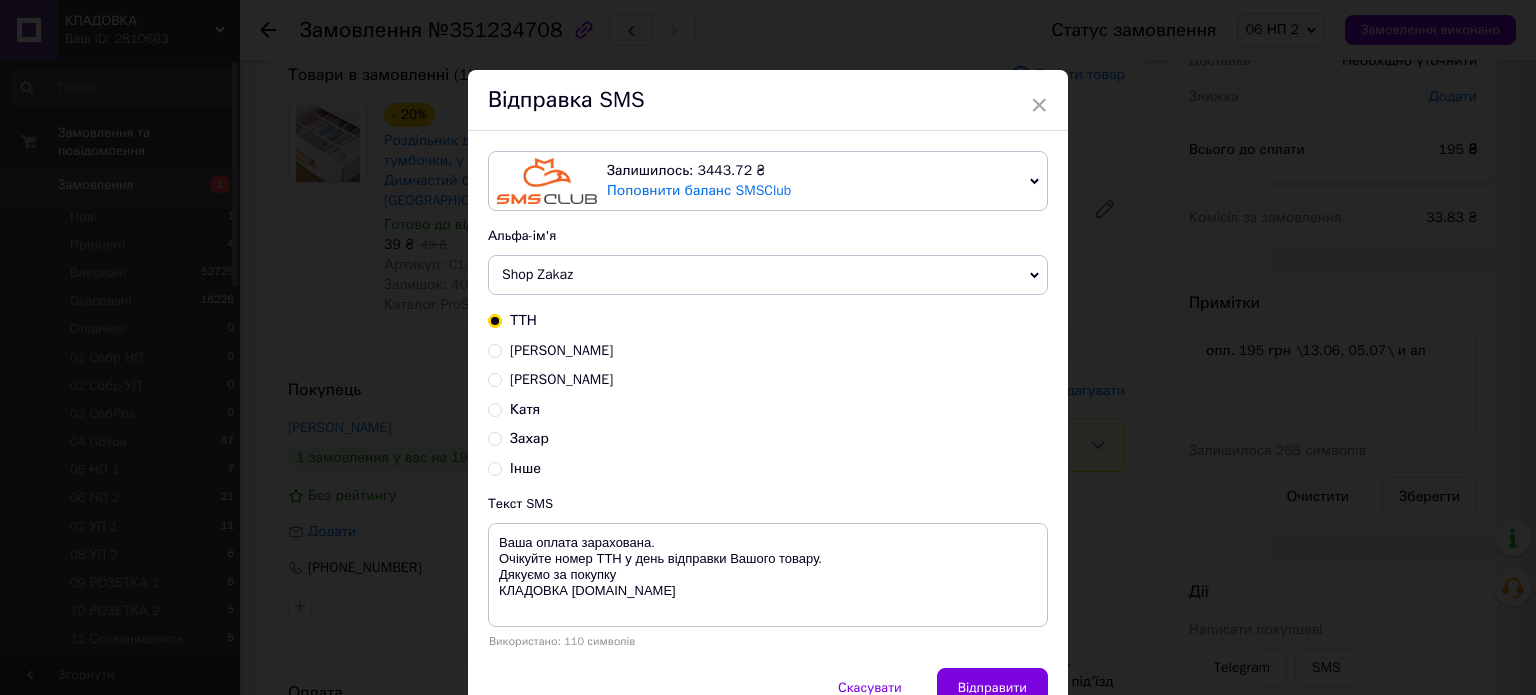 click on "Залишилось: 3443.72 ₴ Поповнити баланс SMSClub Підключити LetsAds Альфа-ім'я  Shop Zakaz BigSales Оновити список альфа-імен [PERSON_NAME] [PERSON_NAME] Інше Текст SMS Ваша оплата зарахована.
Очікуйте номер ТТН у день відправки Вашого товару.
Дякуємо за покупку
КЛАДОВКА [DOMAIN_NAME] Використано: 110 символів" at bounding box center [768, 399] 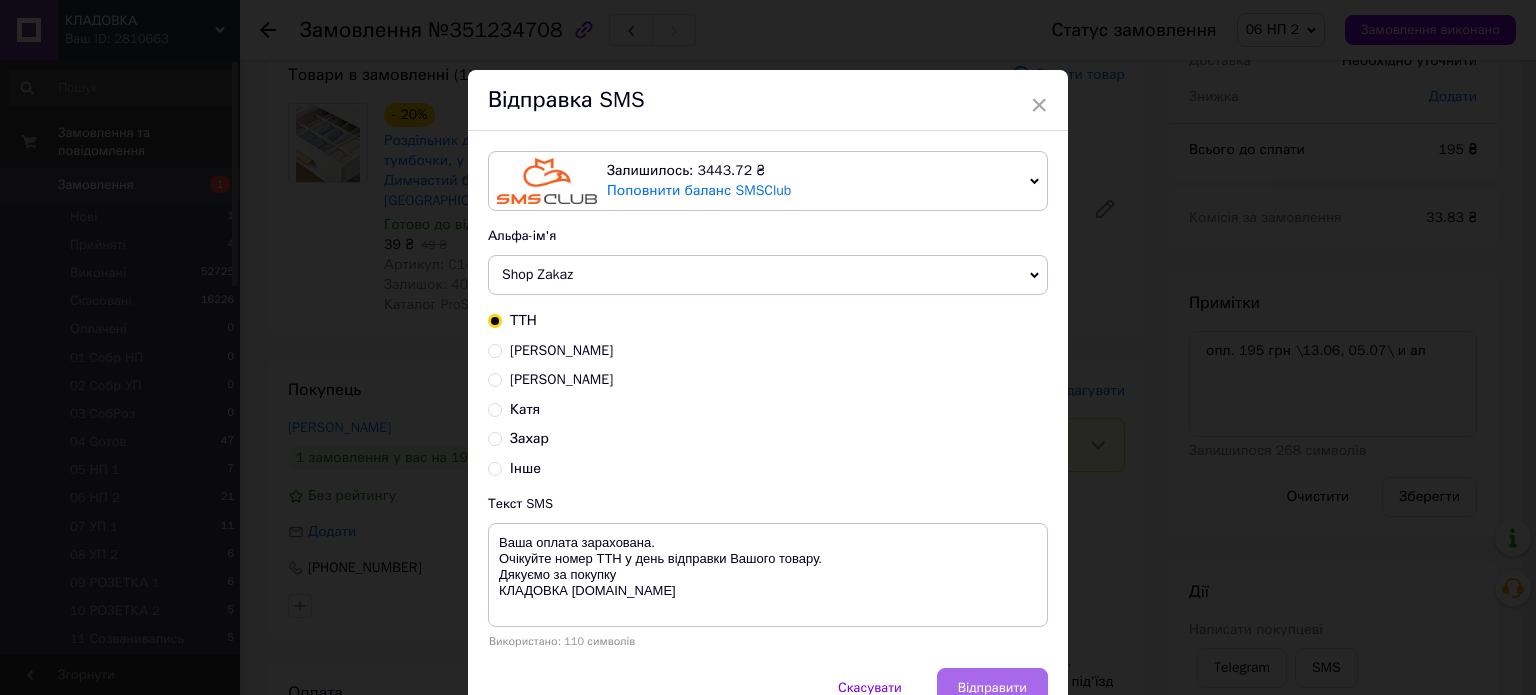 click on "Відправити" at bounding box center [992, 688] 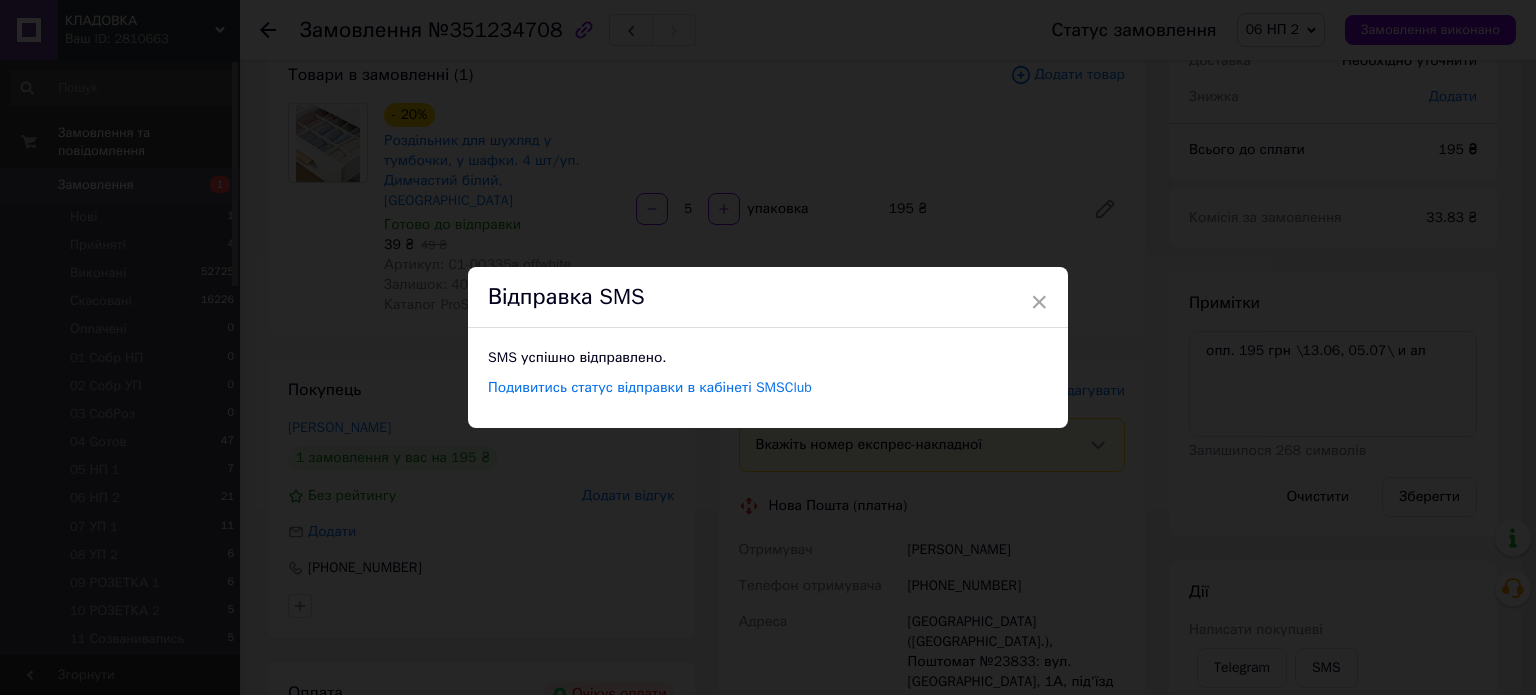 click on "× Відправка SMS SMS успішно відправлено. Подивитись статус відправки в кабінеті SMSClub" at bounding box center (768, 347) 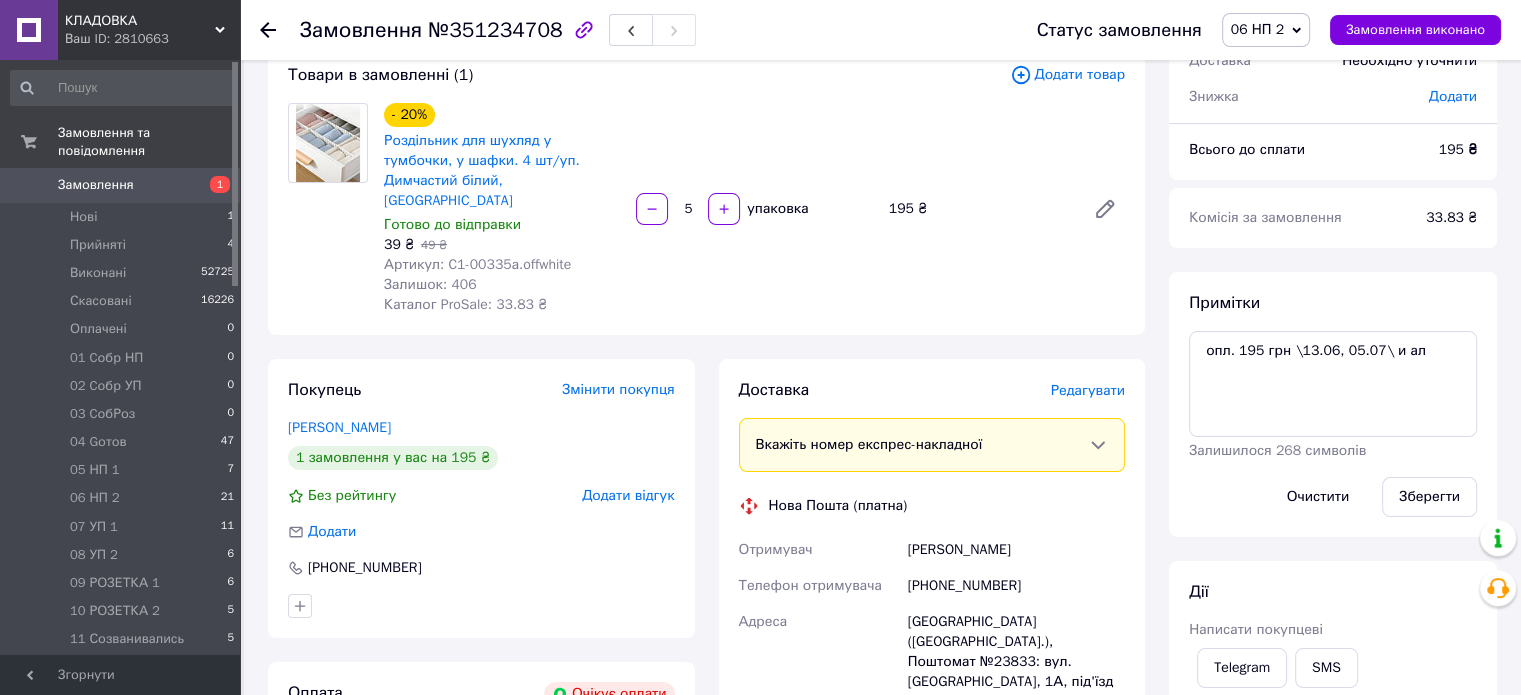 click on "12 Сообщ об ОПЛ 23" at bounding box center [123, 668] 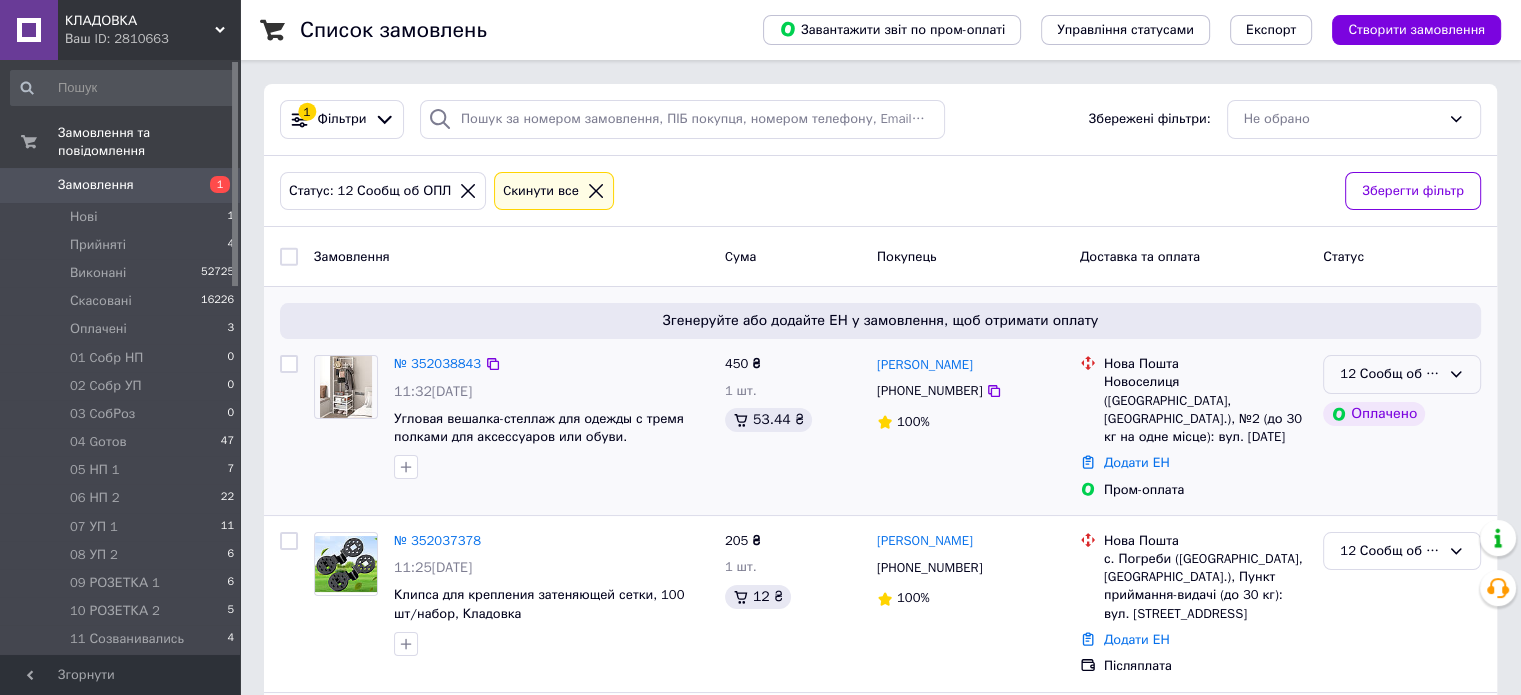click on "12 Сообщ об ОПЛ" at bounding box center [1402, 374] 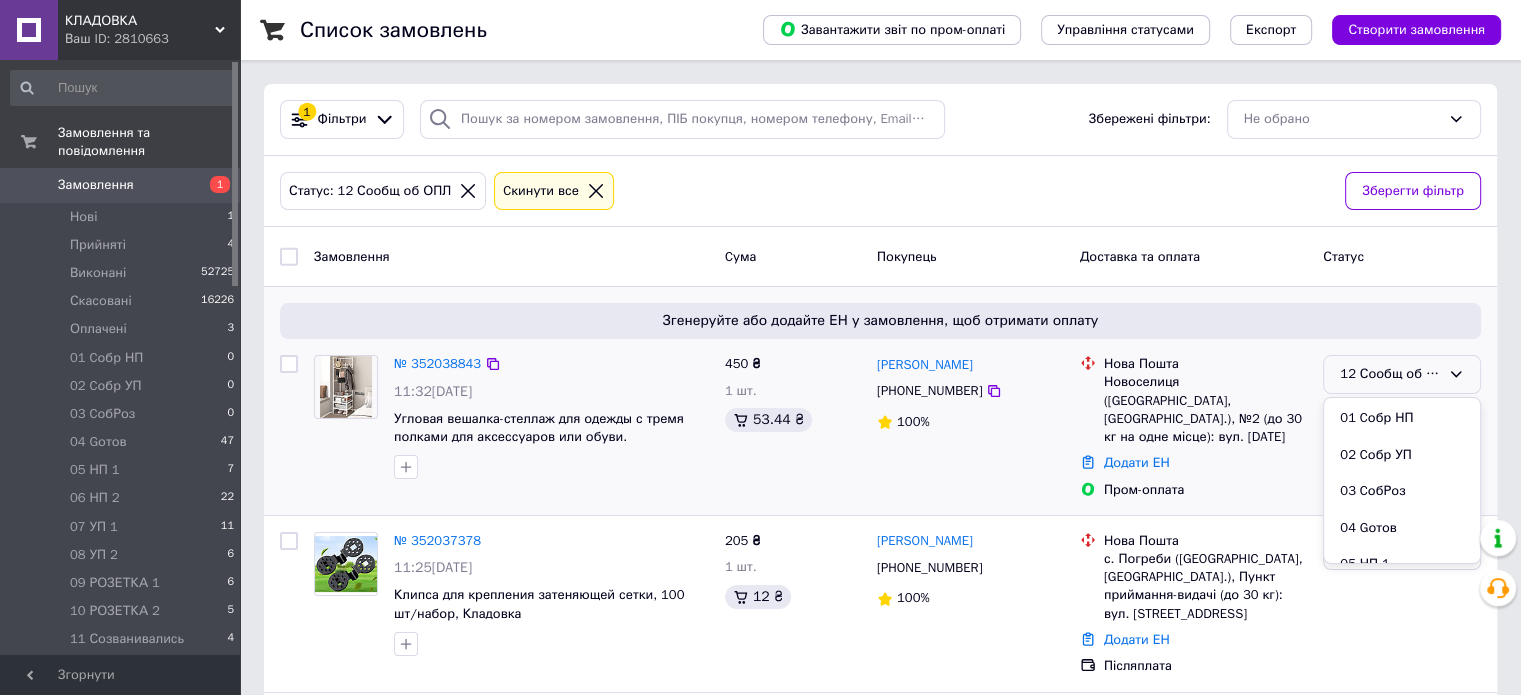 scroll, scrollTop: 289, scrollLeft: 0, axis: vertical 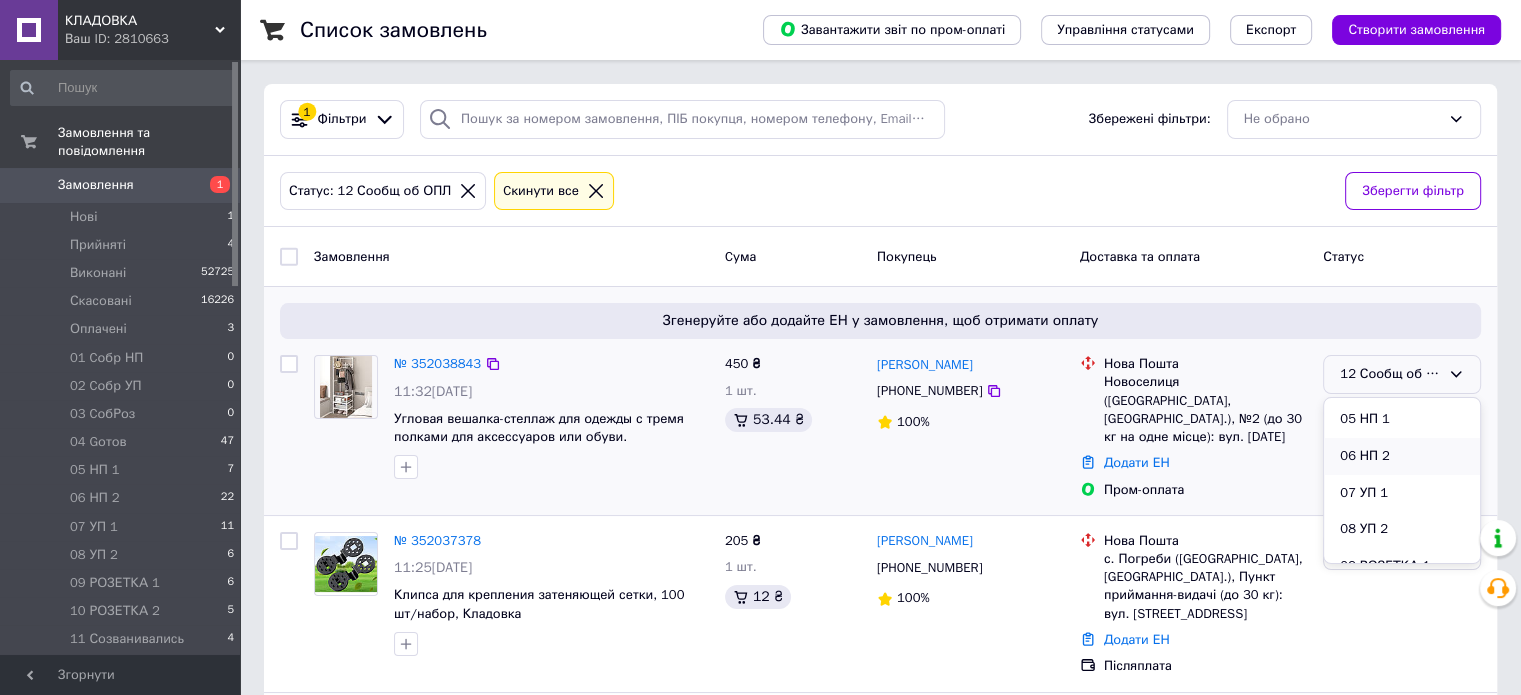 click on "06 НП 2" at bounding box center [1402, 456] 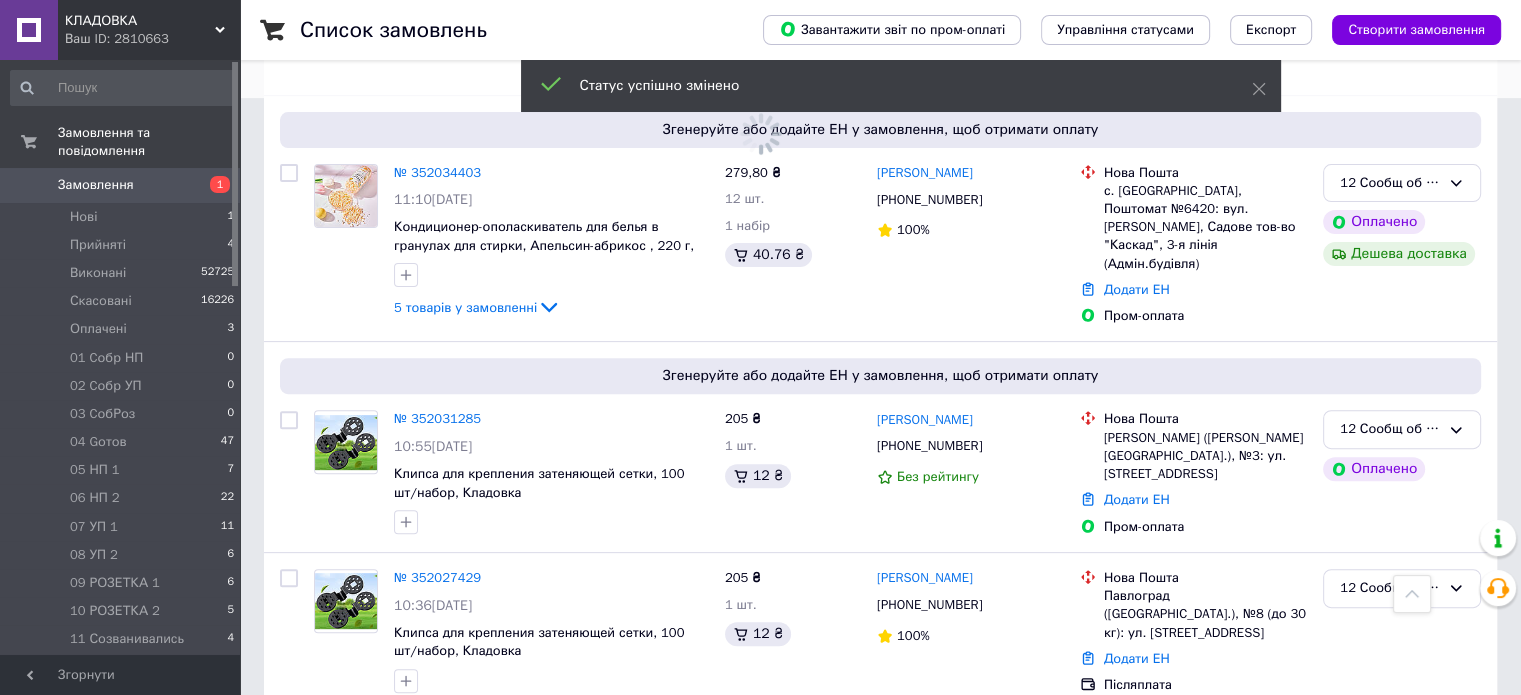 scroll, scrollTop: 613, scrollLeft: 0, axis: vertical 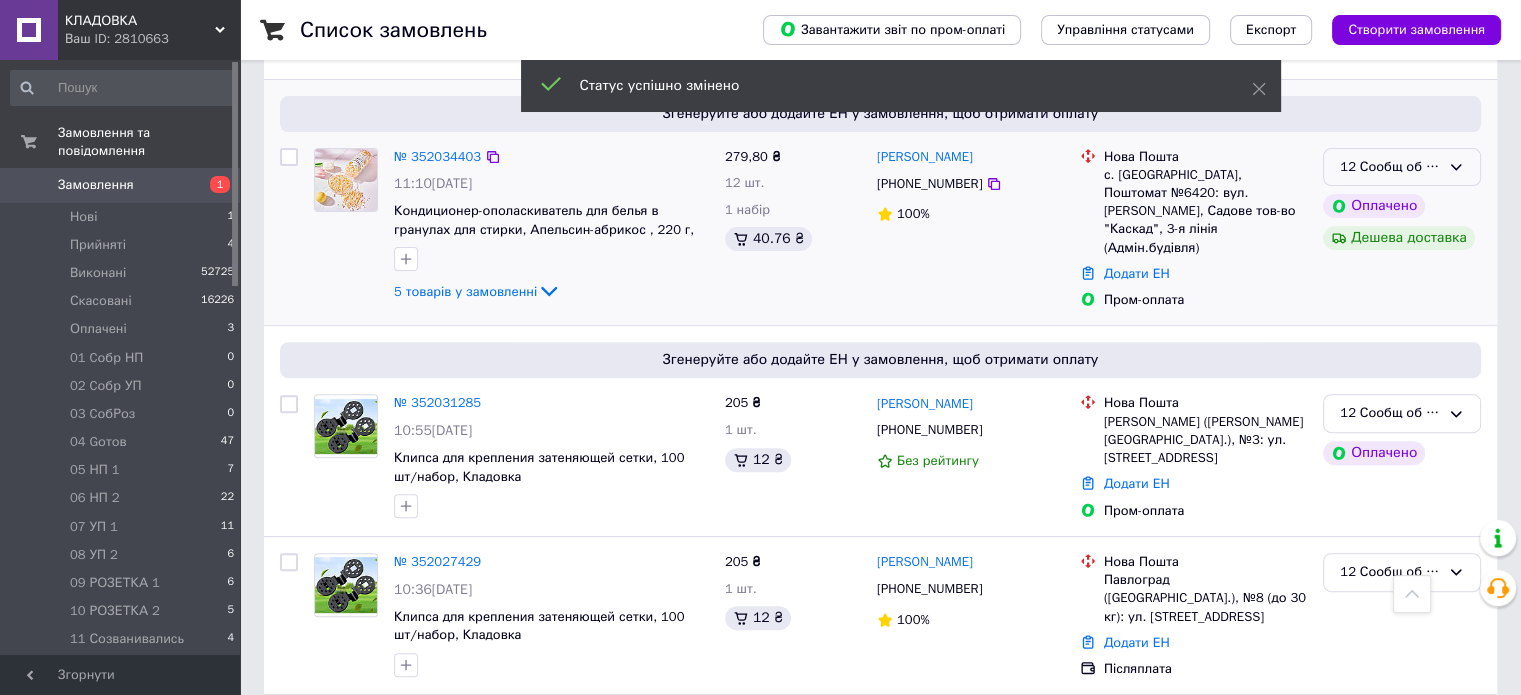 click on "12 Сообщ об ОПЛ" at bounding box center (1402, 167) 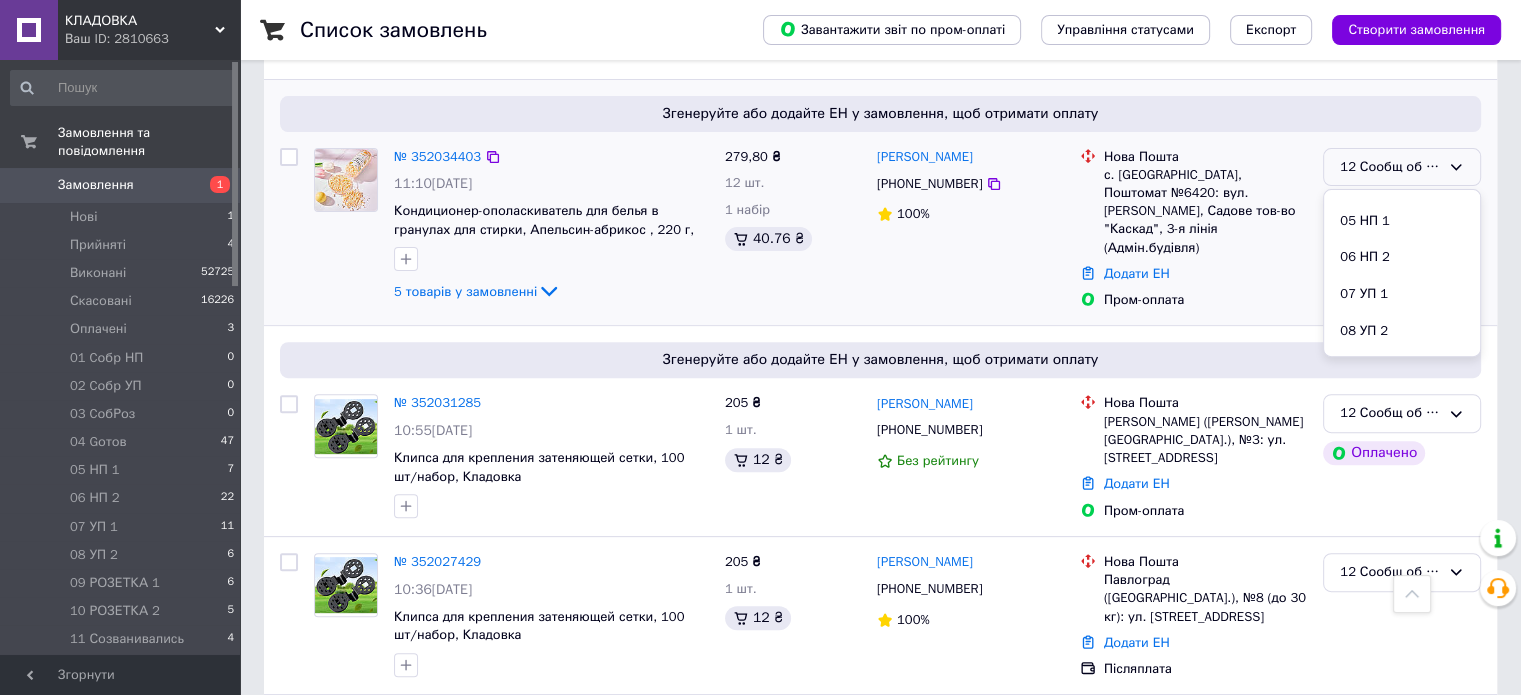 scroll, scrollTop: 289, scrollLeft: 0, axis: vertical 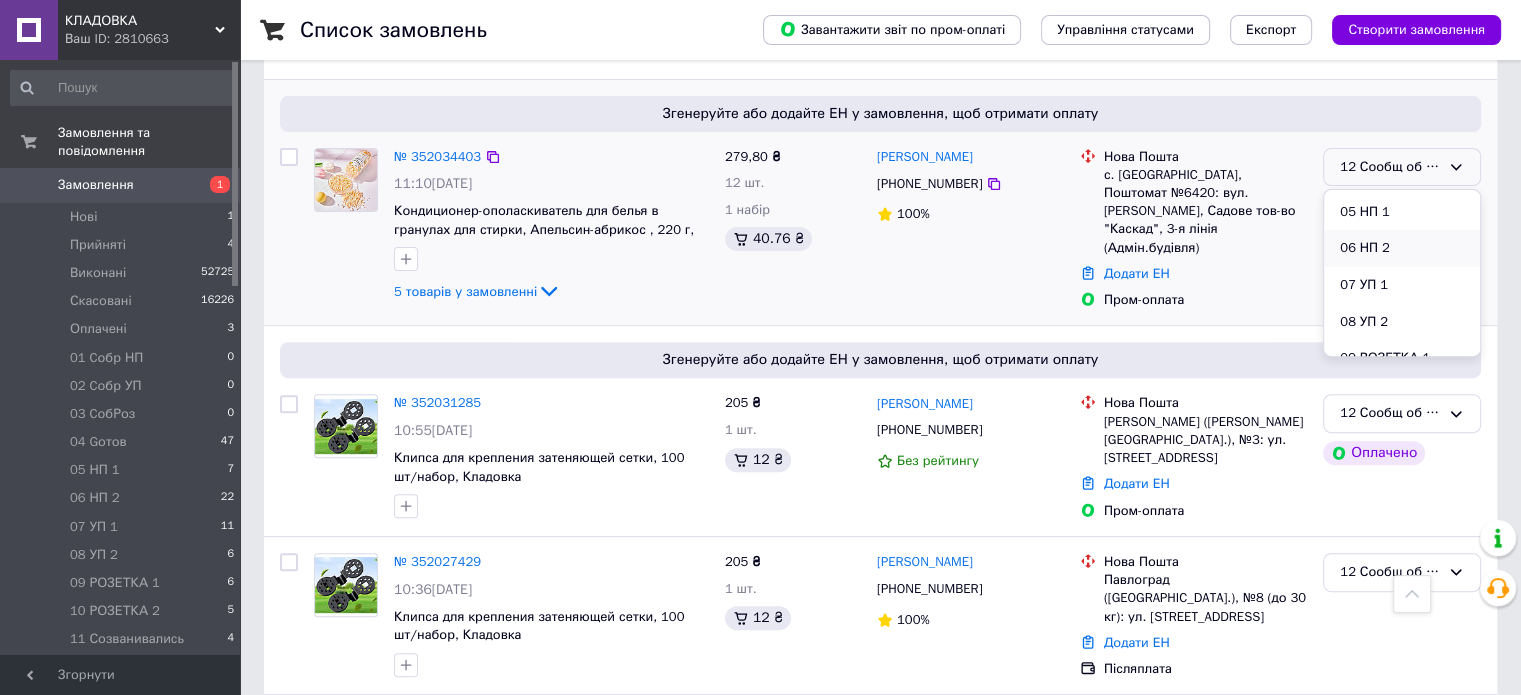click on "06 НП 2" at bounding box center [1402, 248] 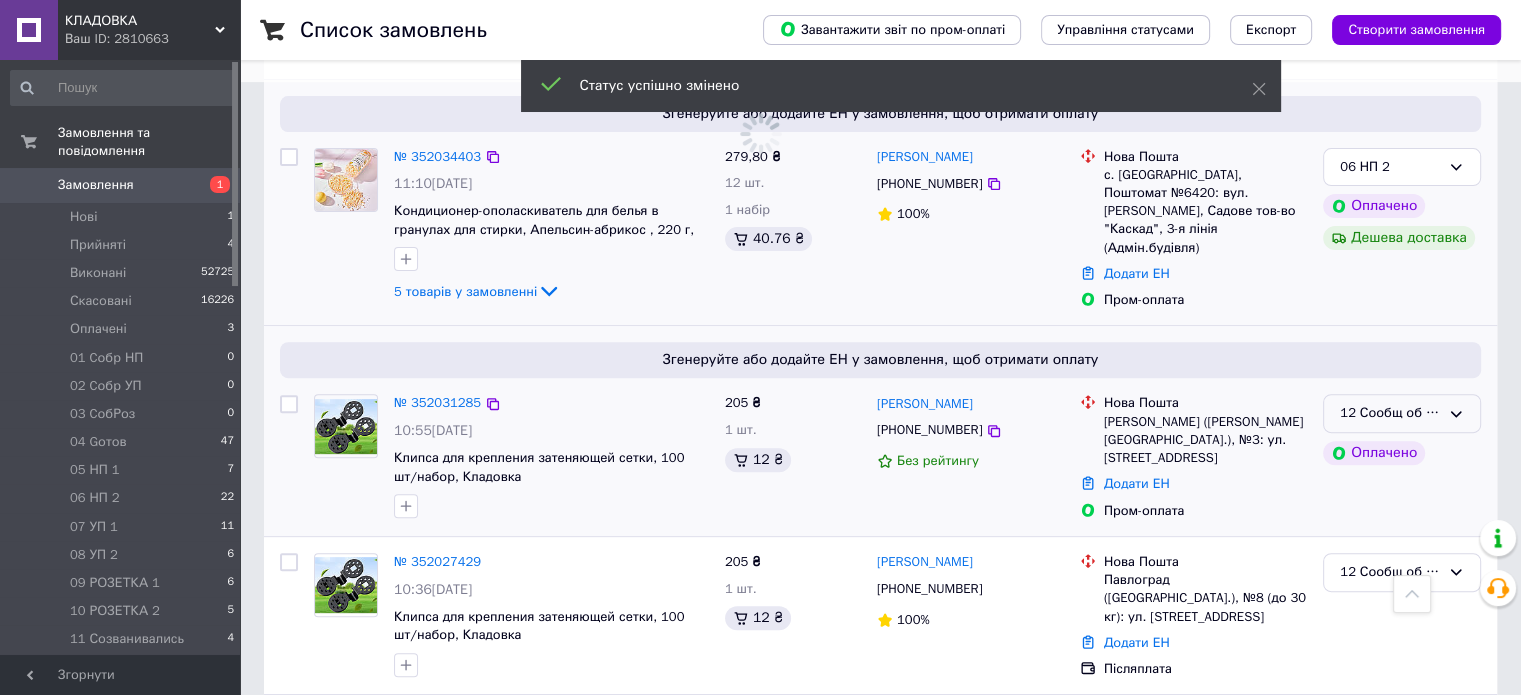 click on "12 Сообщ об ОПЛ" at bounding box center [1402, 413] 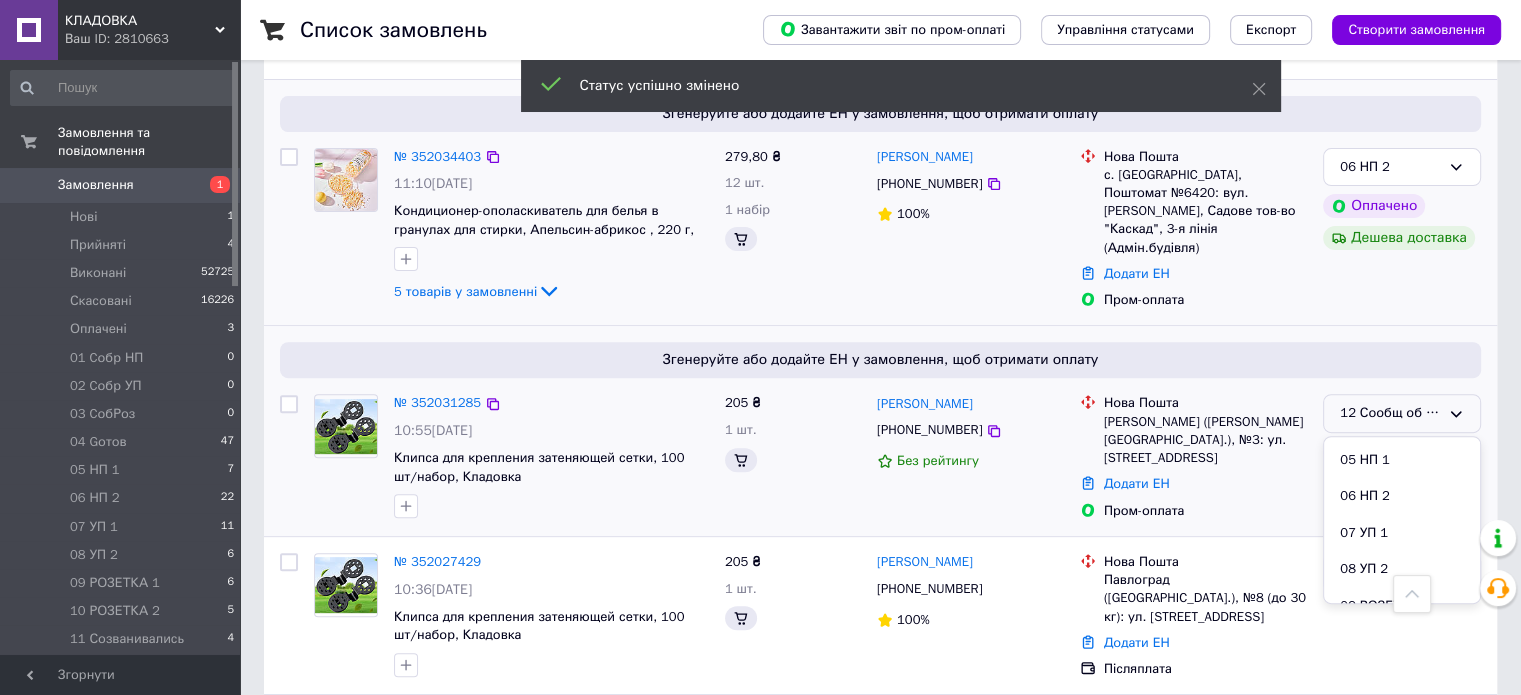 scroll, scrollTop: 289, scrollLeft: 0, axis: vertical 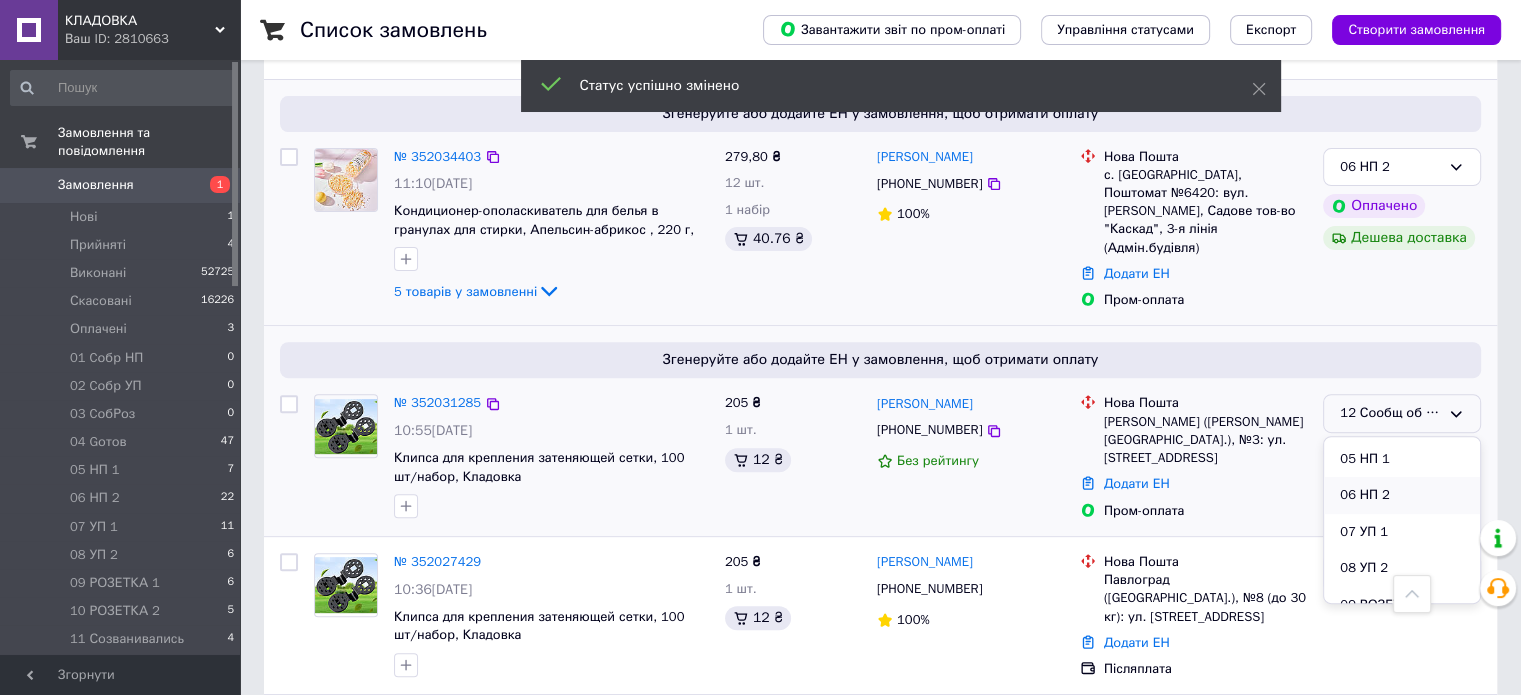 click on "06 НП 2" at bounding box center (1402, 495) 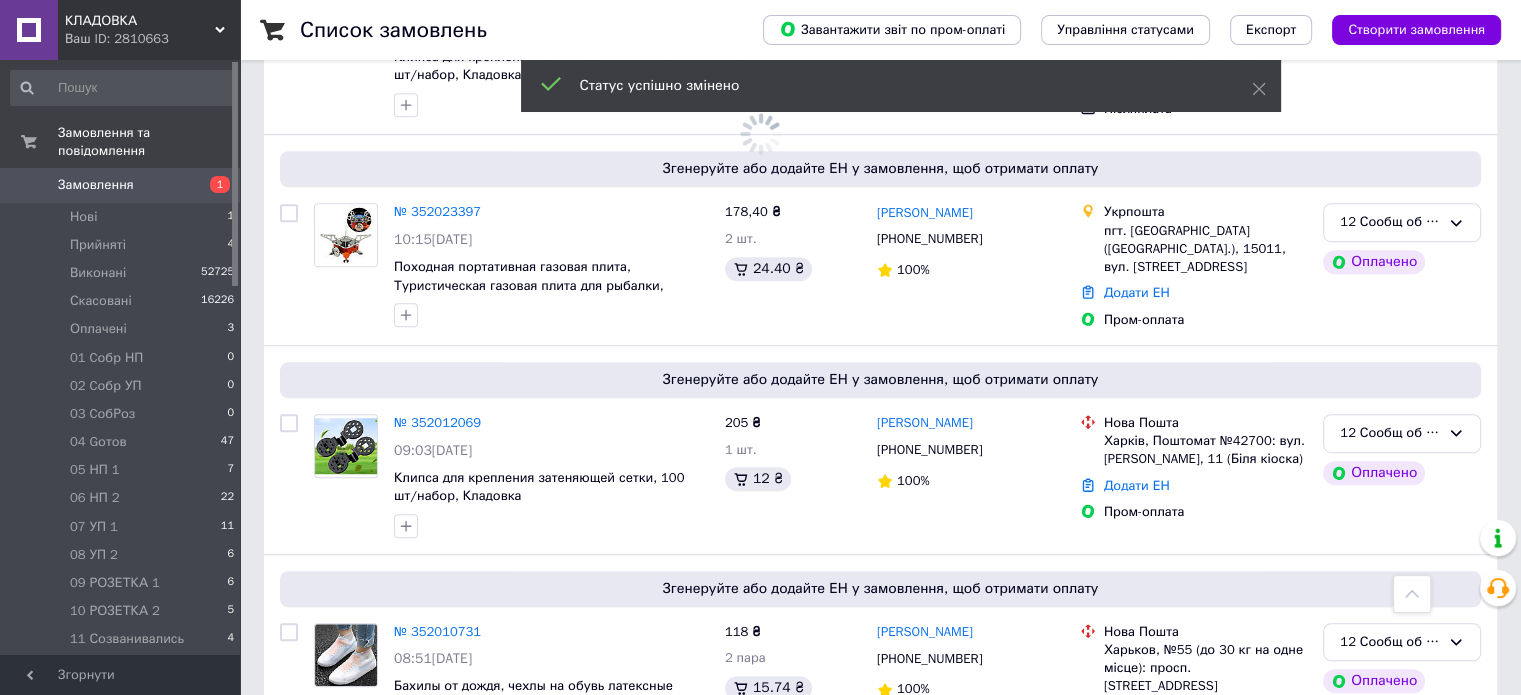 scroll, scrollTop: 1179, scrollLeft: 0, axis: vertical 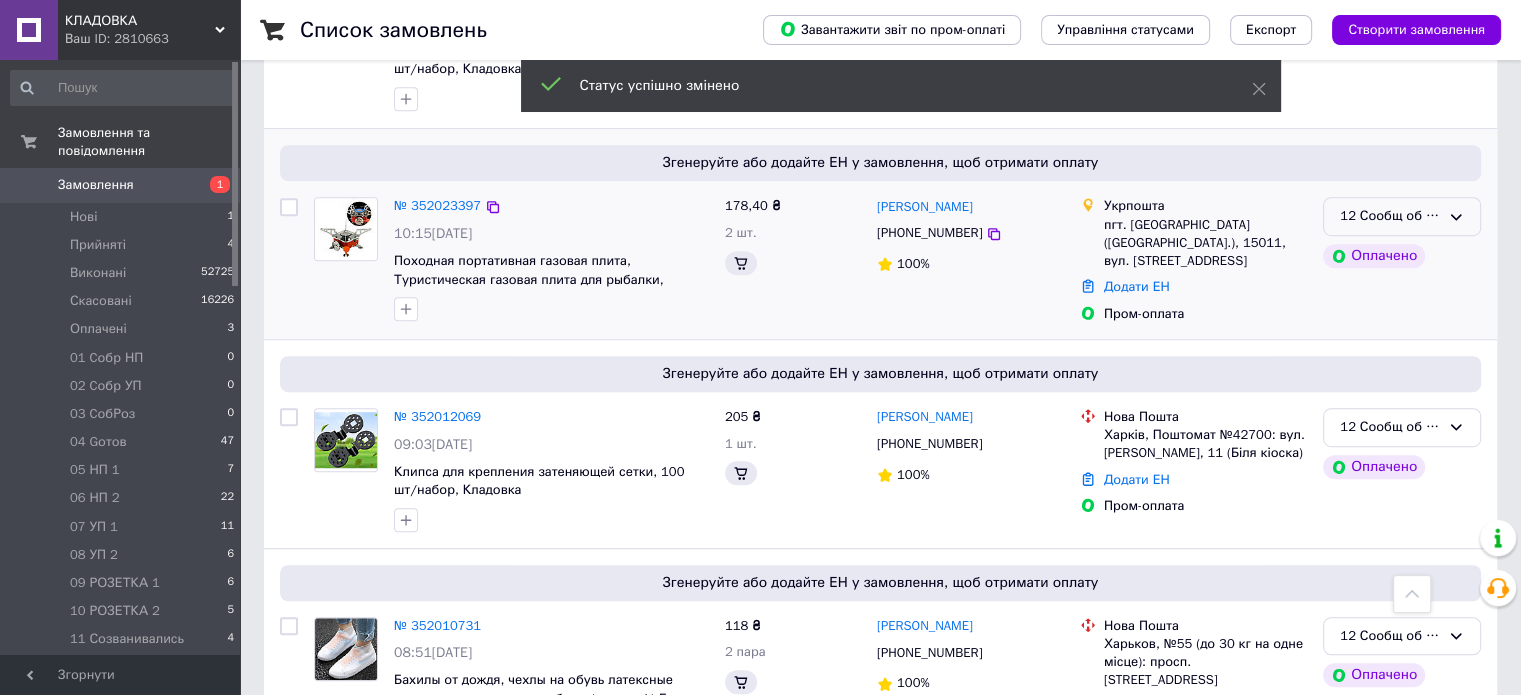click 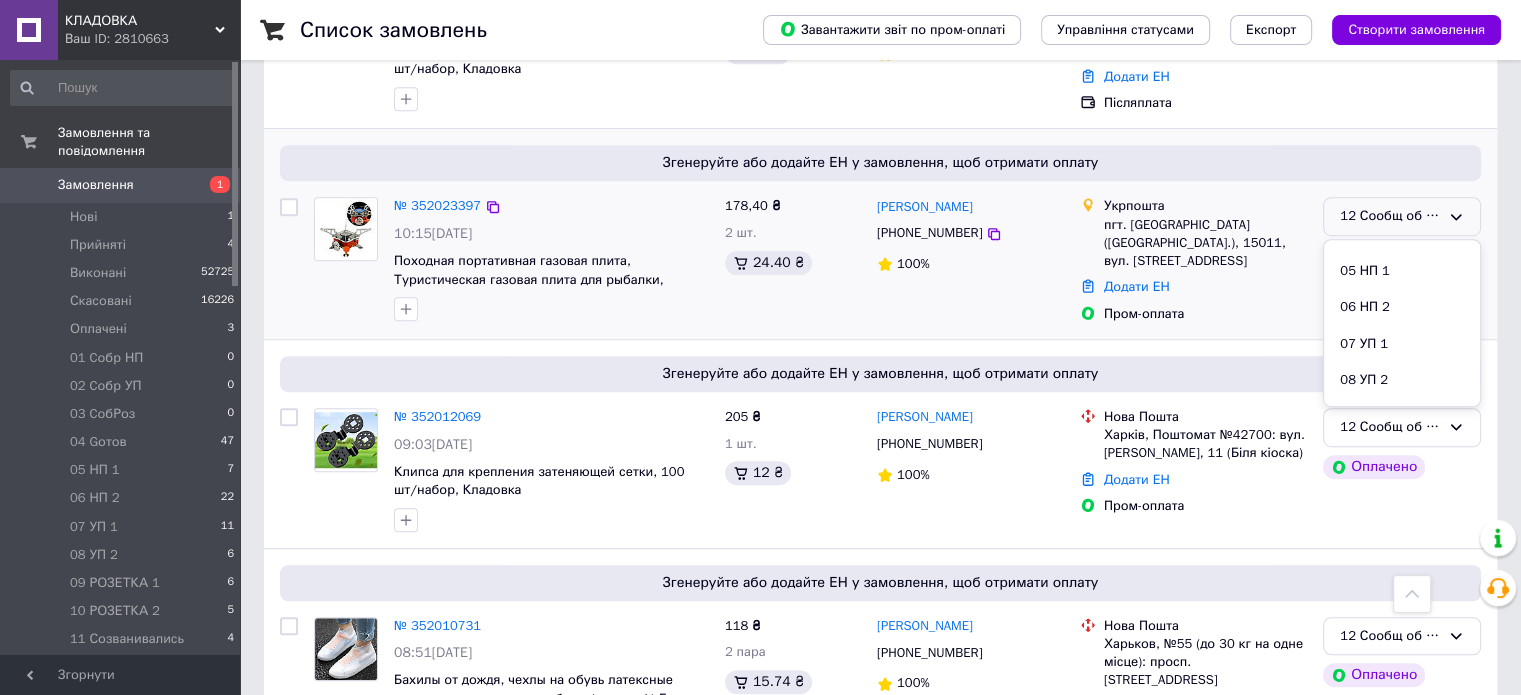 scroll, scrollTop: 289, scrollLeft: 0, axis: vertical 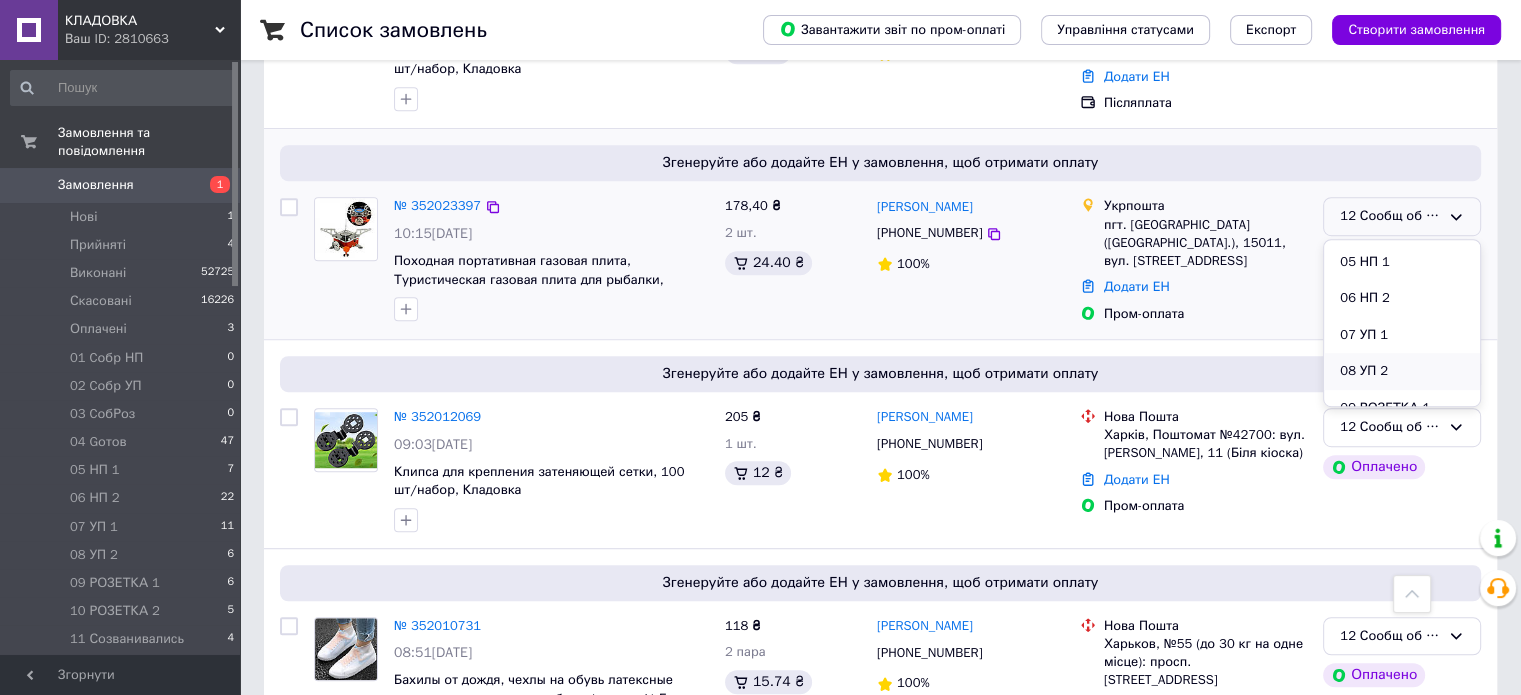click on "08 УП 2" at bounding box center (1402, 371) 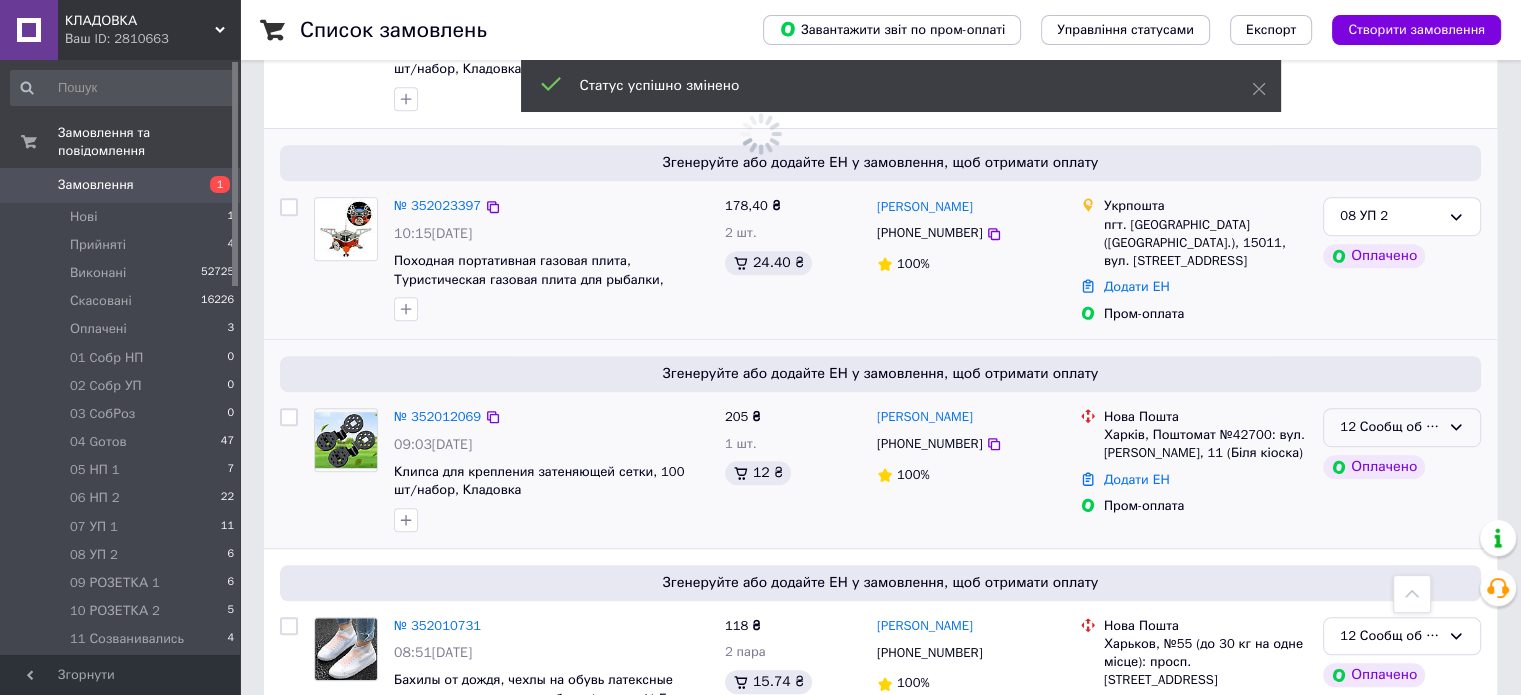 click on "12 Сообщ об ОПЛ" at bounding box center (1402, 427) 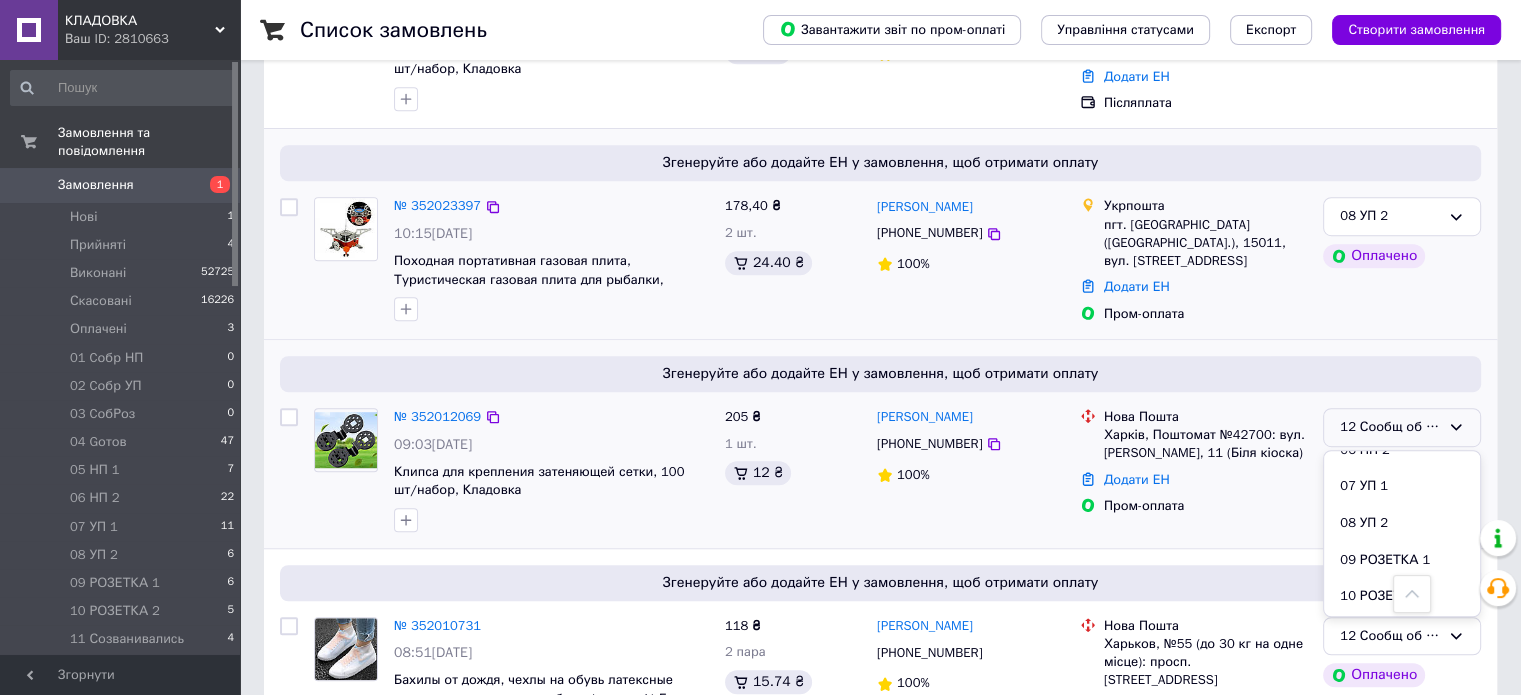 scroll, scrollTop: 289, scrollLeft: 0, axis: vertical 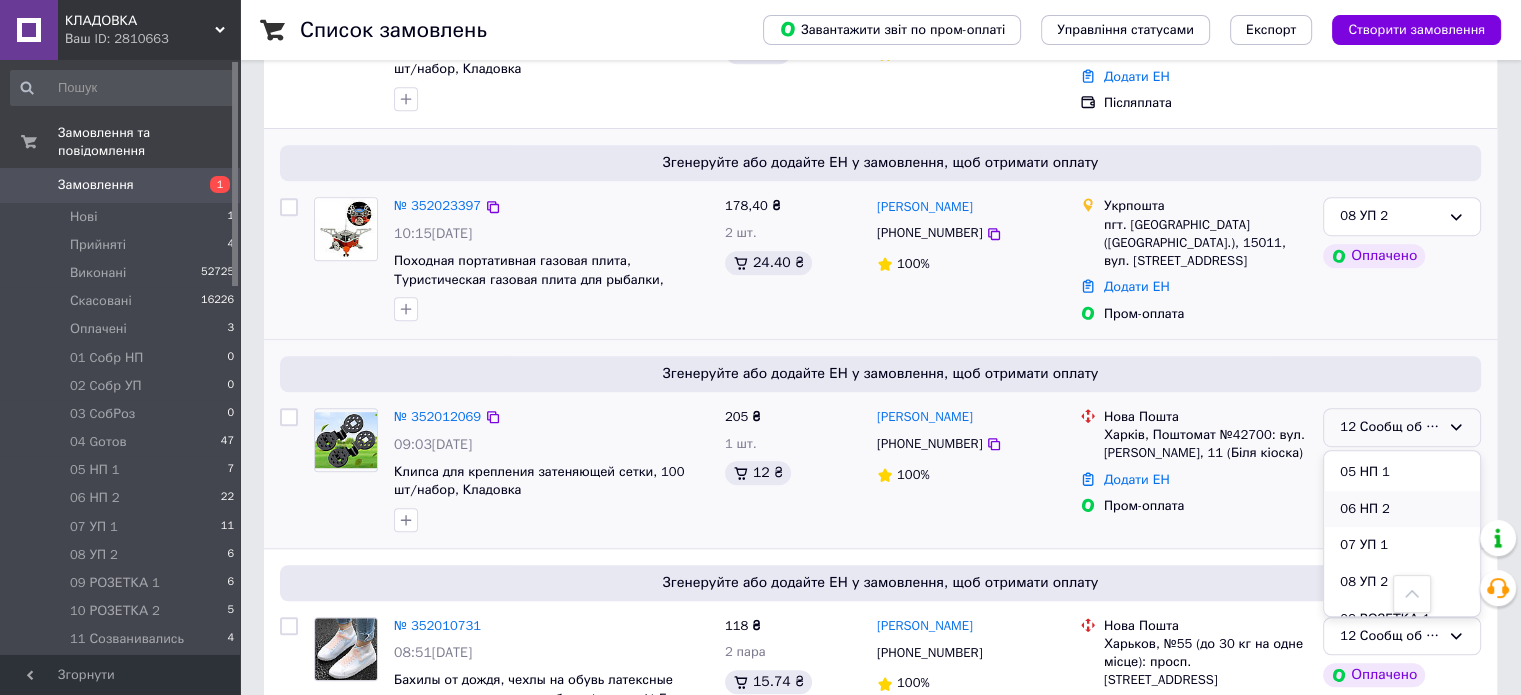 click on "06 НП 2" at bounding box center (1402, 509) 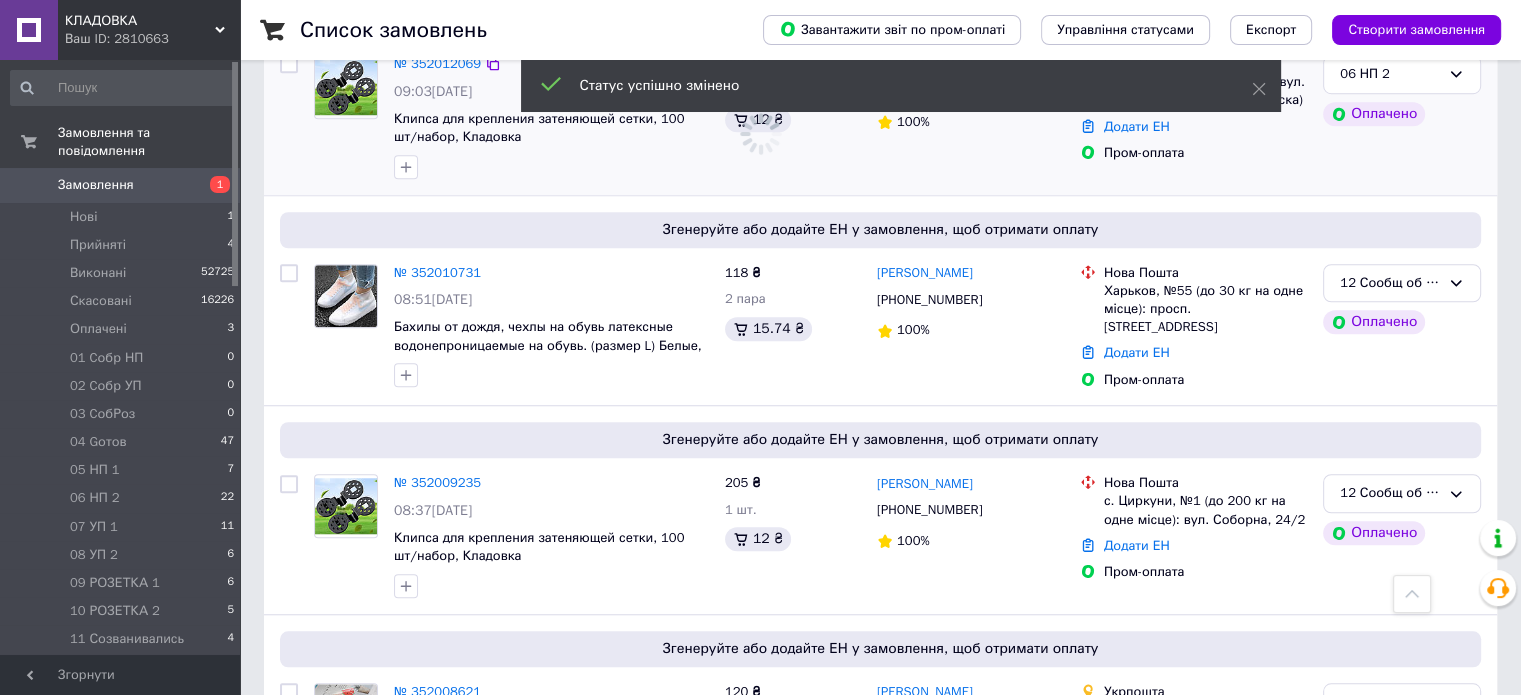 scroll, scrollTop: 1537, scrollLeft: 0, axis: vertical 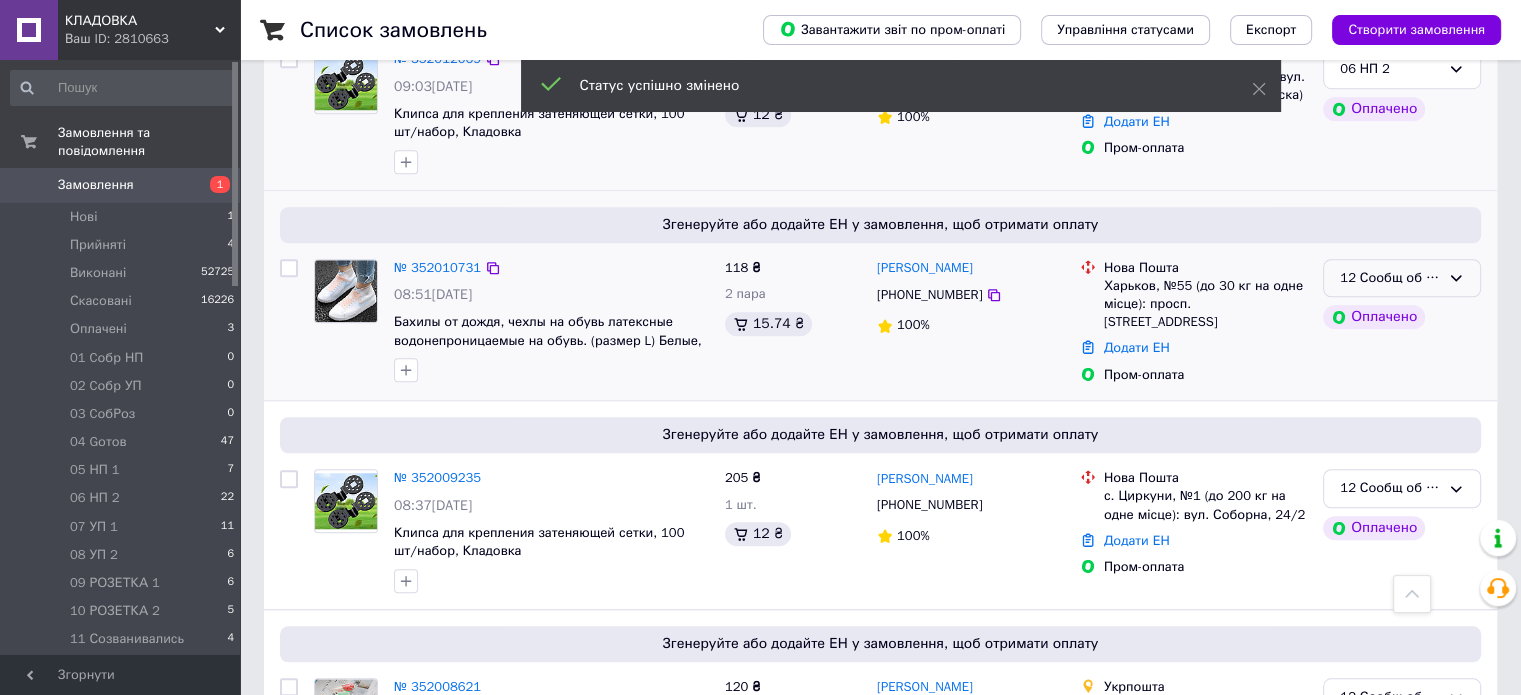 click 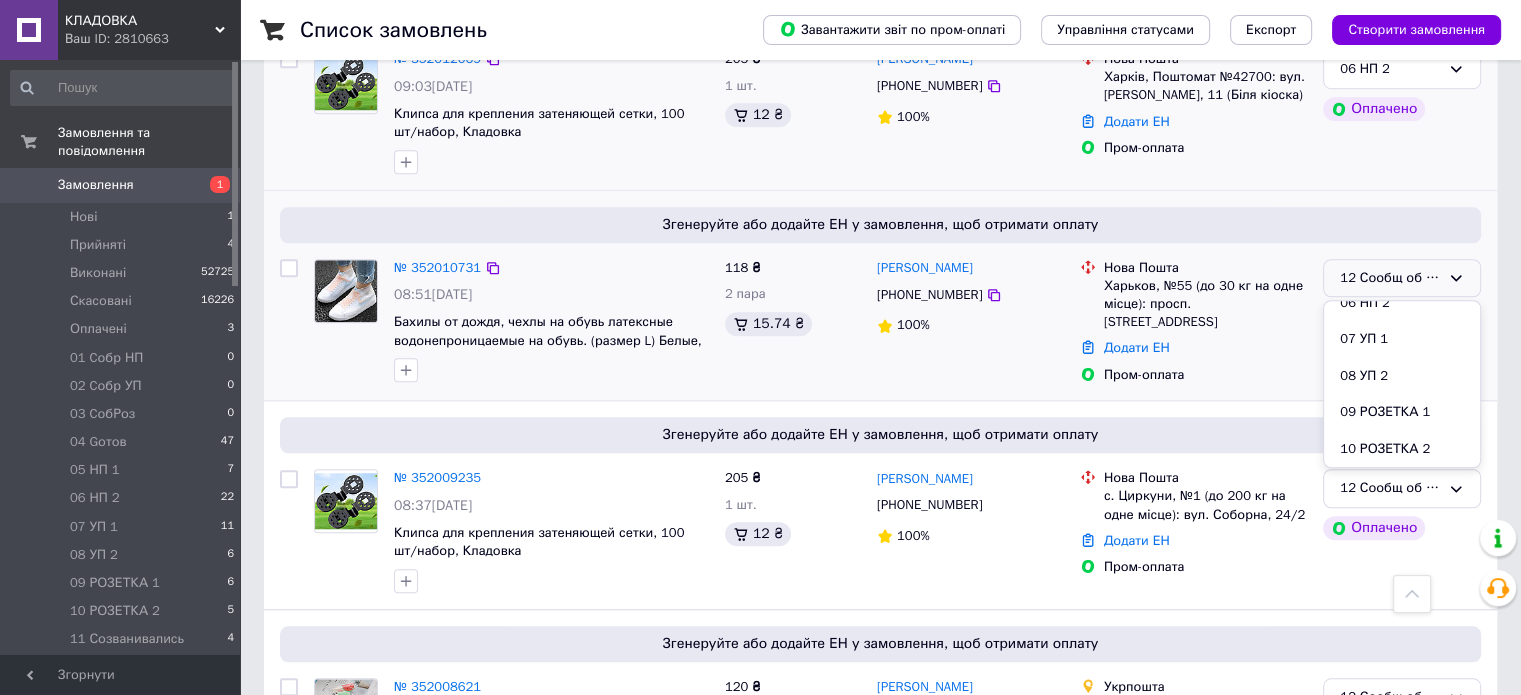 scroll, scrollTop: 289, scrollLeft: 0, axis: vertical 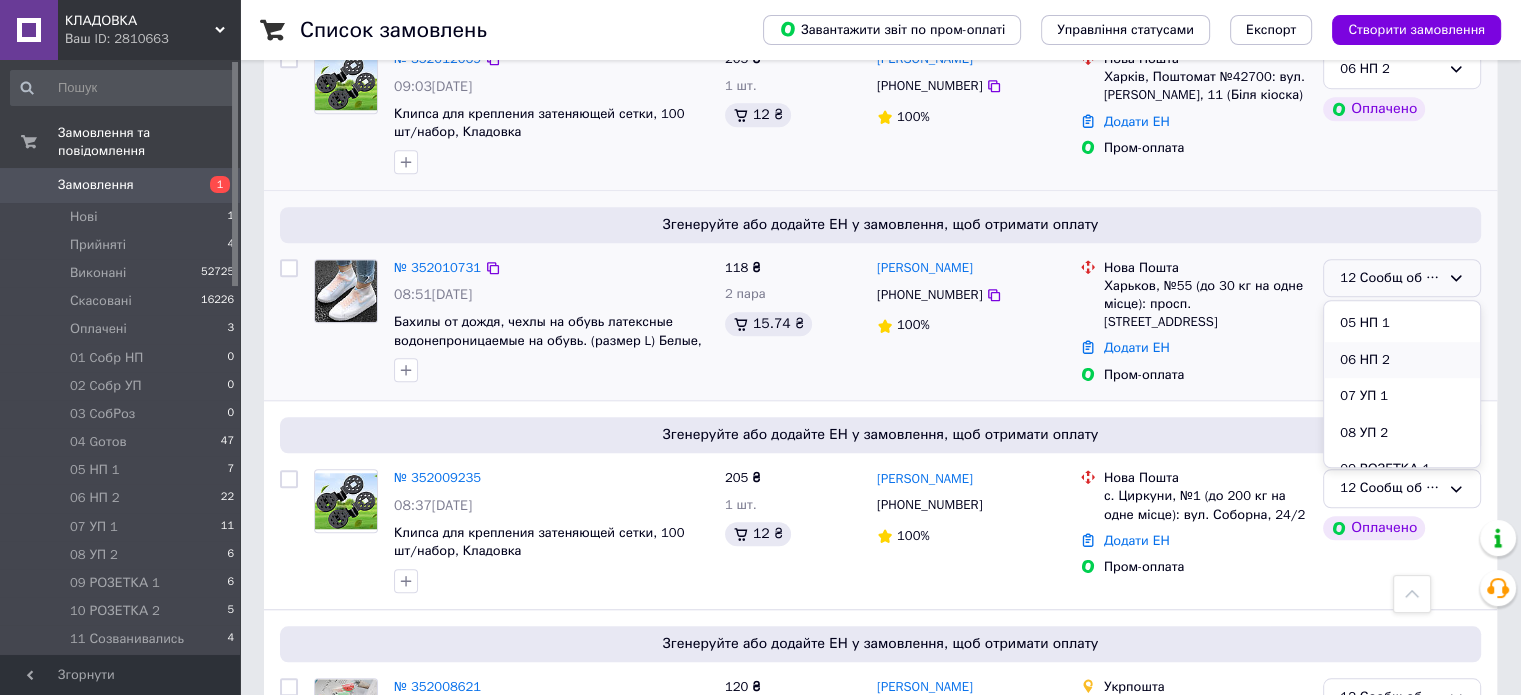 click on "06 НП 2" at bounding box center [1402, 360] 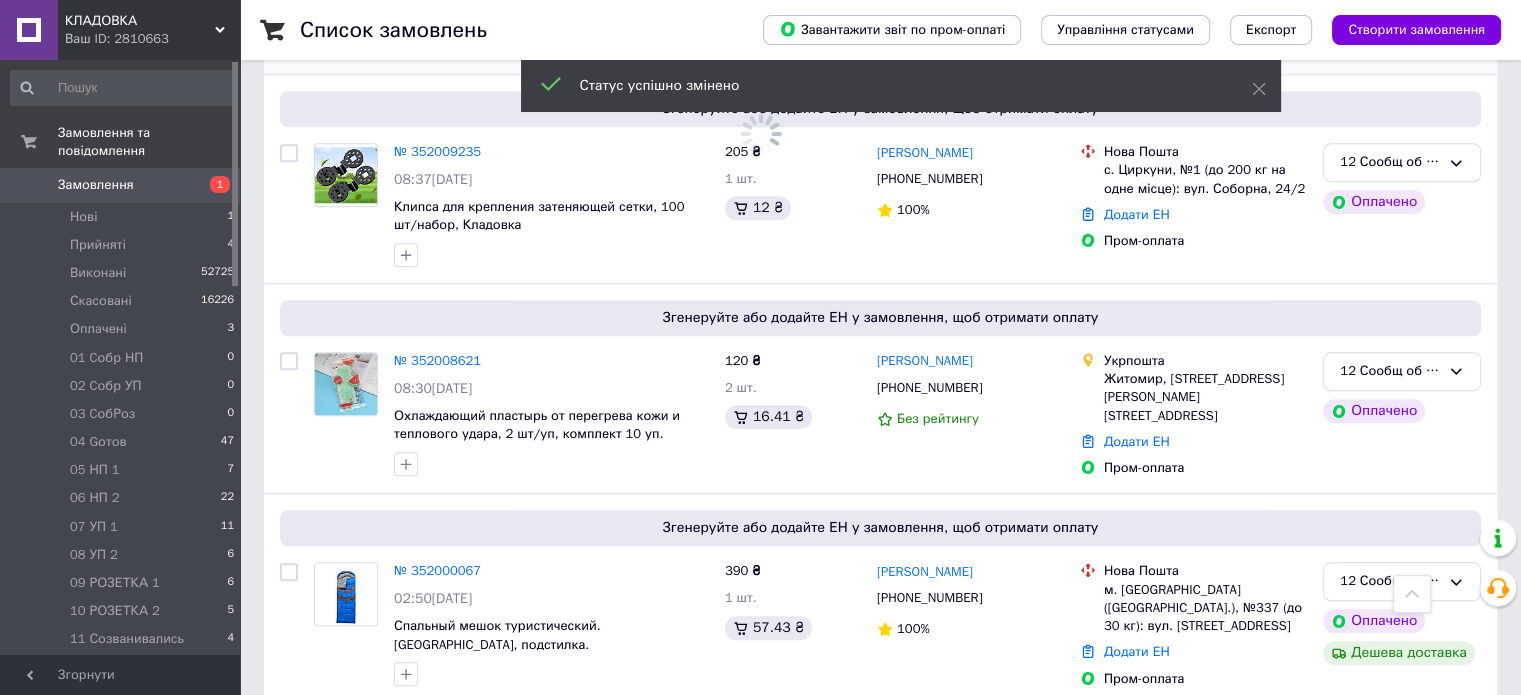 scroll, scrollTop: 1868, scrollLeft: 0, axis: vertical 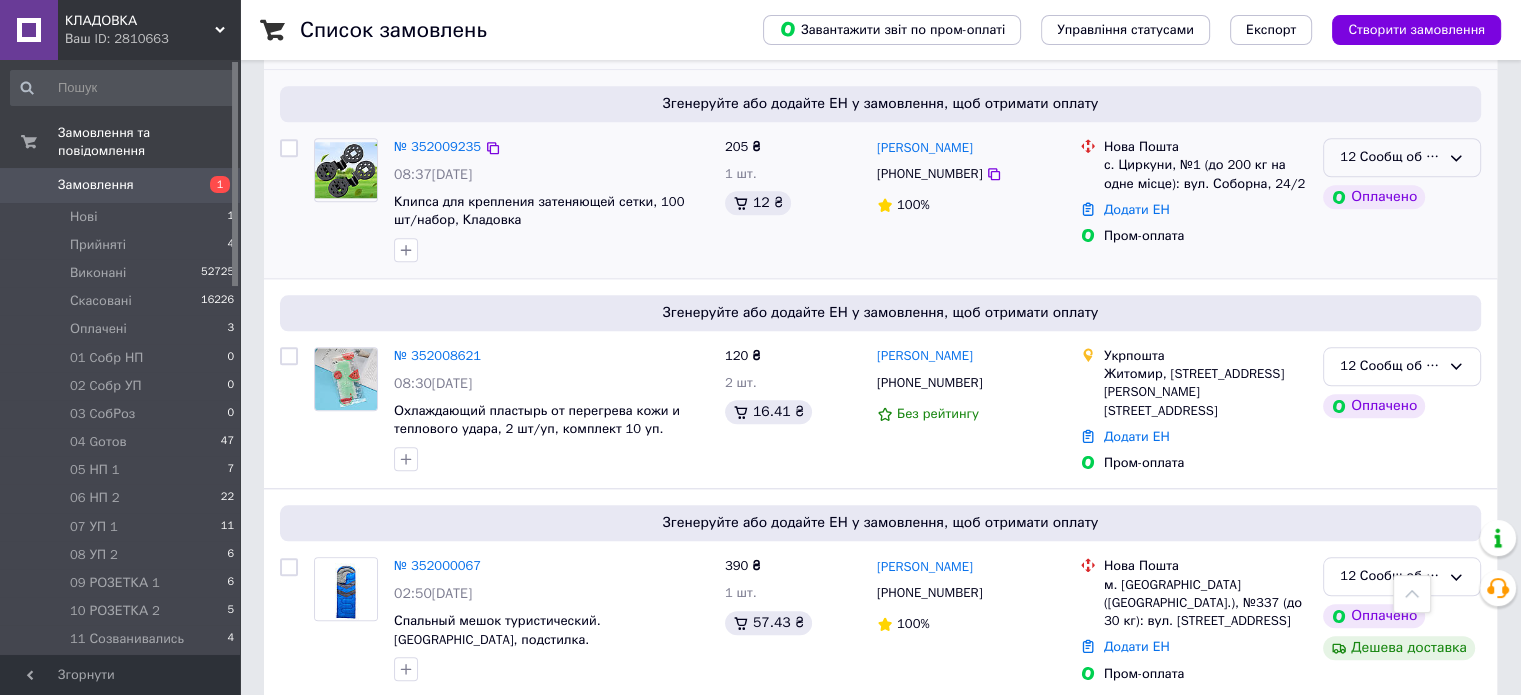 click 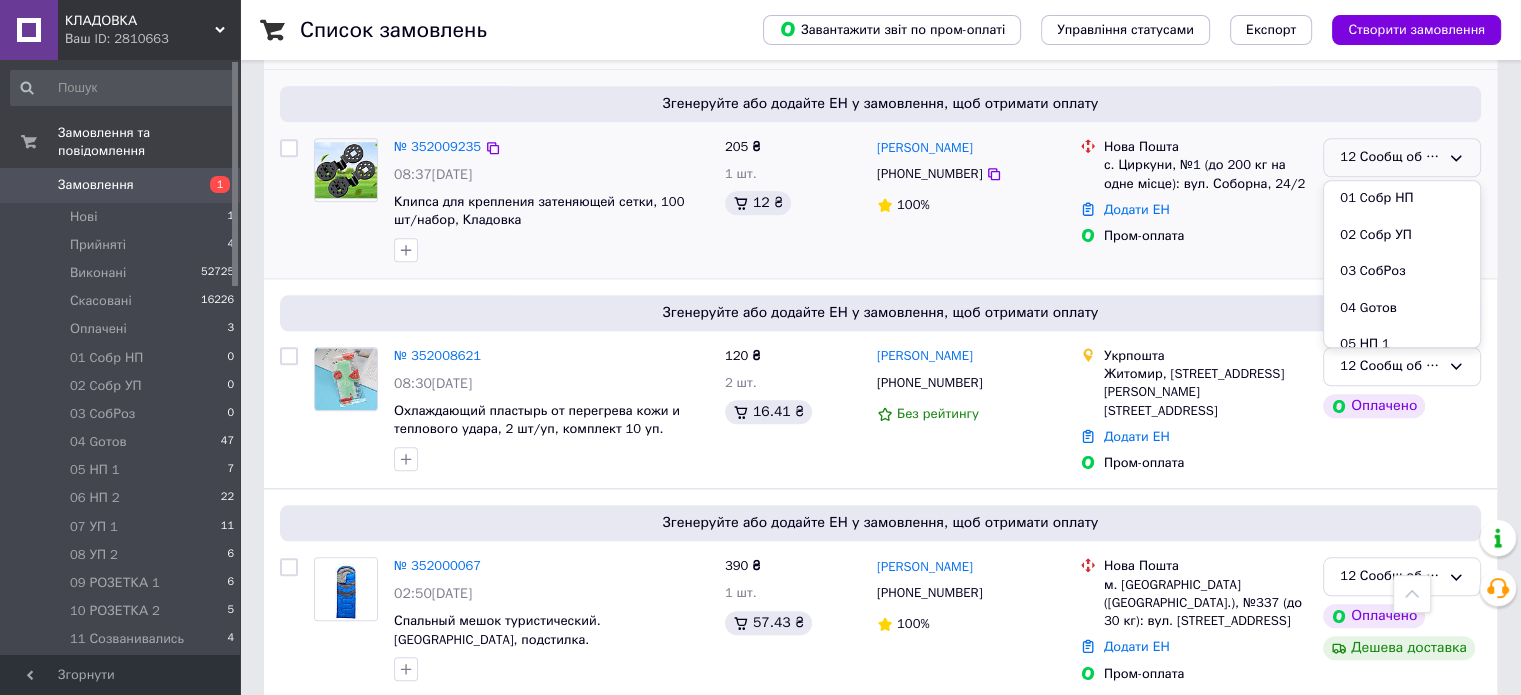 scroll, scrollTop: 289, scrollLeft: 0, axis: vertical 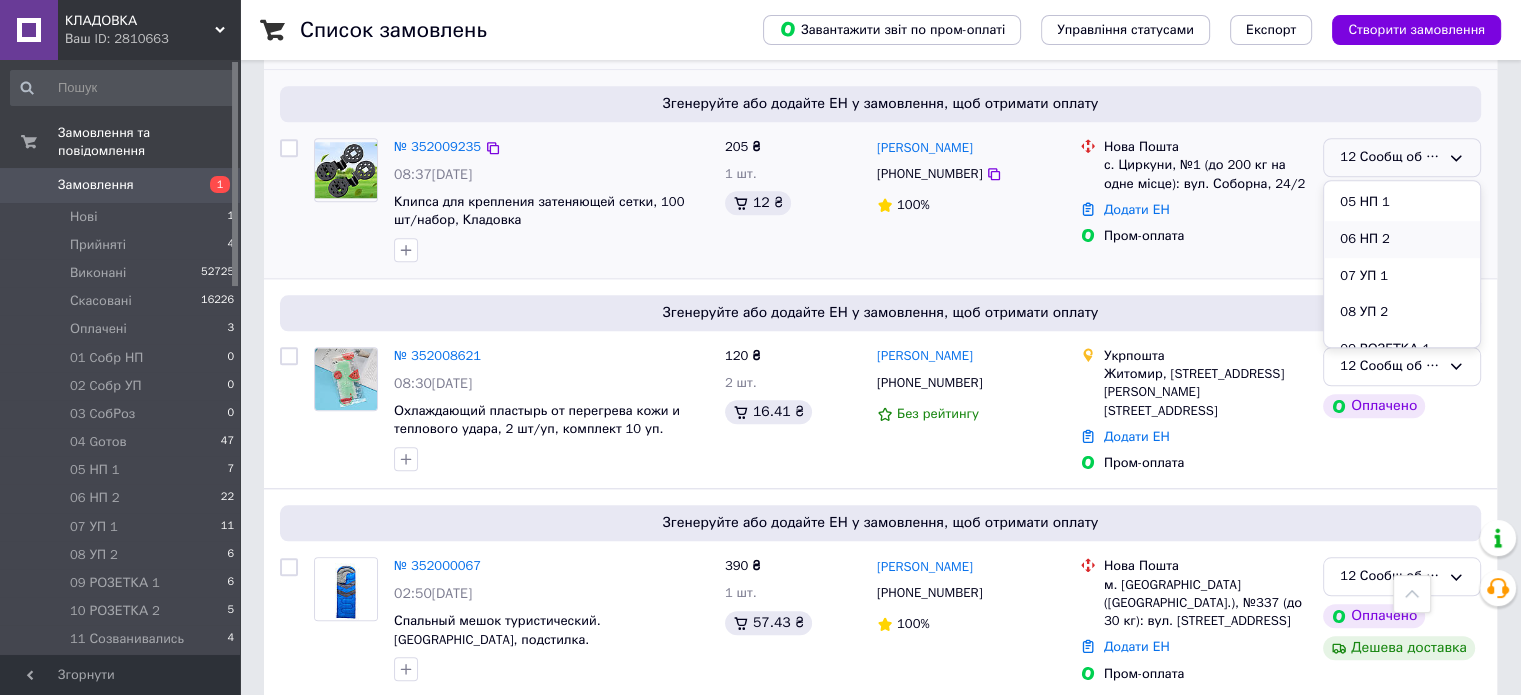 click on "06 НП 2" at bounding box center (1402, 239) 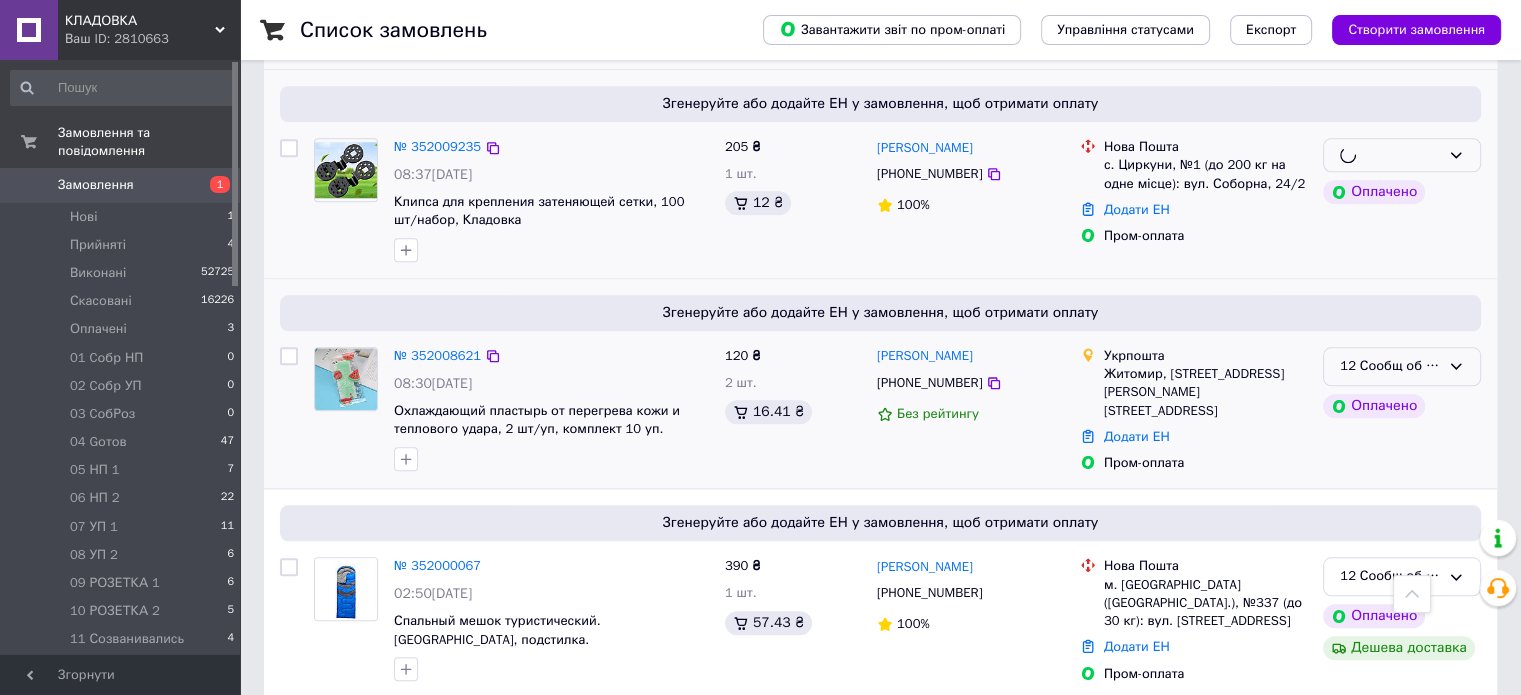 click 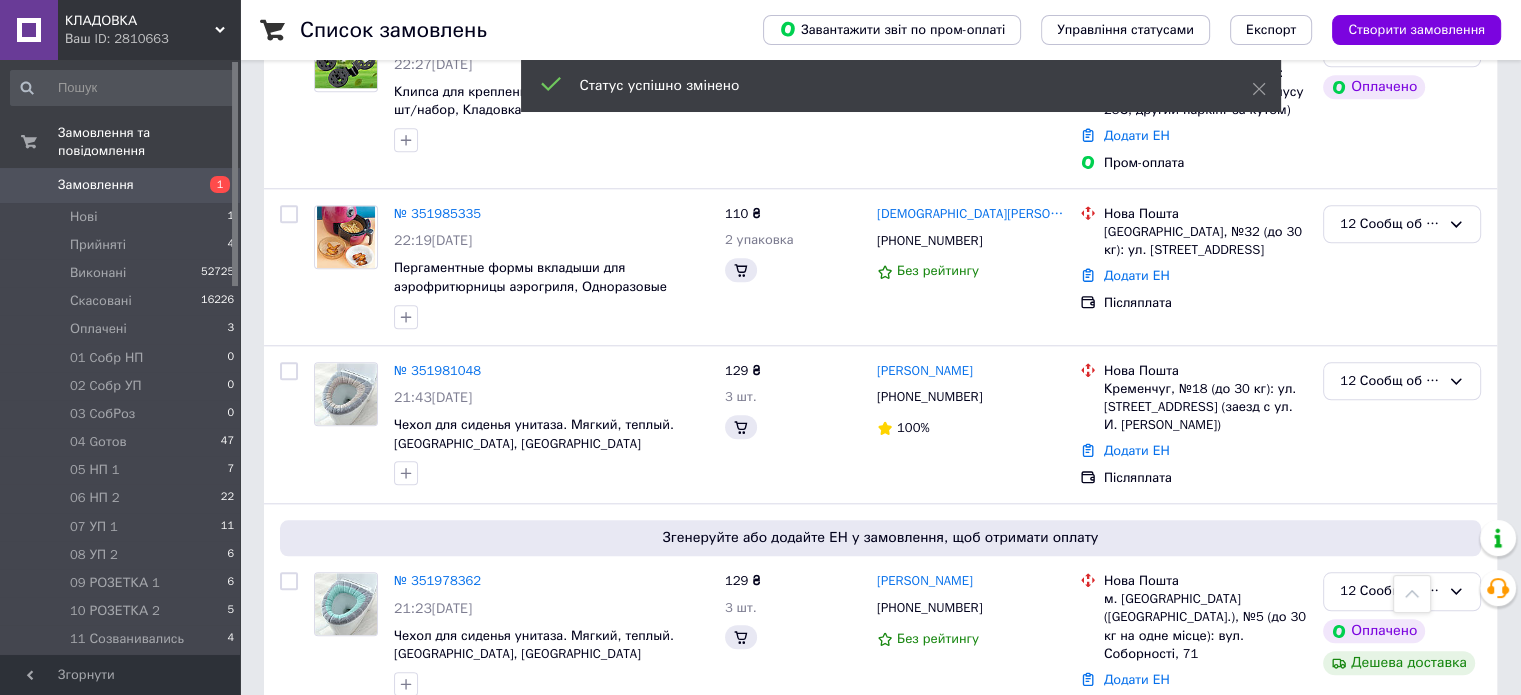 scroll, scrollTop: 291, scrollLeft: 0, axis: vertical 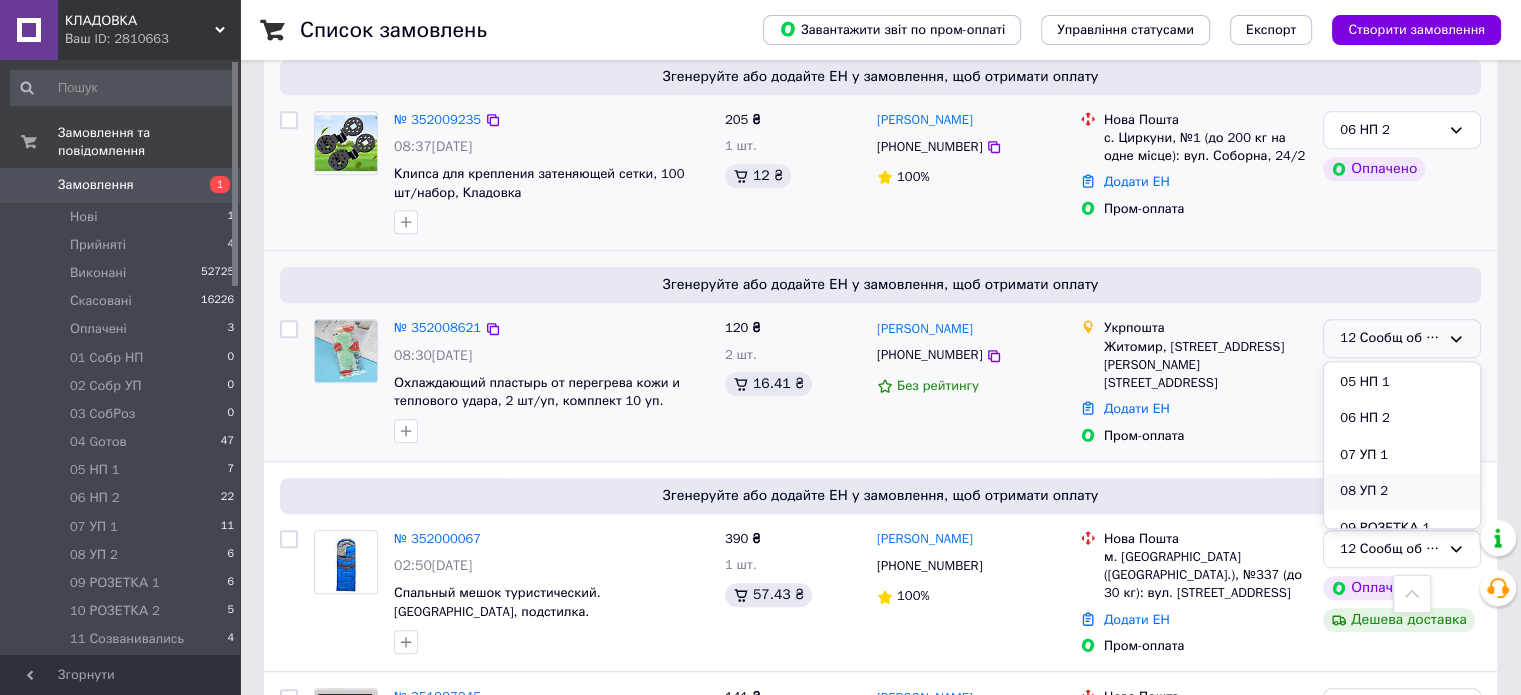 click on "08 УП 2" at bounding box center [1402, 491] 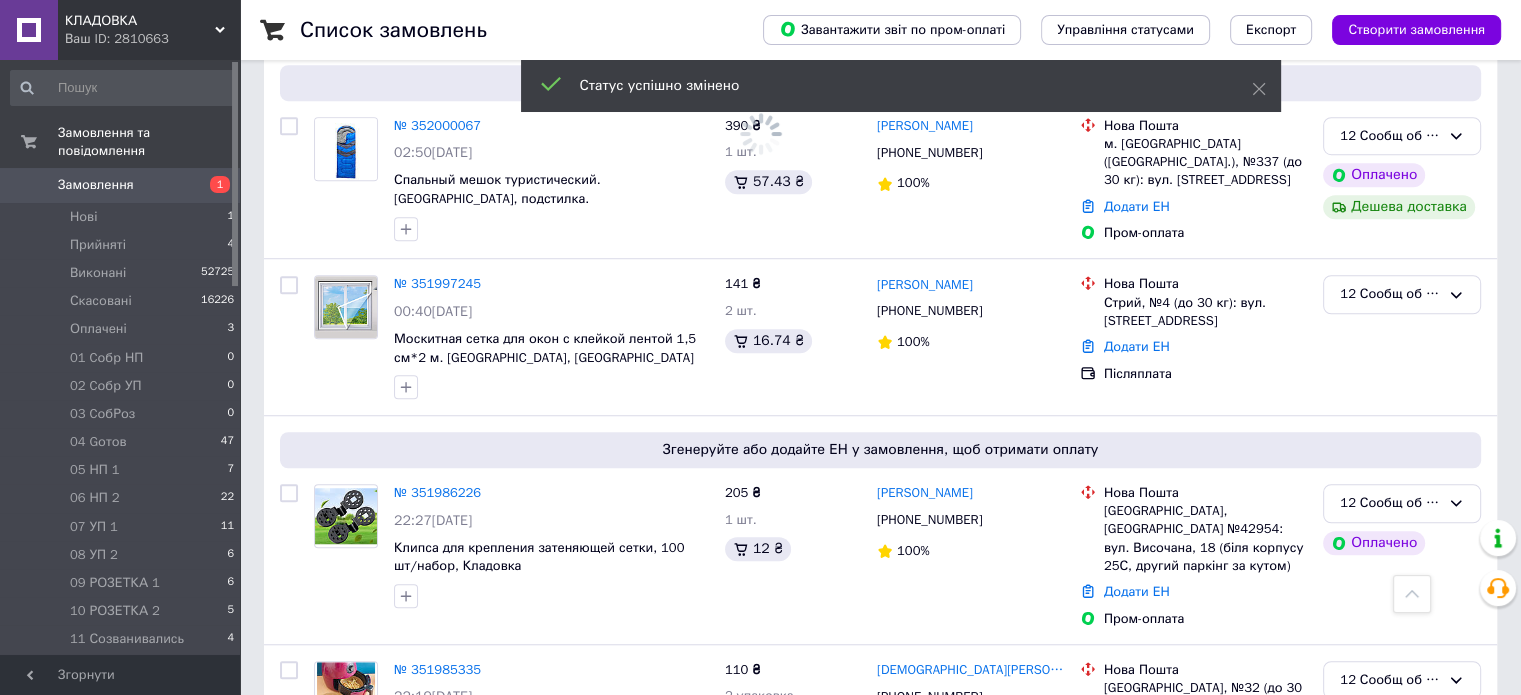 scroll, scrollTop: 1416, scrollLeft: 0, axis: vertical 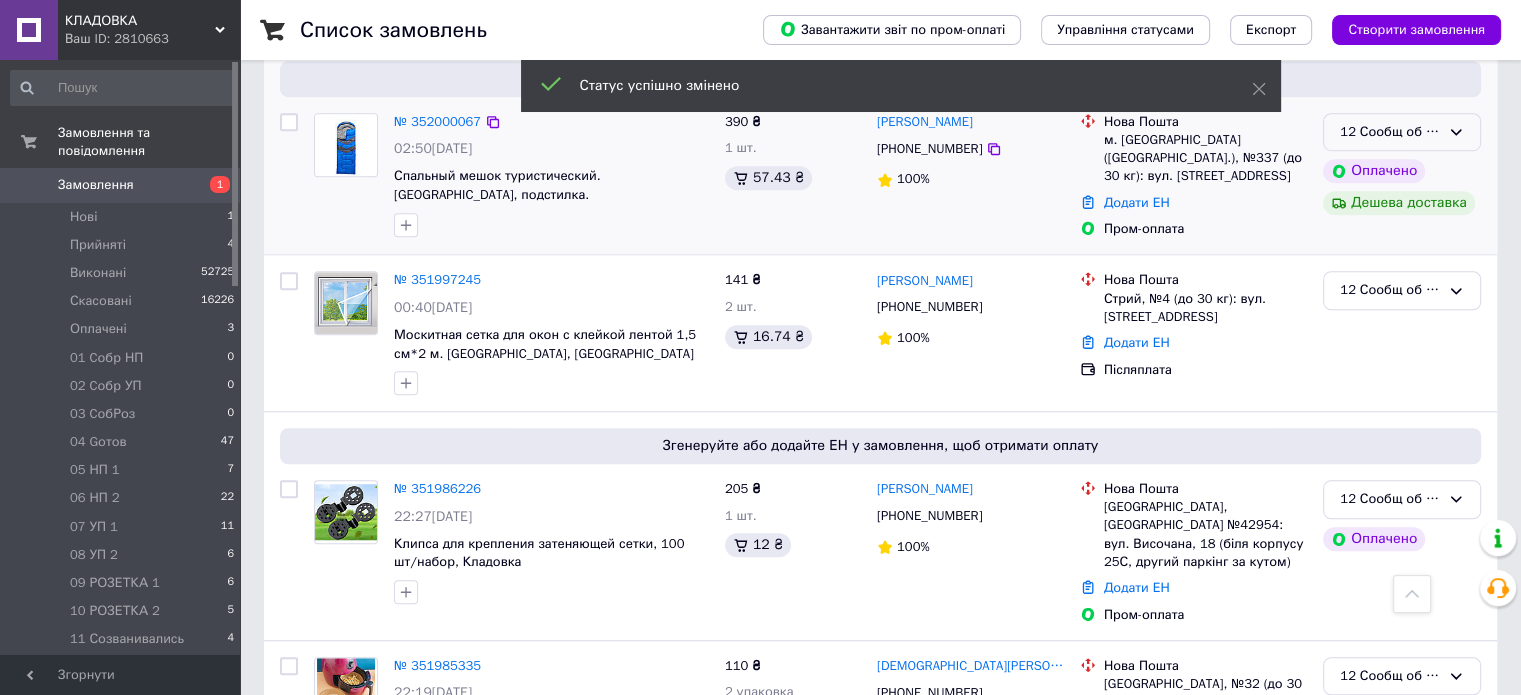 click on "12 Сообщ об ОПЛ" at bounding box center [1402, 132] 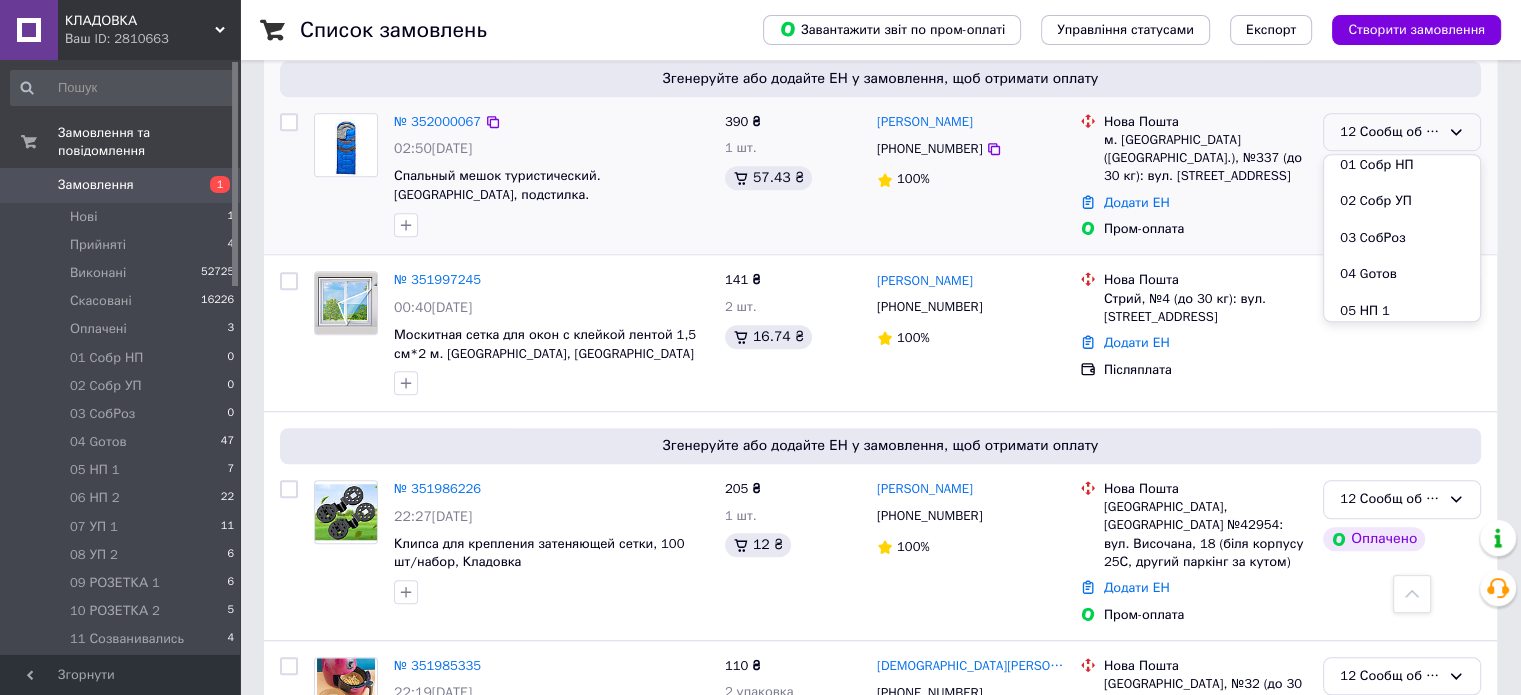 scroll, scrollTop: 289, scrollLeft: 0, axis: vertical 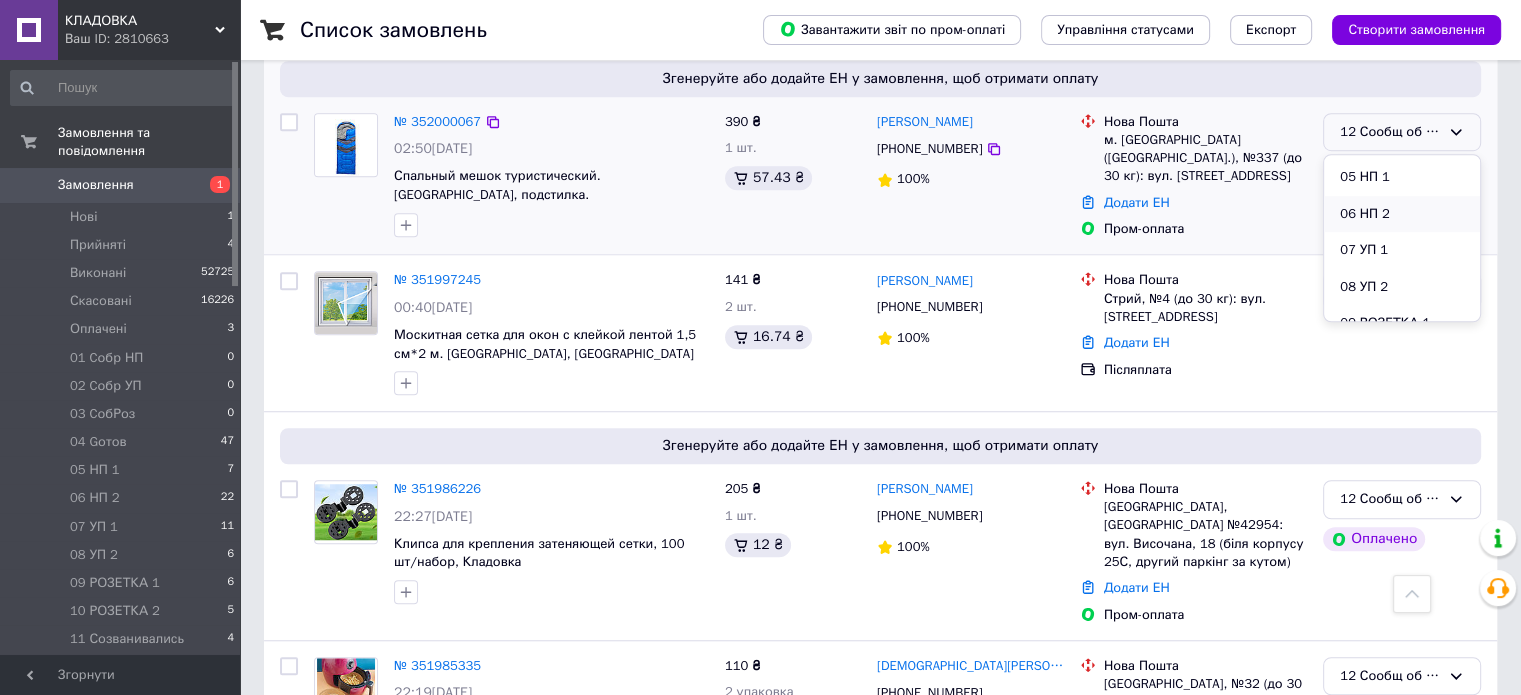 click on "06 НП 2" at bounding box center [1402, 214] 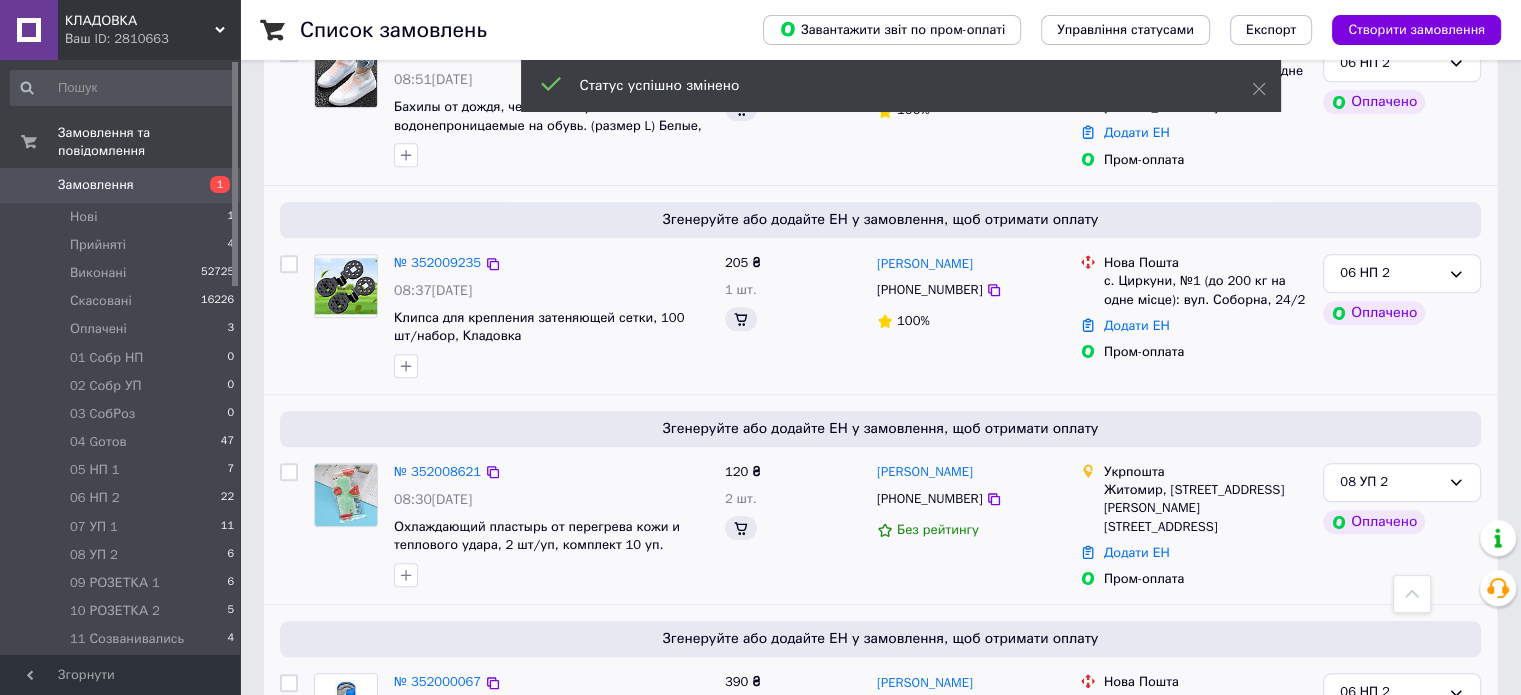 scroll, scrollTop: 2622, scrollLeft: 0, axis: vertical 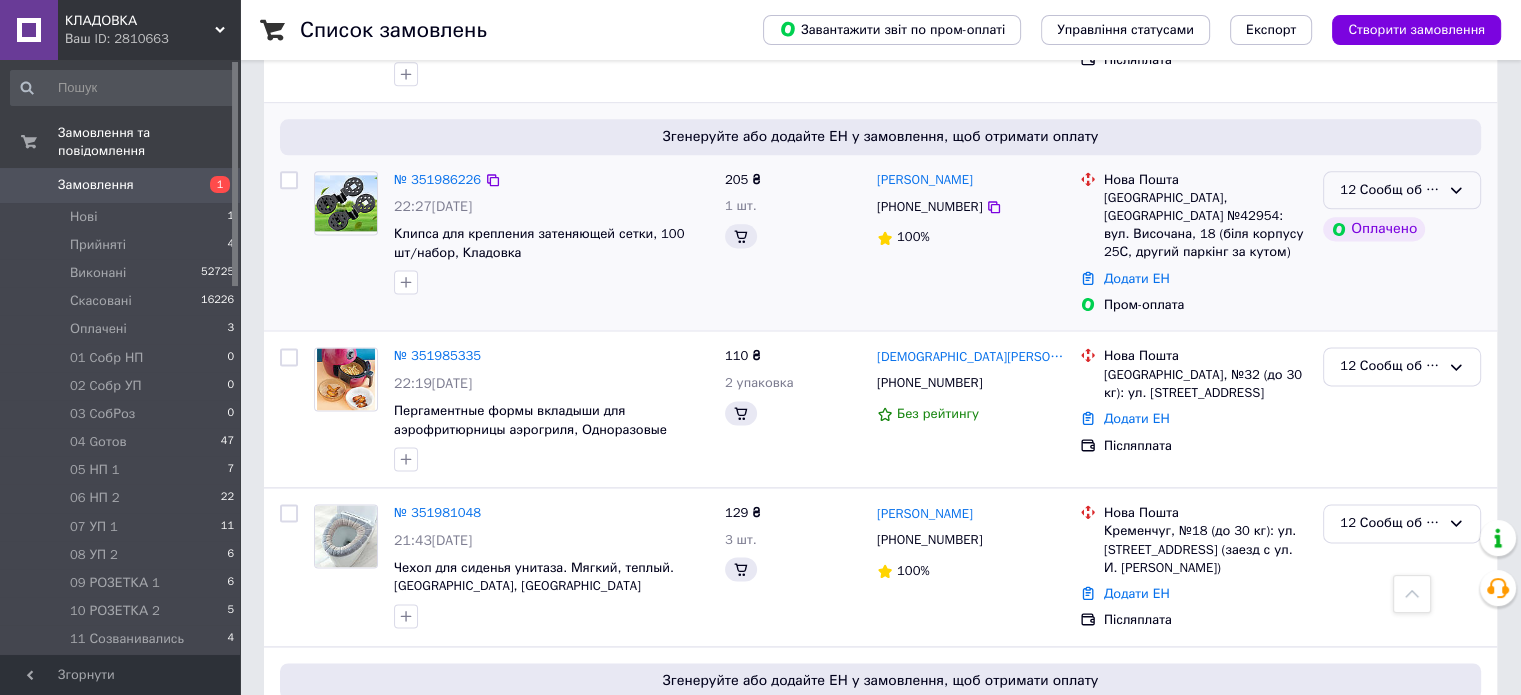 click 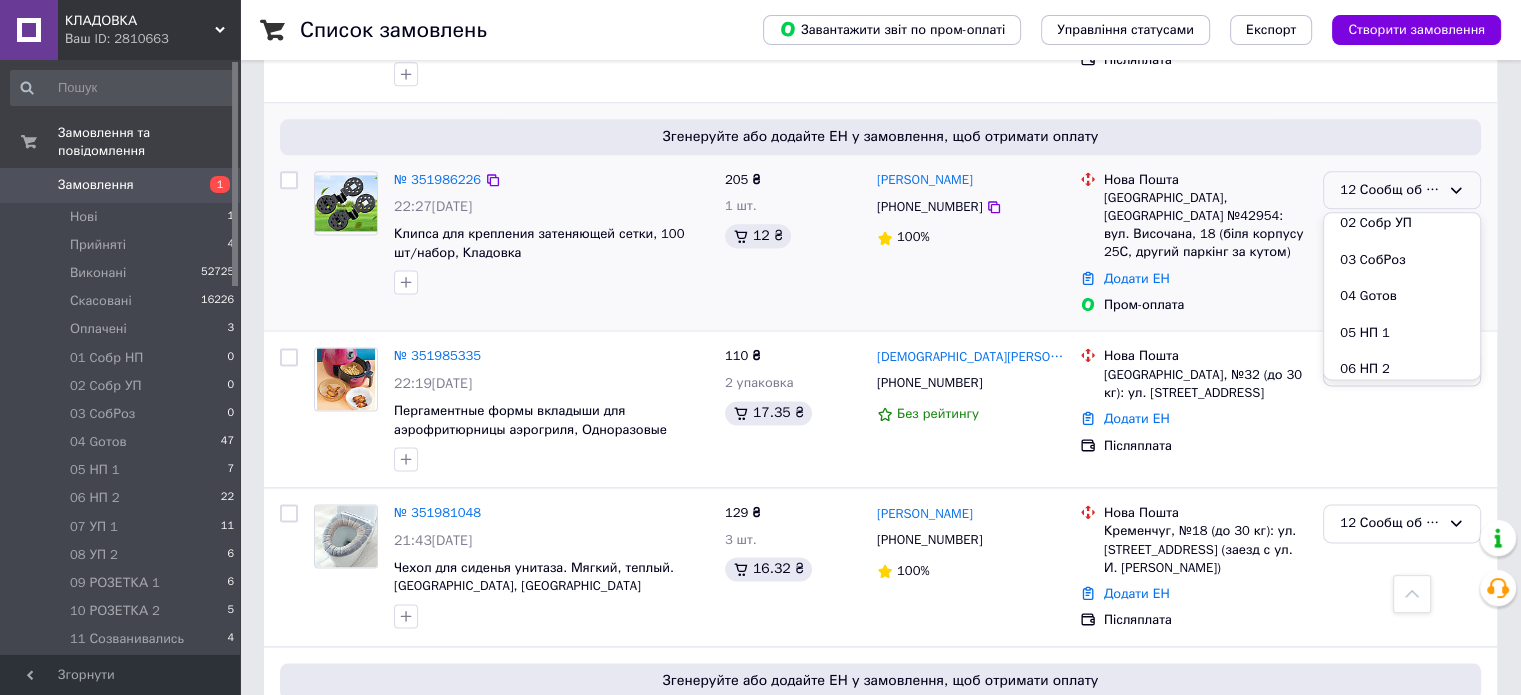 scroll, scrollTop: 291, scrollLeft: 0, axis: vertical 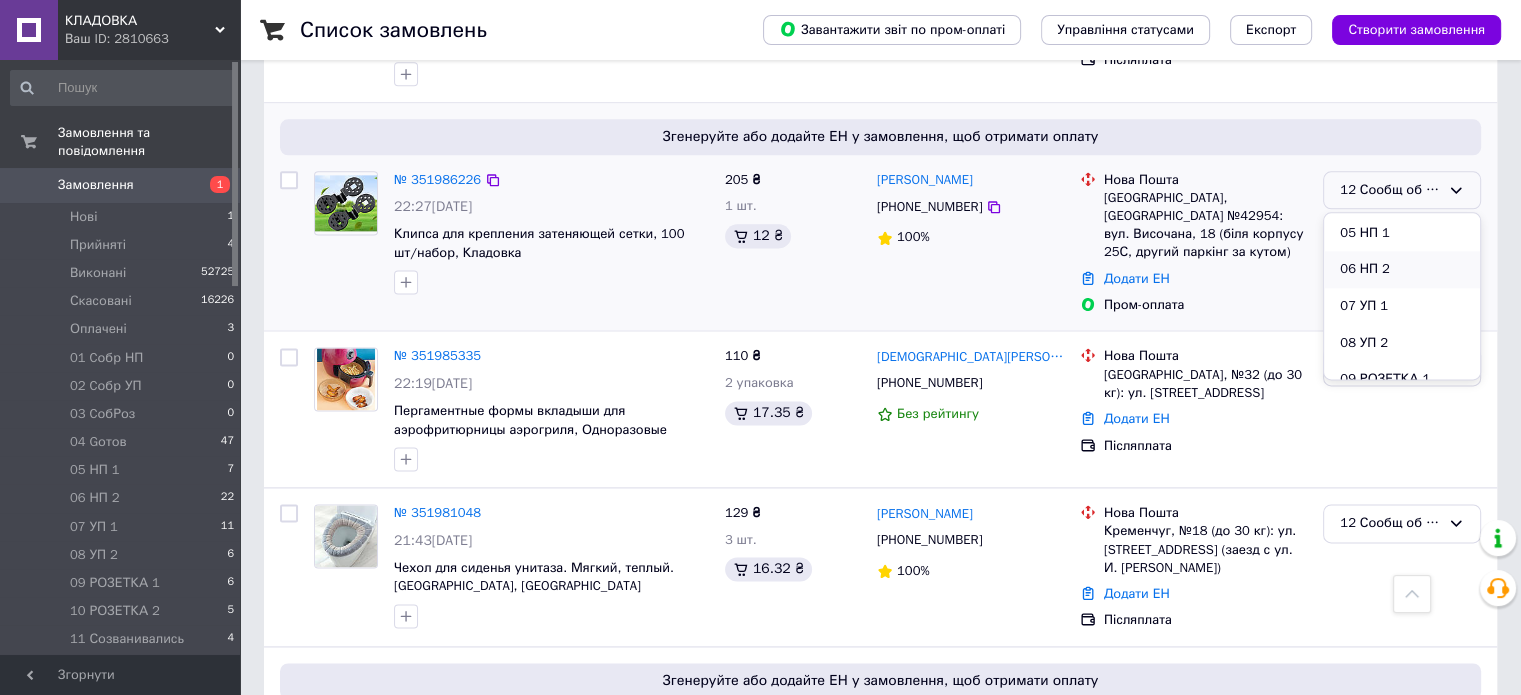 click on "06 НП 2" at bounding box center [1402, 269] 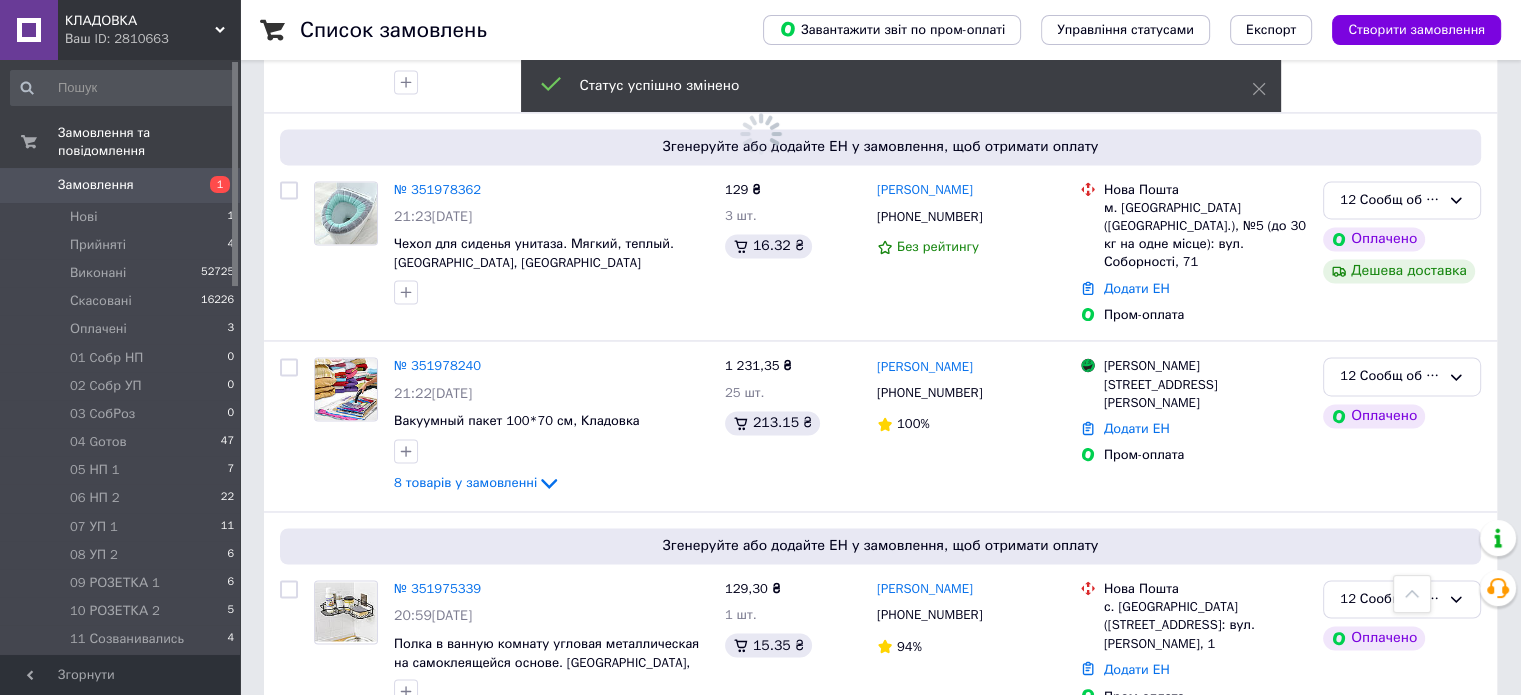 scroll, scrollTop: 3140, scrollLeft: 0, axis: vertical 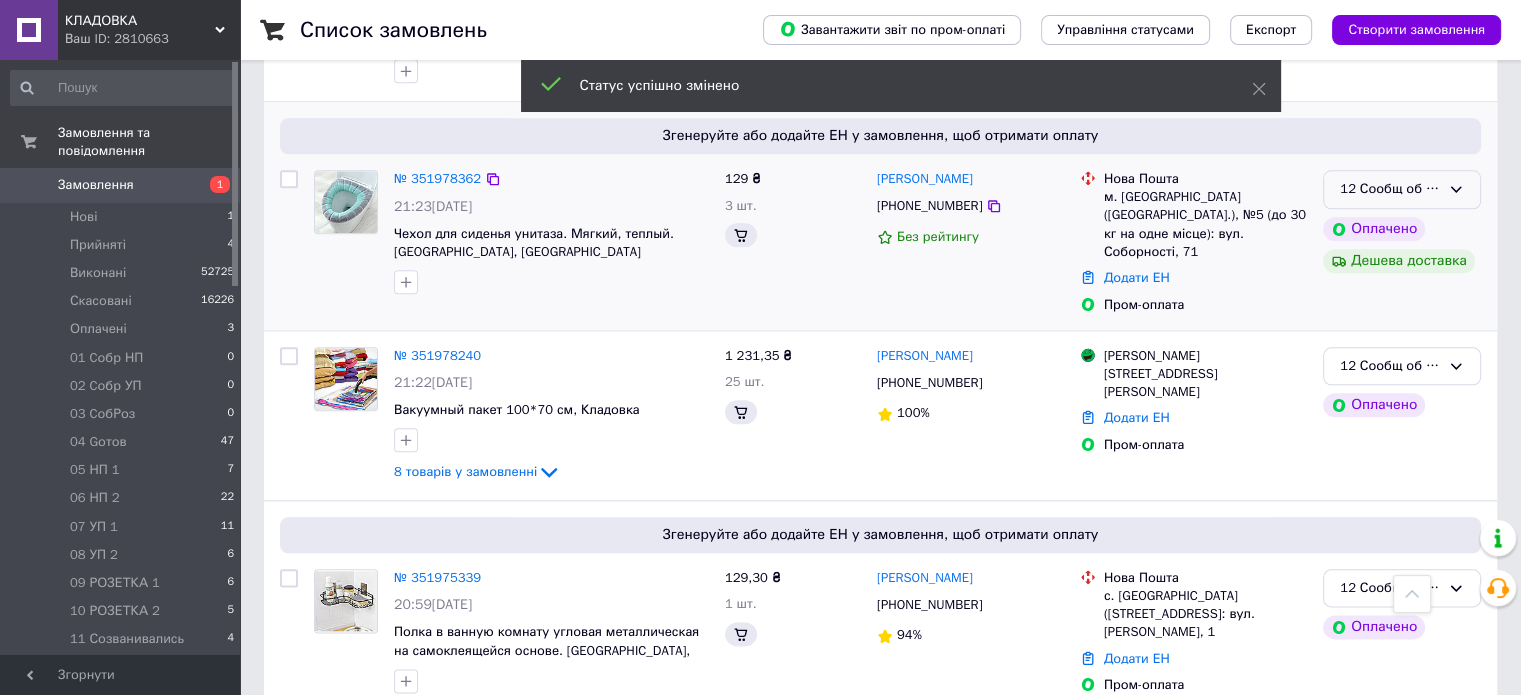 click 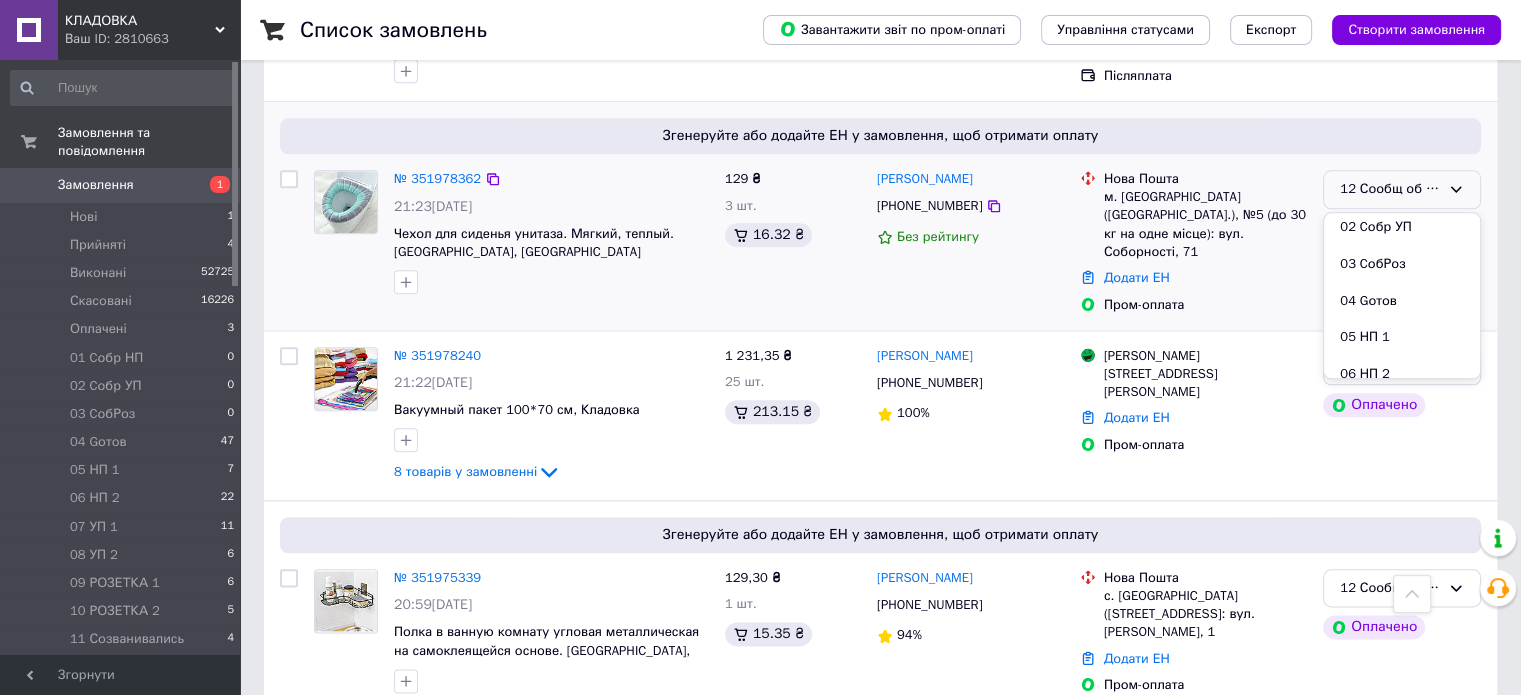 scroll, scrollTop: 289, scrollLeft: 0, axis: vertical 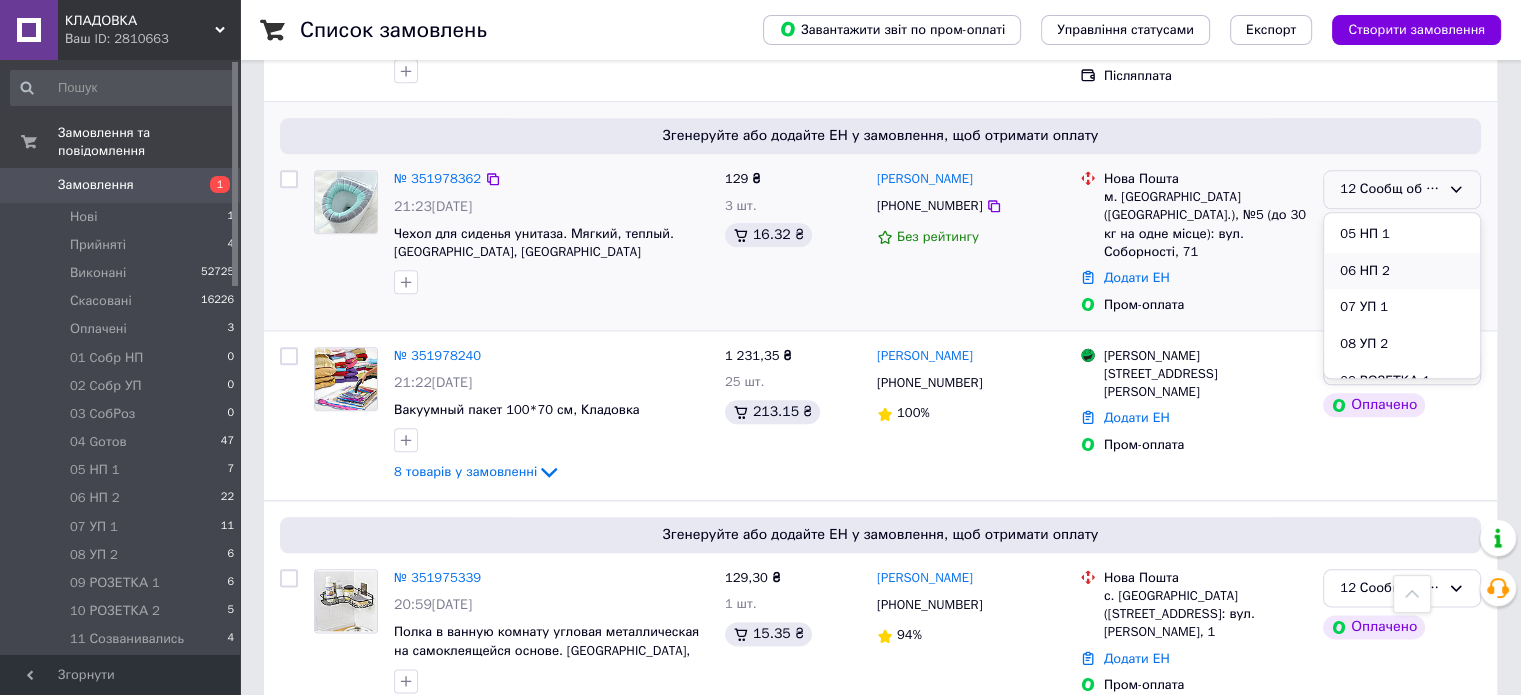 click on "06 НП 2" at bounding box center [1402, 271] 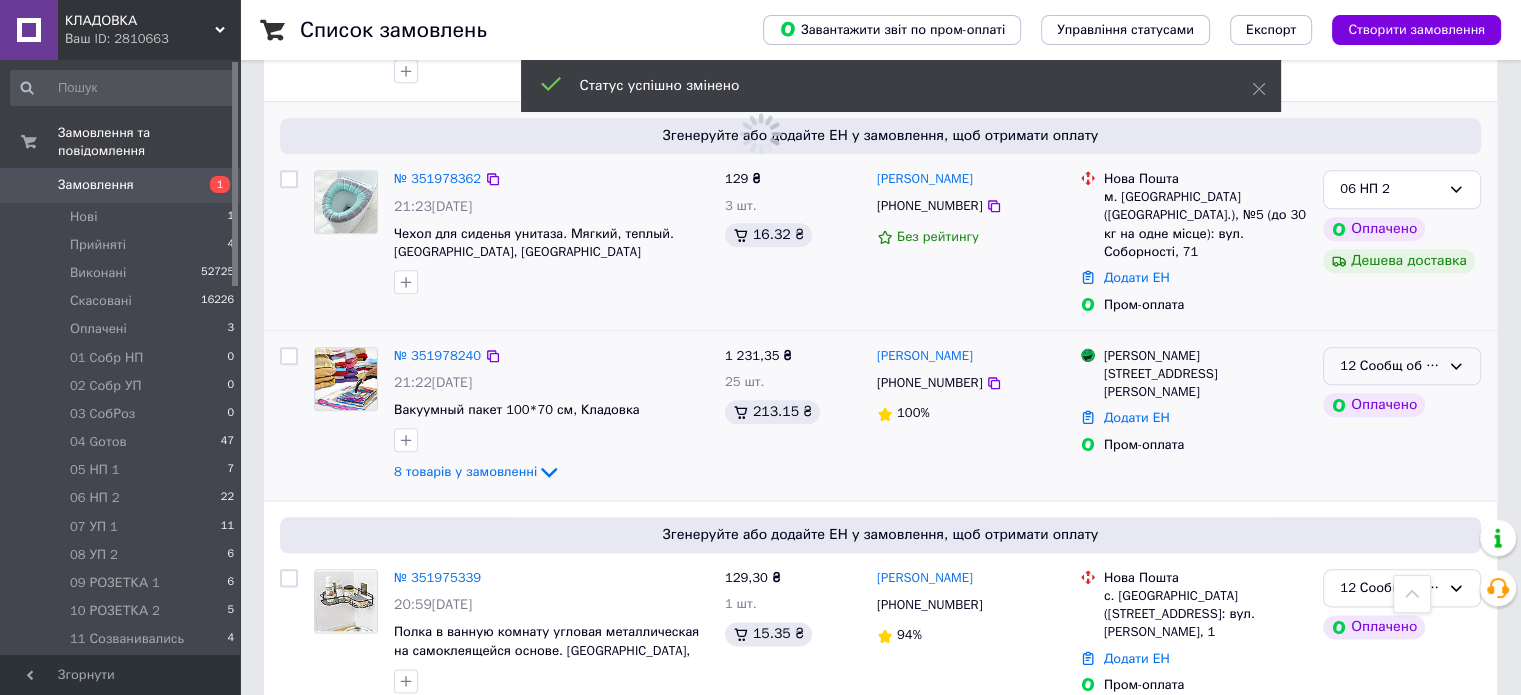 click 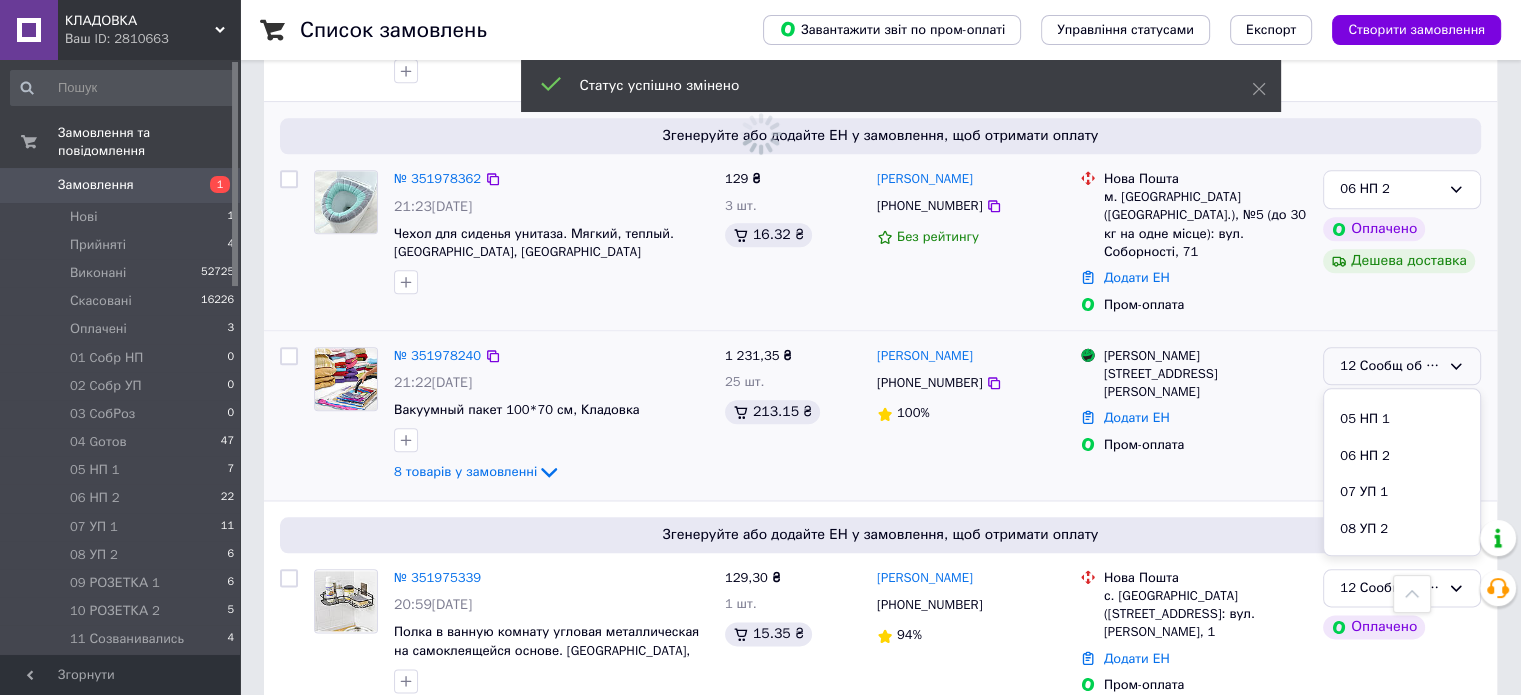 scroll, scrollTop: 291, scrollLeft: 0, axis: vertical 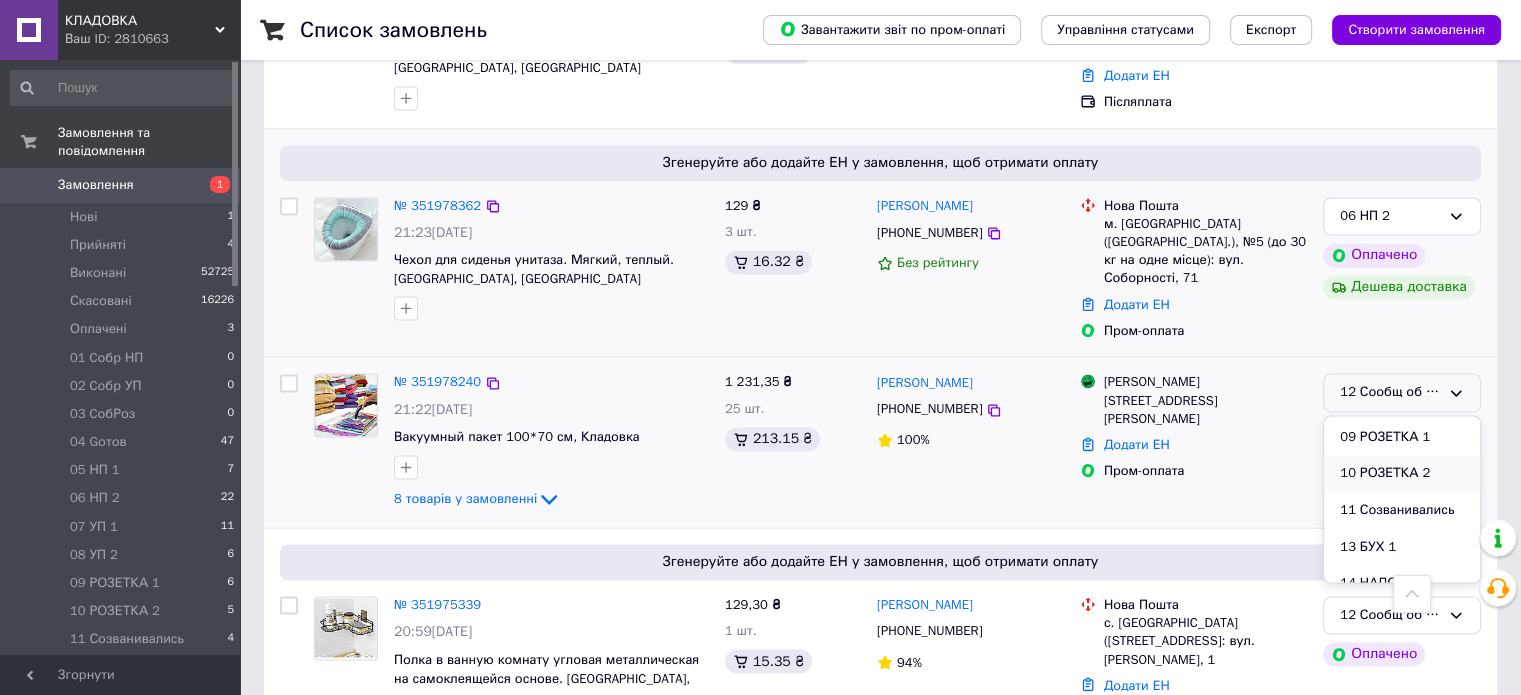 click on "10 РОЗЕТКА 2" at bounding box center [1402, 473] 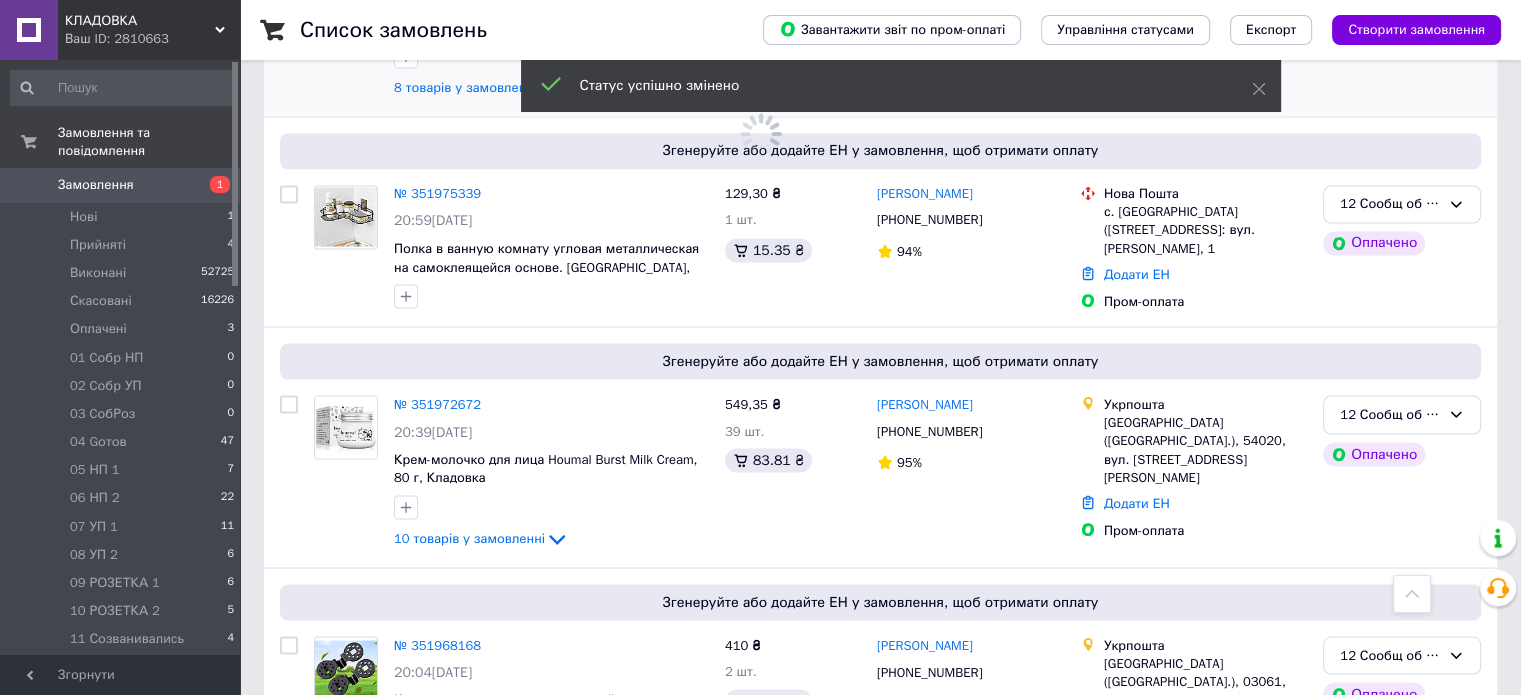 scroll, scrollTop: 3604, scrollLeft: 0, axis: vertical 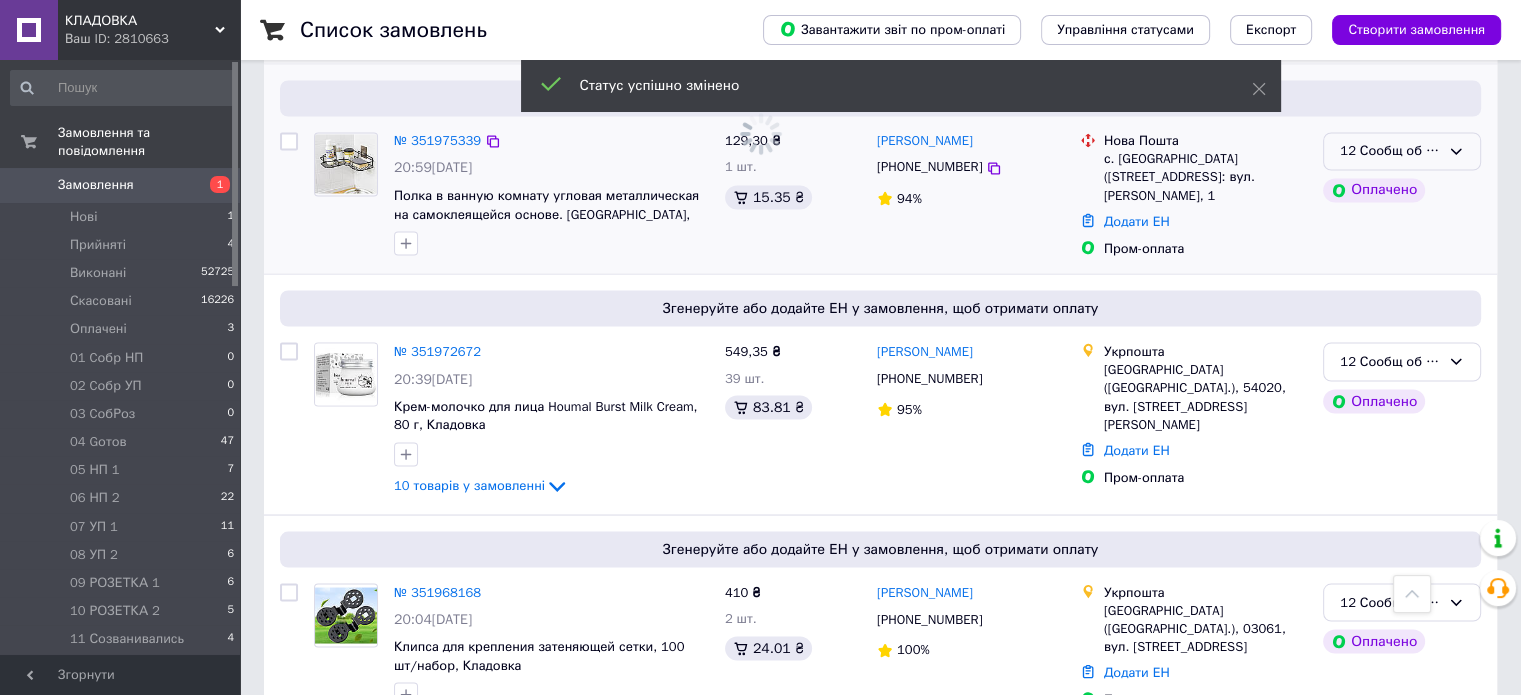 click 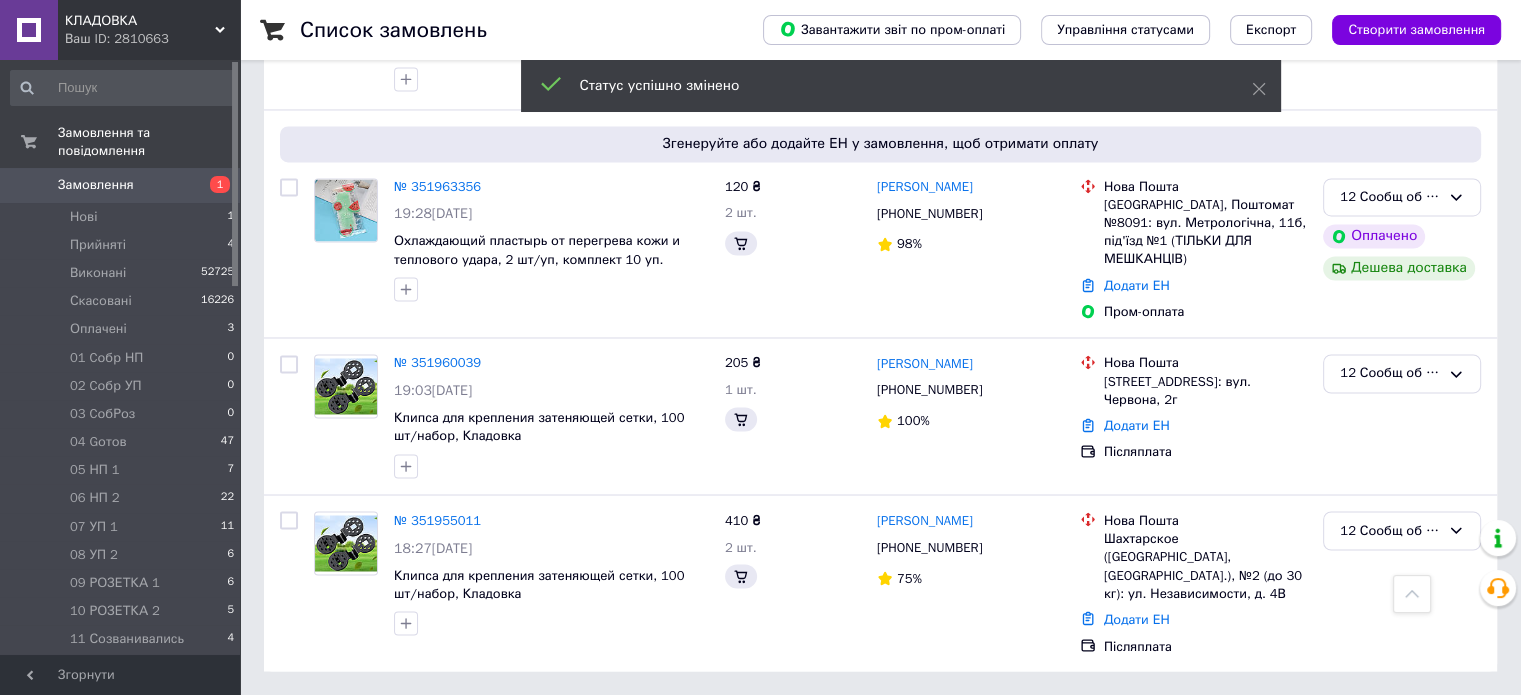 scroll, scrollTop: 2734, scrollLeft: 0, axis: vertical 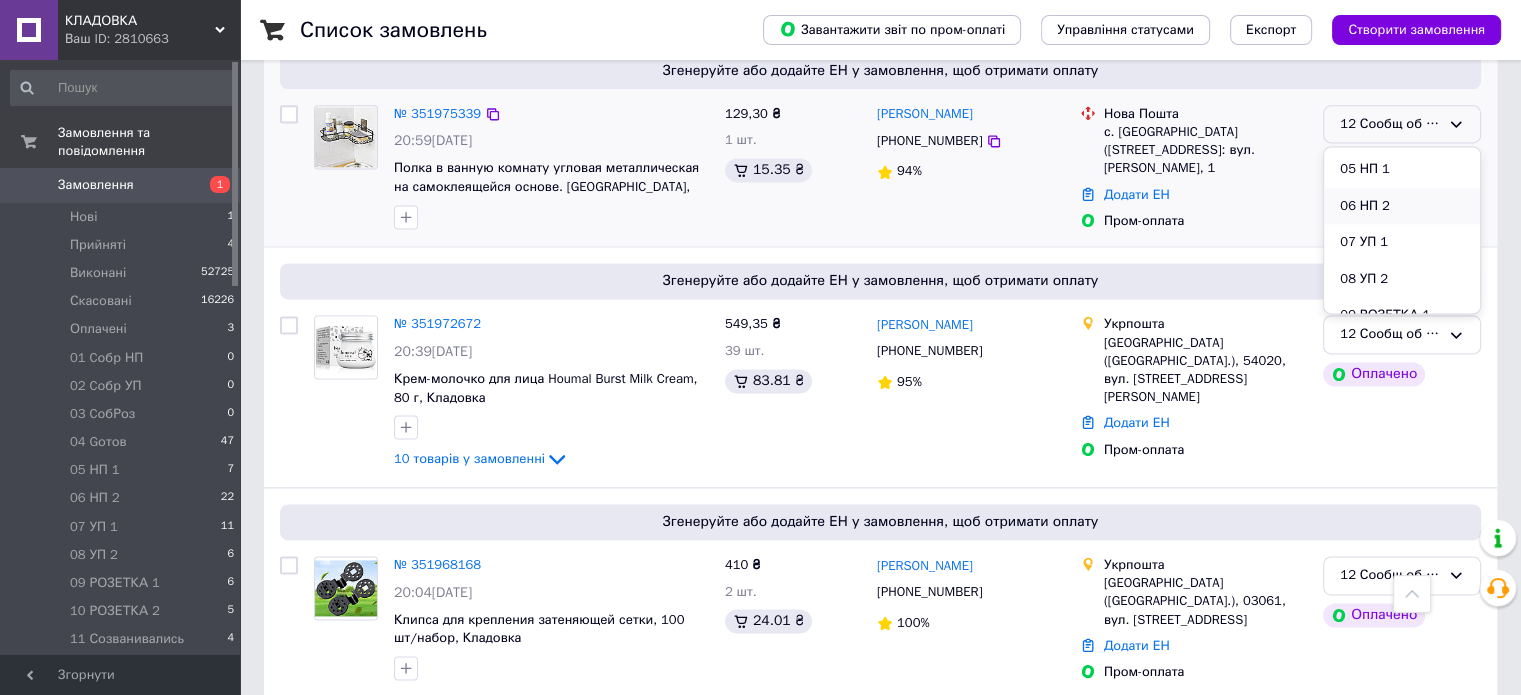 click on "06 НП 2" at bounding box center (1402, 206) 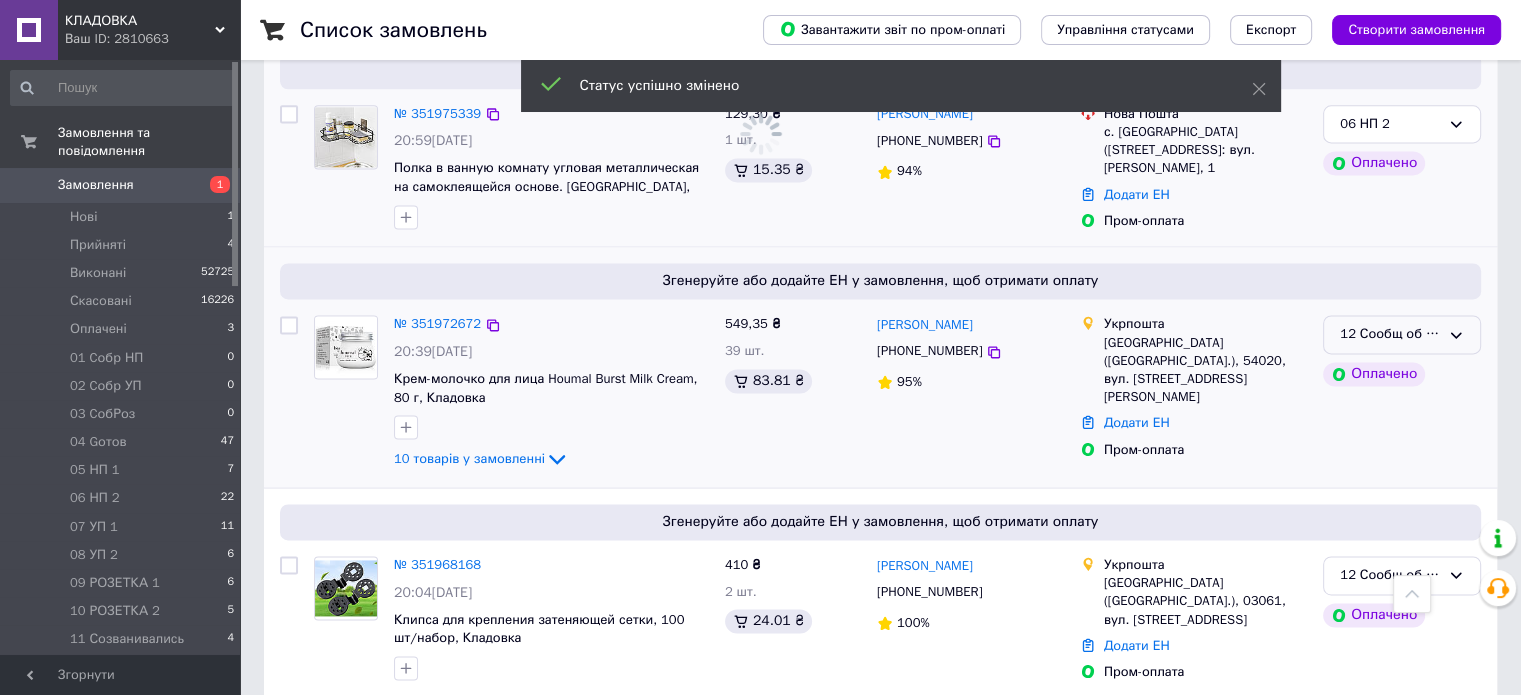 click 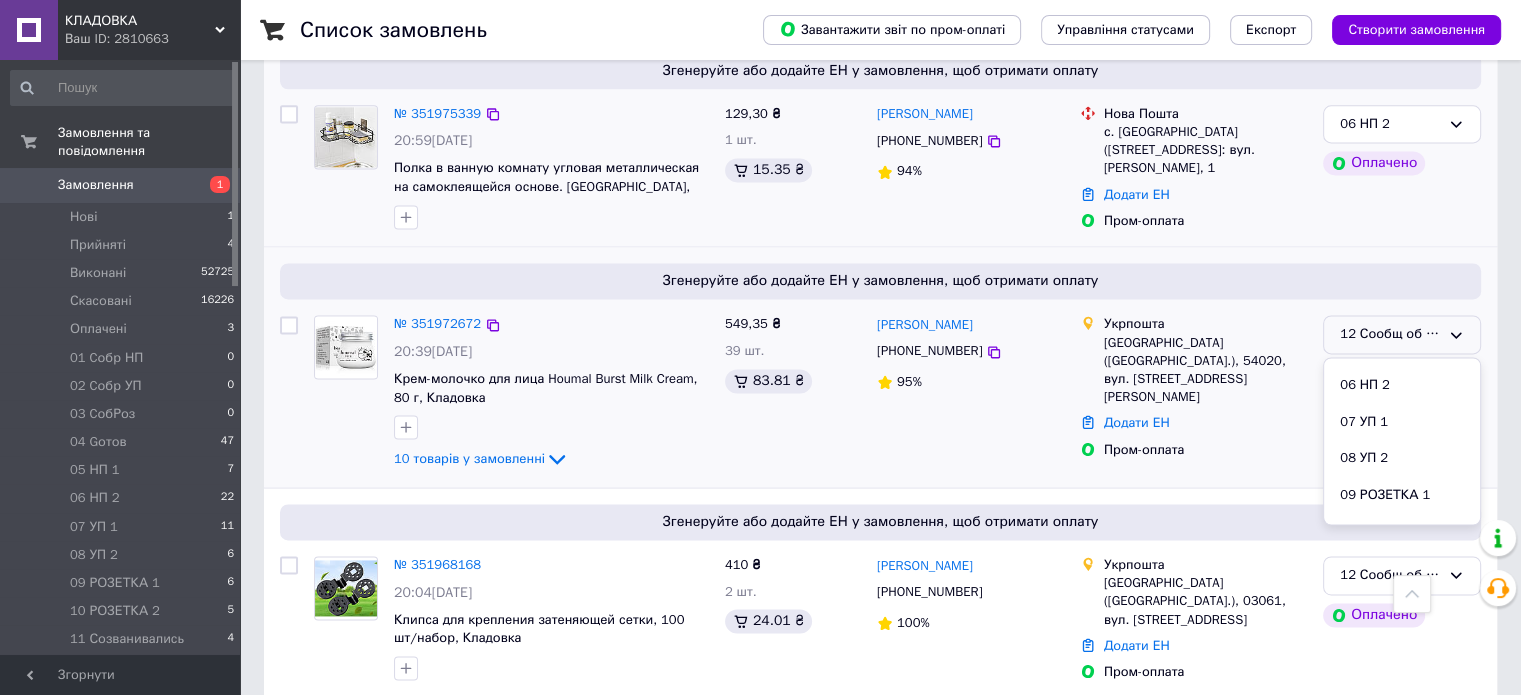 scroll, scrollTop: 289, scrollLeft: 0, axis: vertical 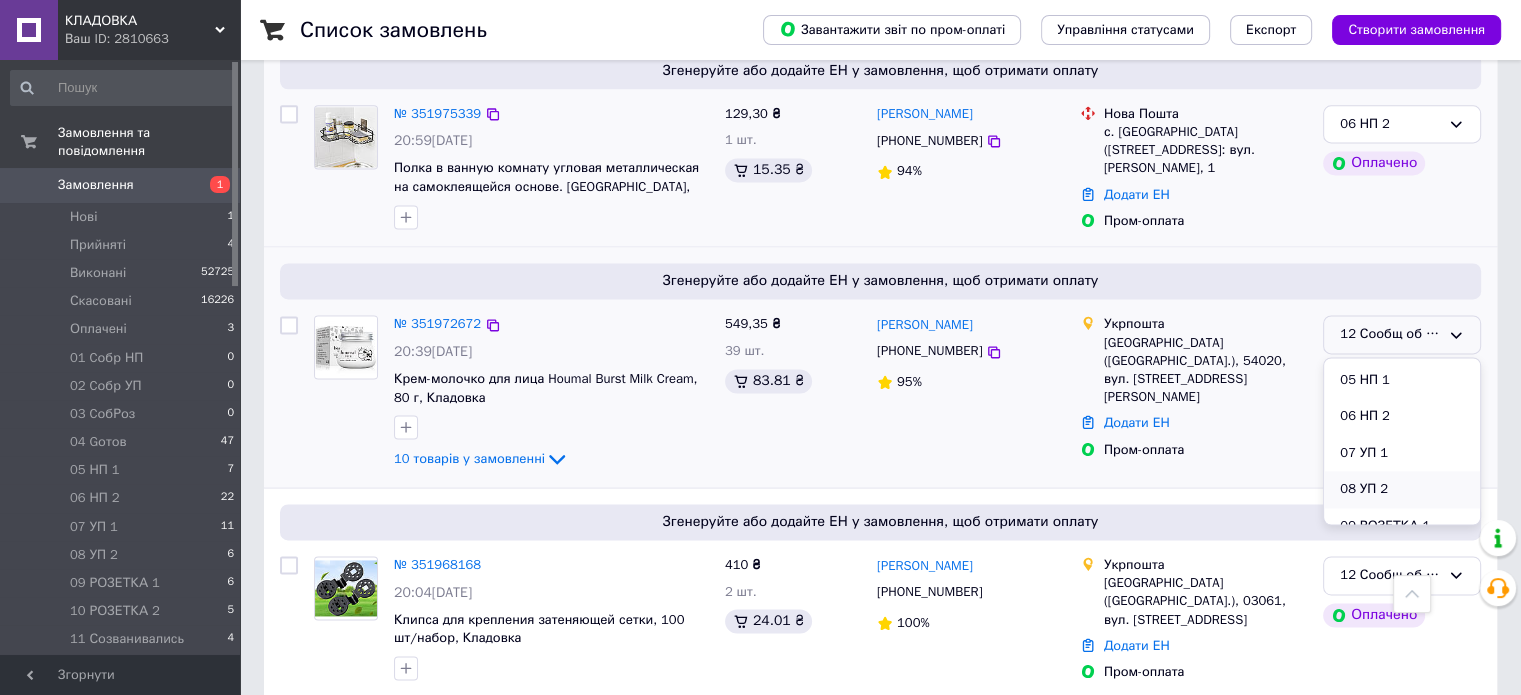 click on "08 УП 2" at bounding box center [1402, 489] 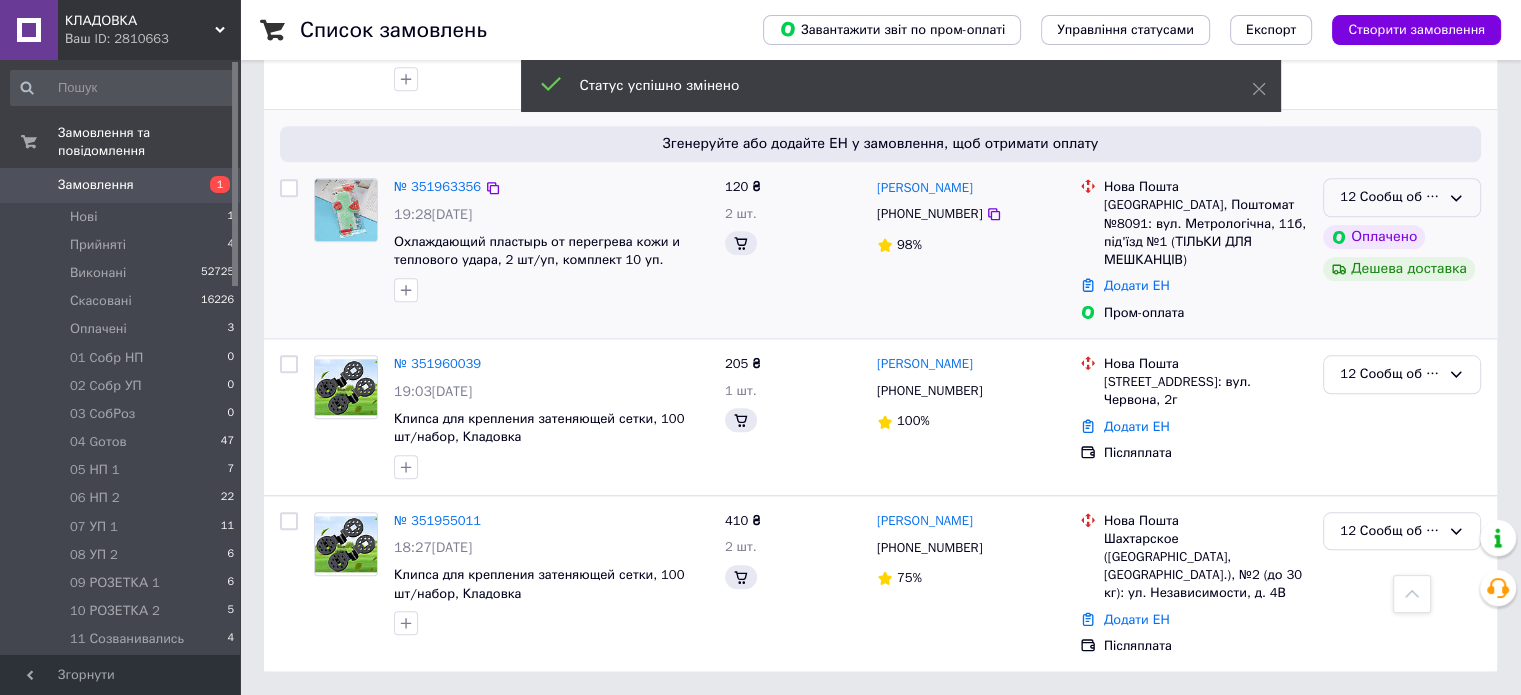 scroll, scrollTop: 1662, scrollLeft: 0, axis: vertical 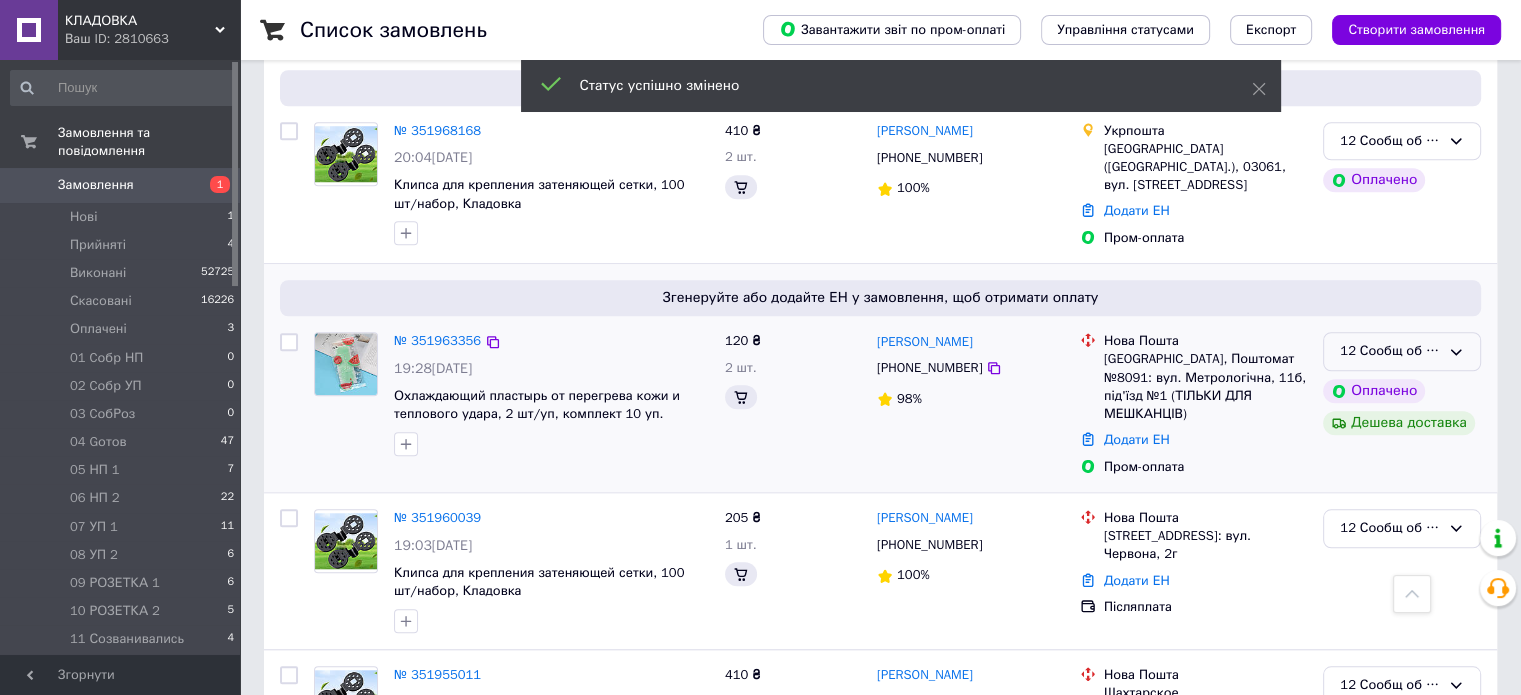 click on "12 Сообщ об ОПЛ" at bounding box center [1402, 351] 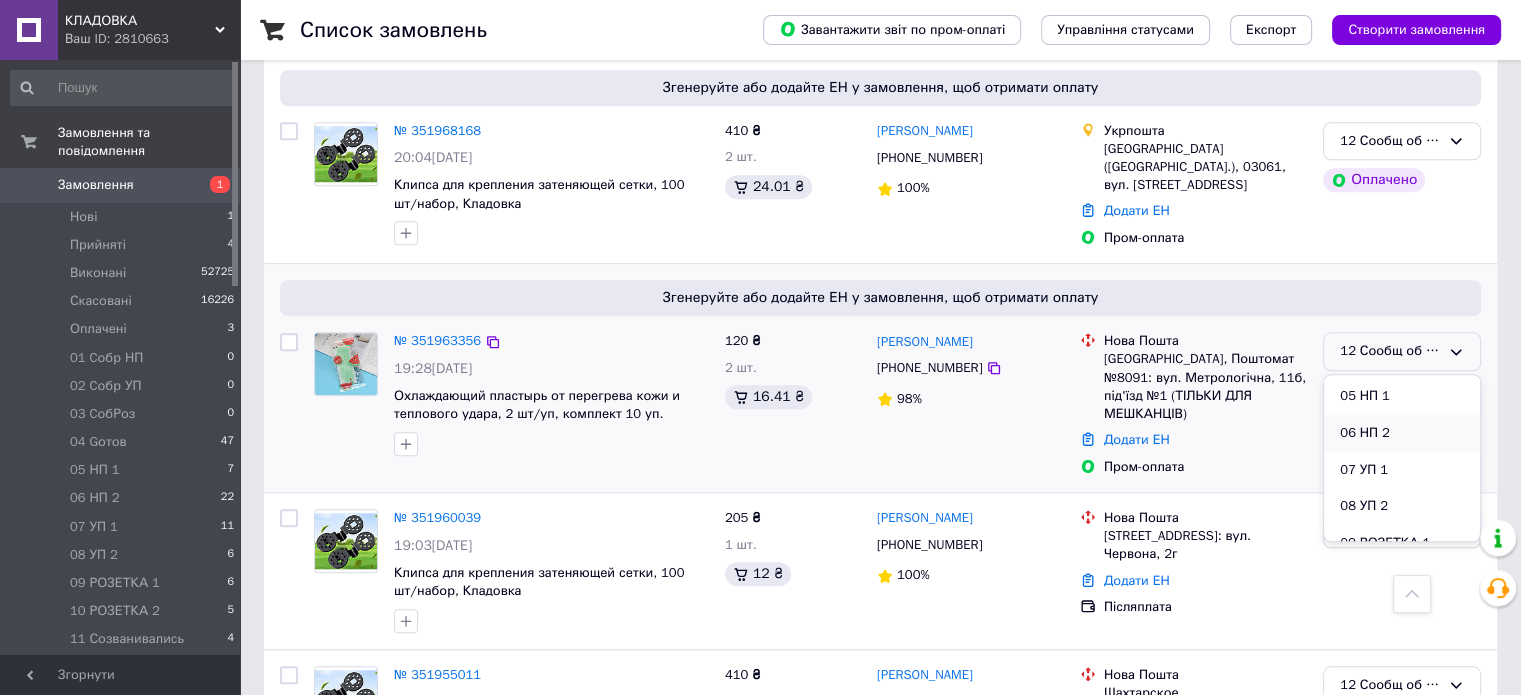 click on "06 НП 2" at bounding box center [1402, 433] 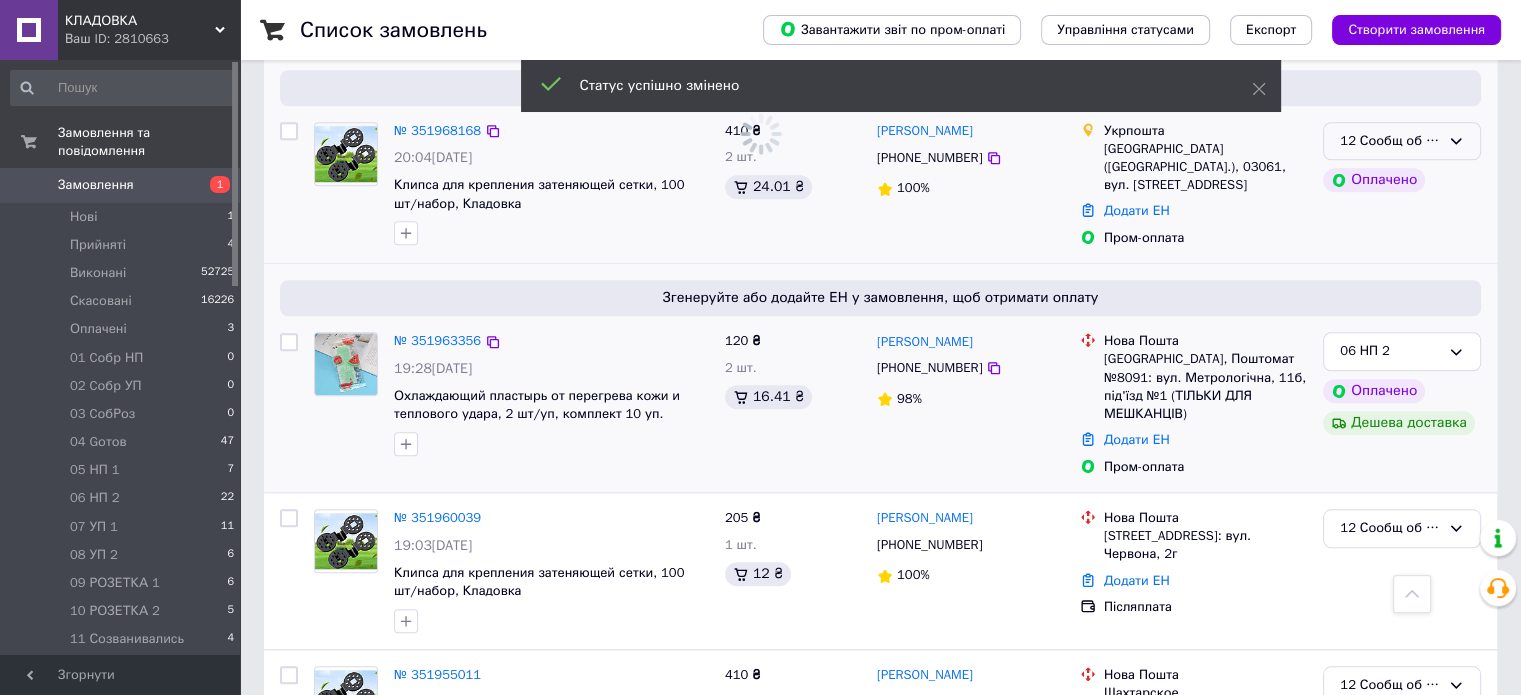 click 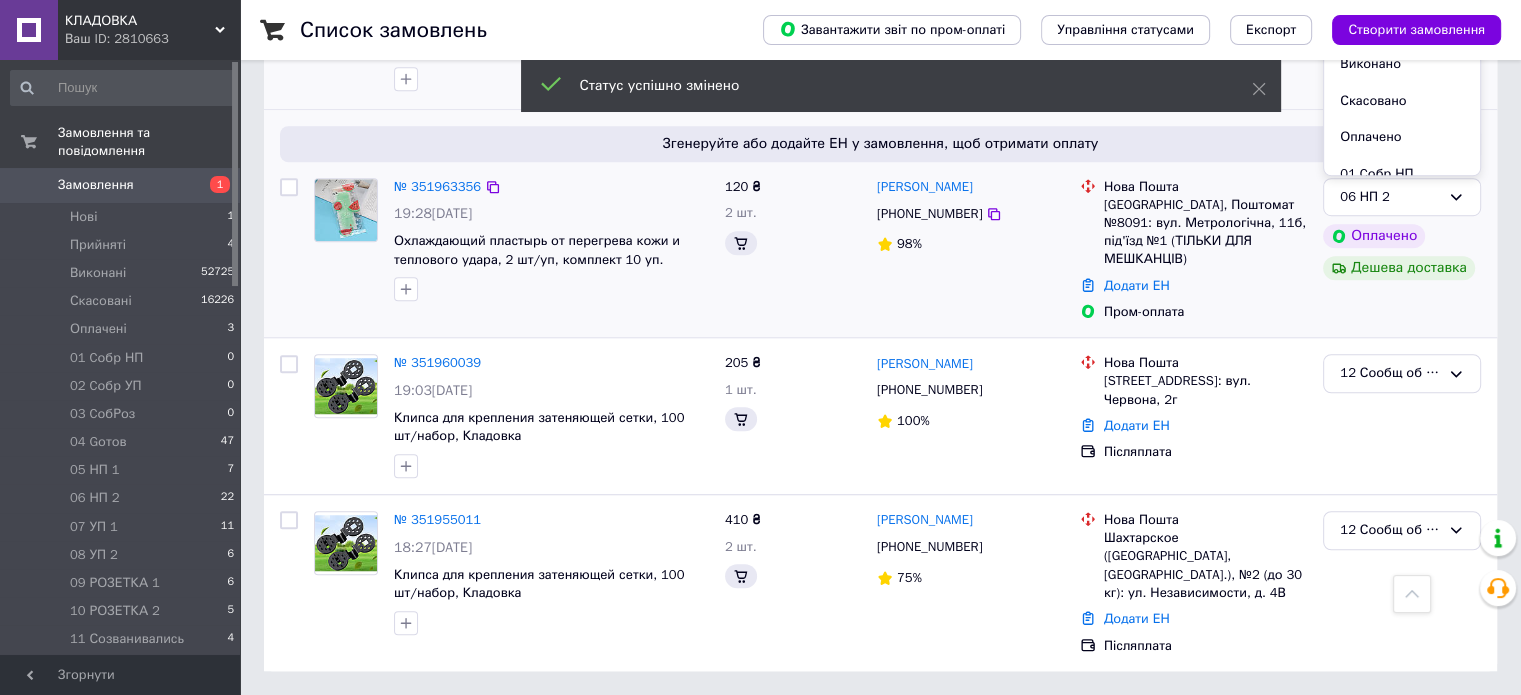 scroll, scrollTop: 1284, scrollLeft: 0, axis: vertical 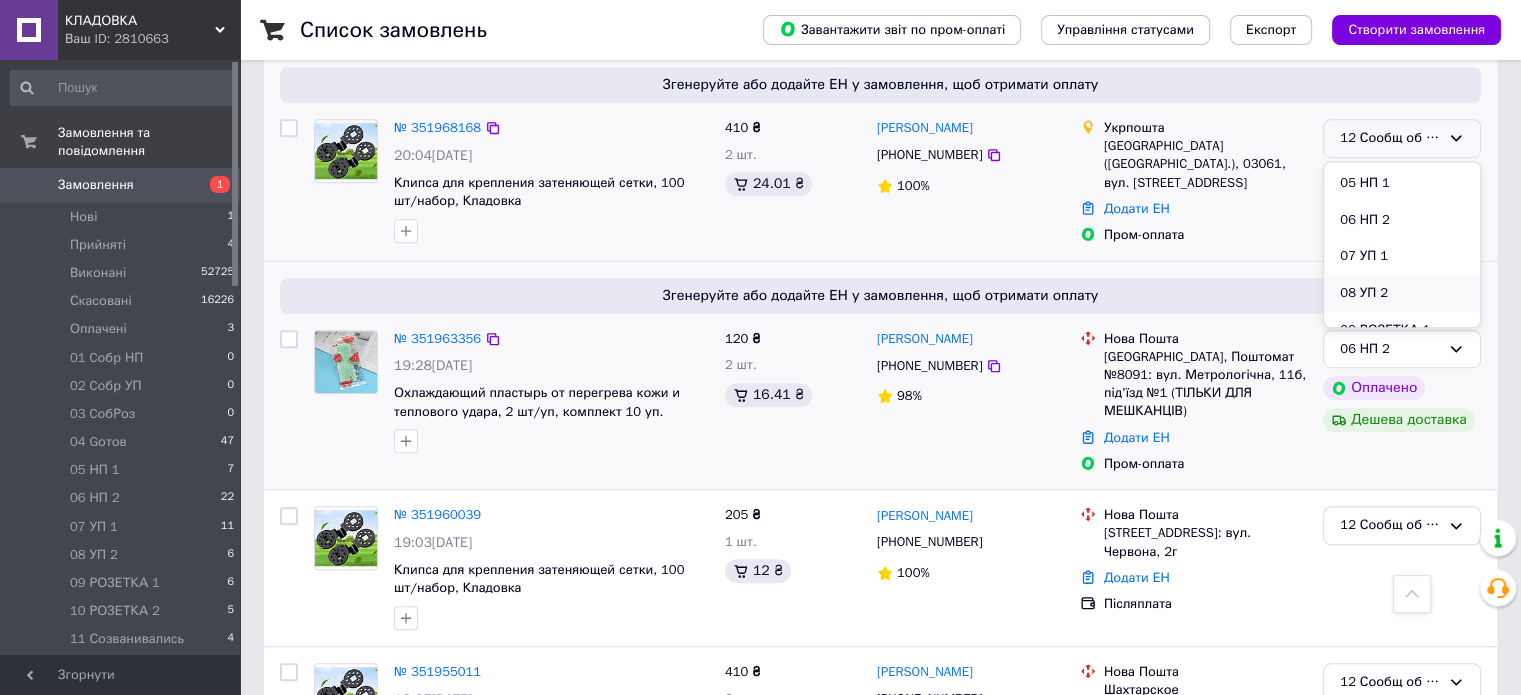 click on "08 УП 2" at bounding box center [1402, 293] 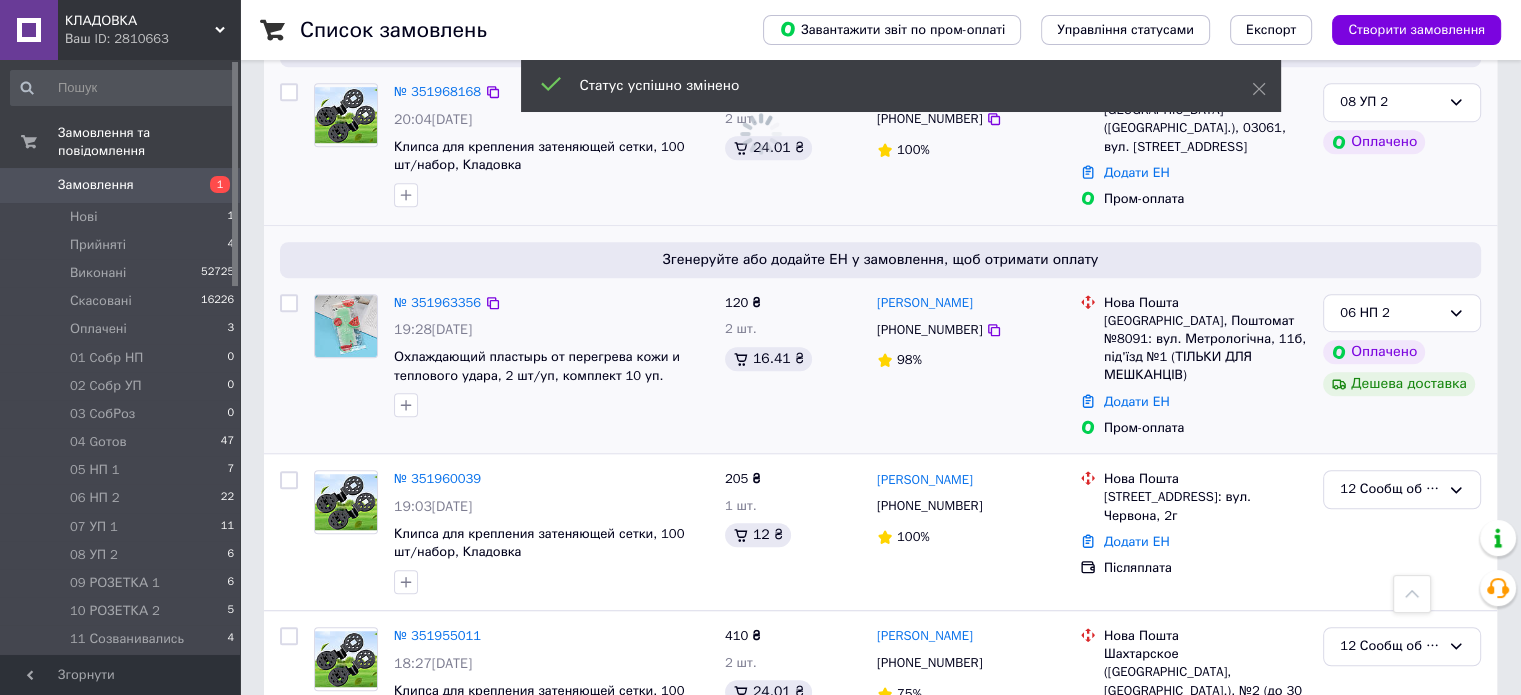 scroll, scrollTop: 1431, scrollLeft: 0, axis: vertical 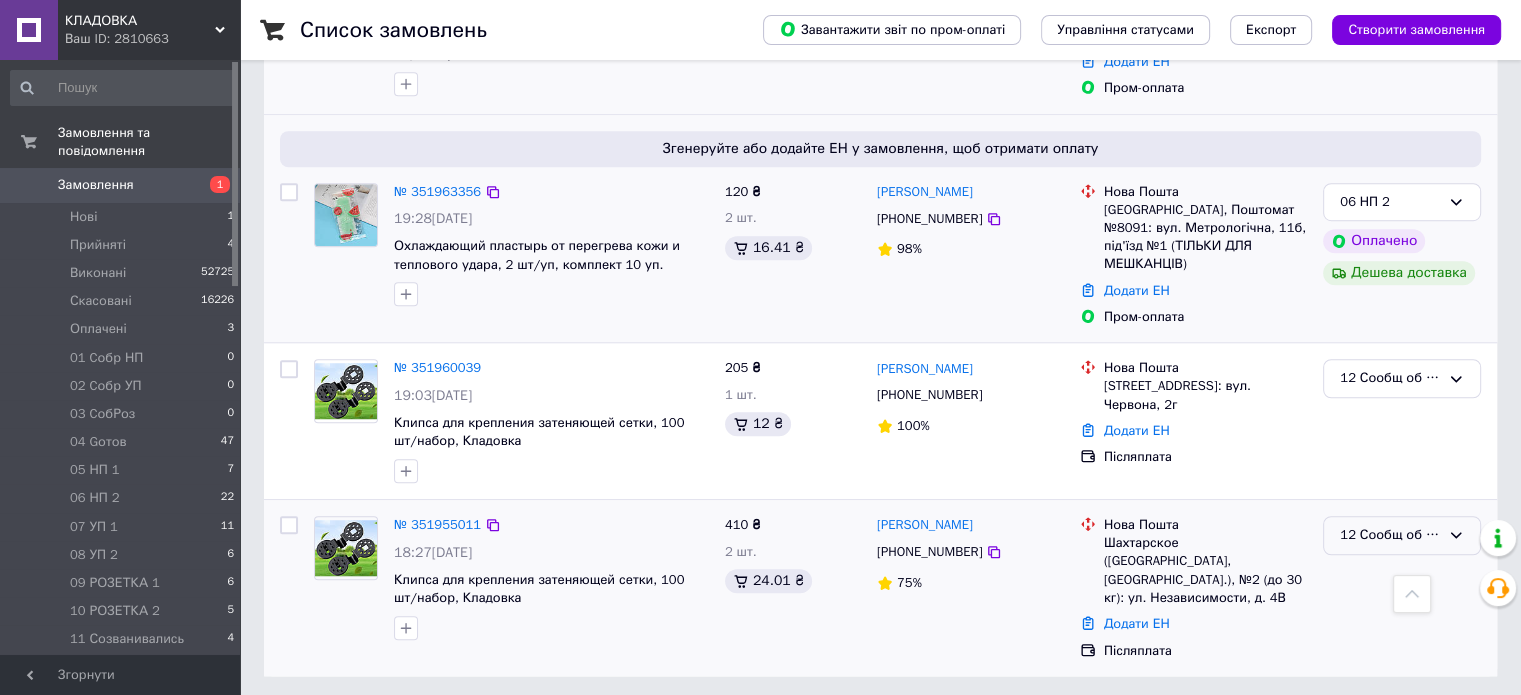 click 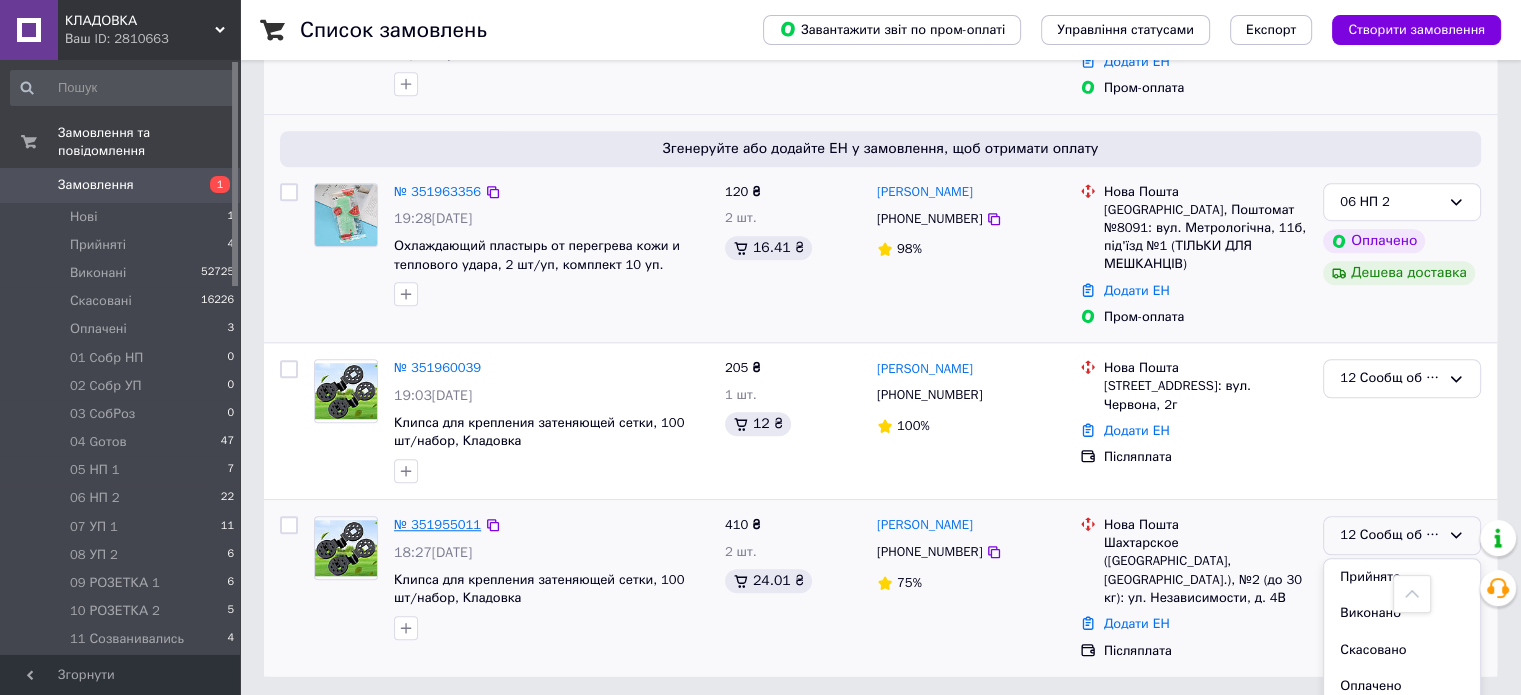 click on "№ 351955011" at bounding box center [437, 524] 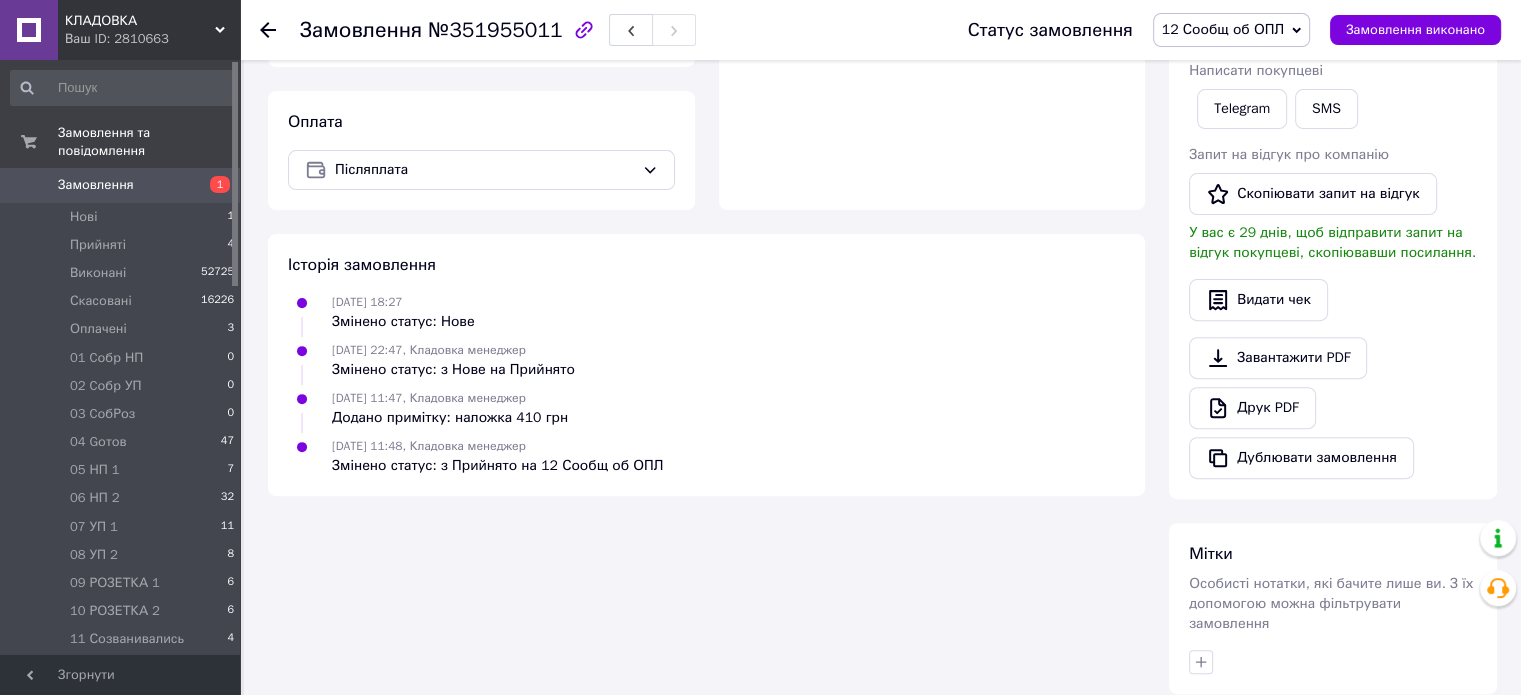 scroll, scrollTop: 775, scrollLeft: 0, axis: vertical 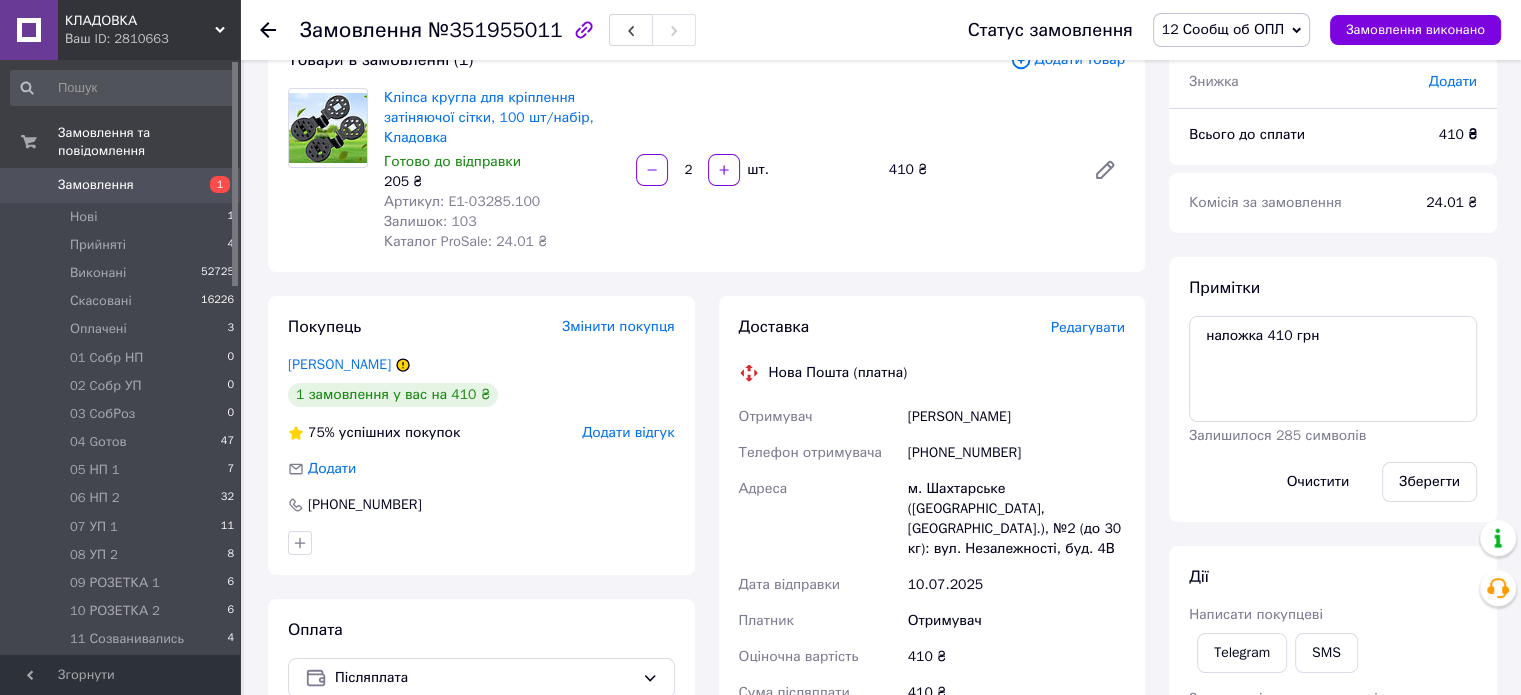 click on "12 Сообщ об ОПЛ" at bounding box center [1231, 30] 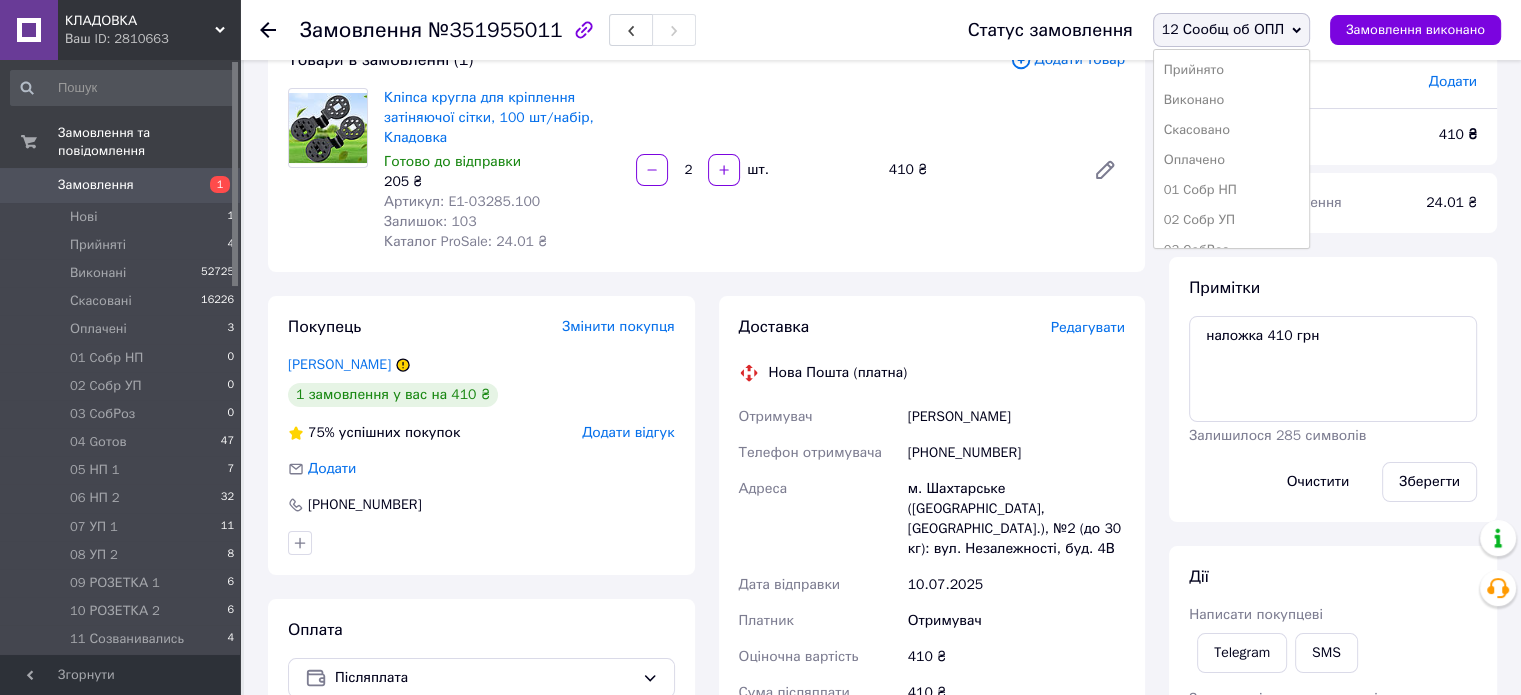 scroll, scrollTop: 173, scrollLeft: 0, axis: vertical 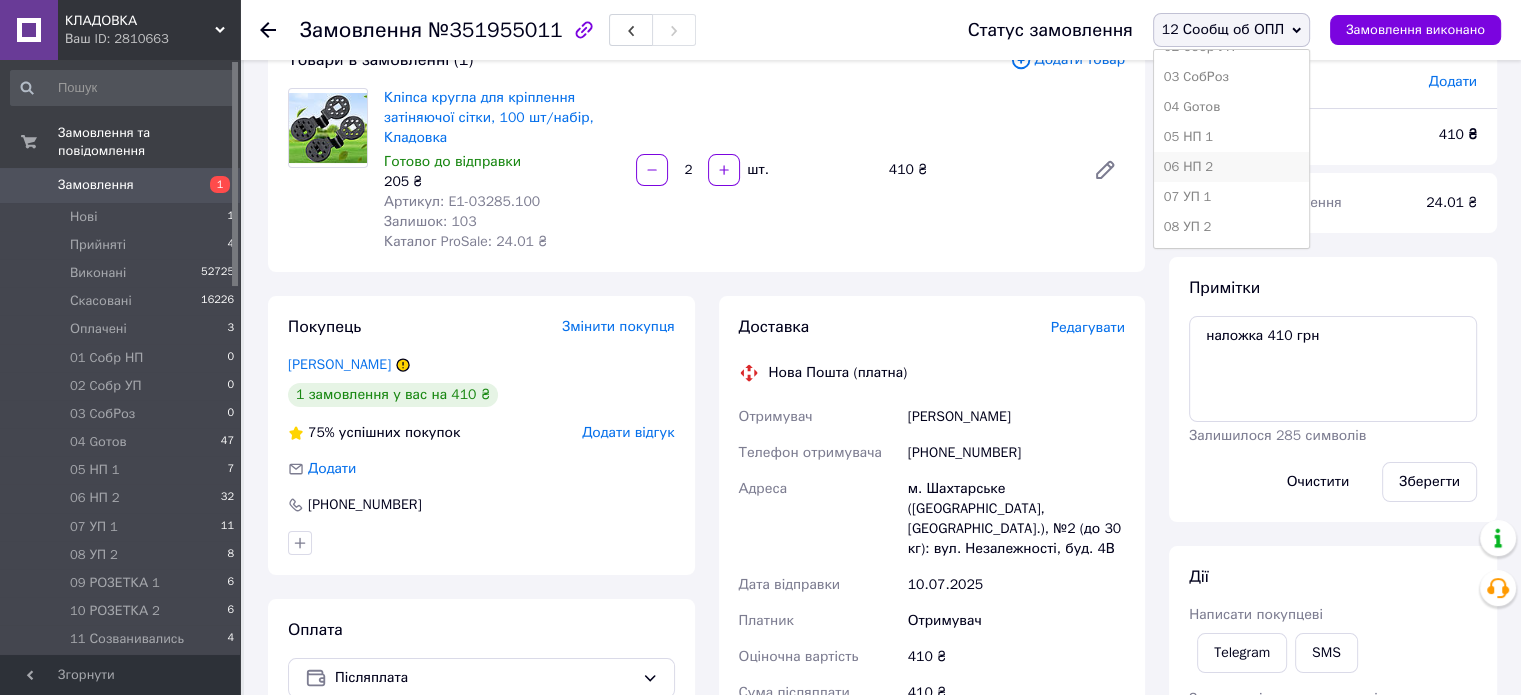 click on "06 НП 2" at bounding box center [1231, 167] 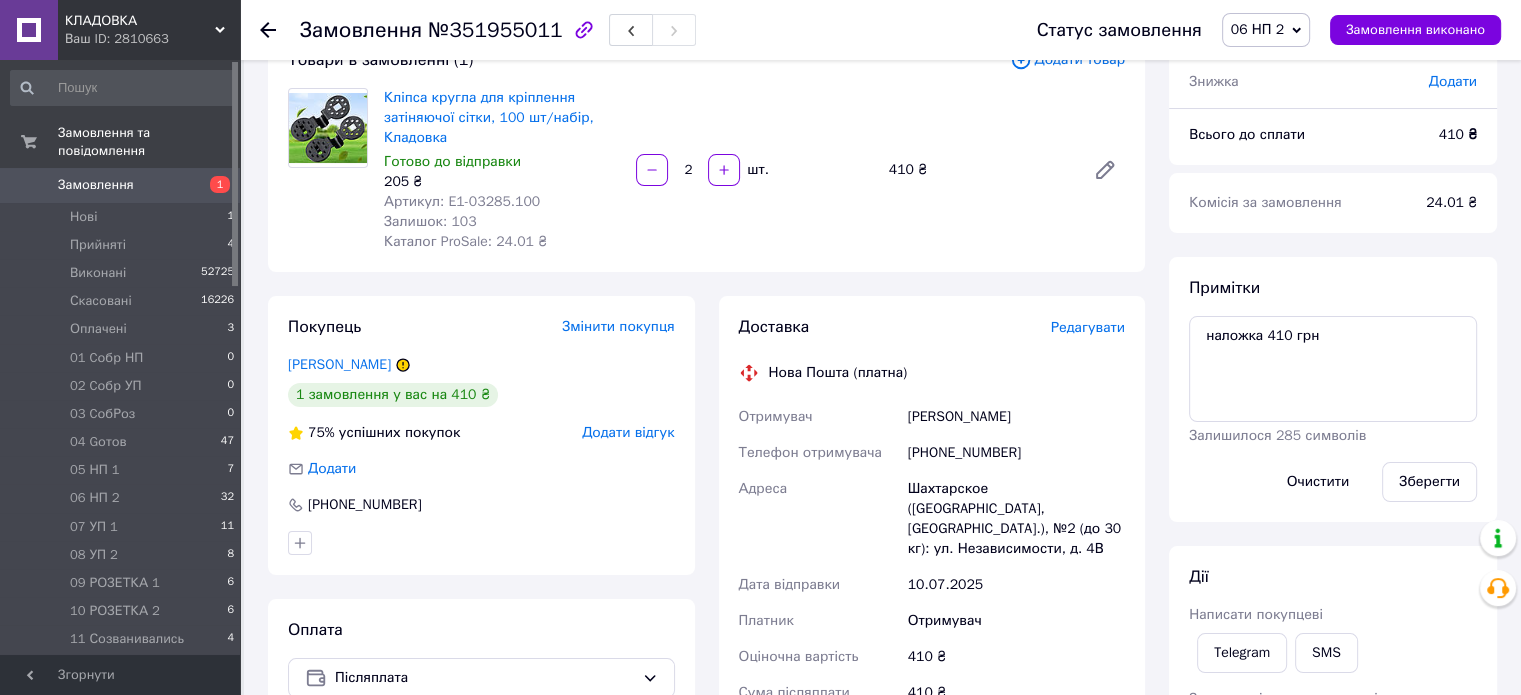 click on "12 Сообщ об ОПЛ 10" at bounding box center (123, 668) 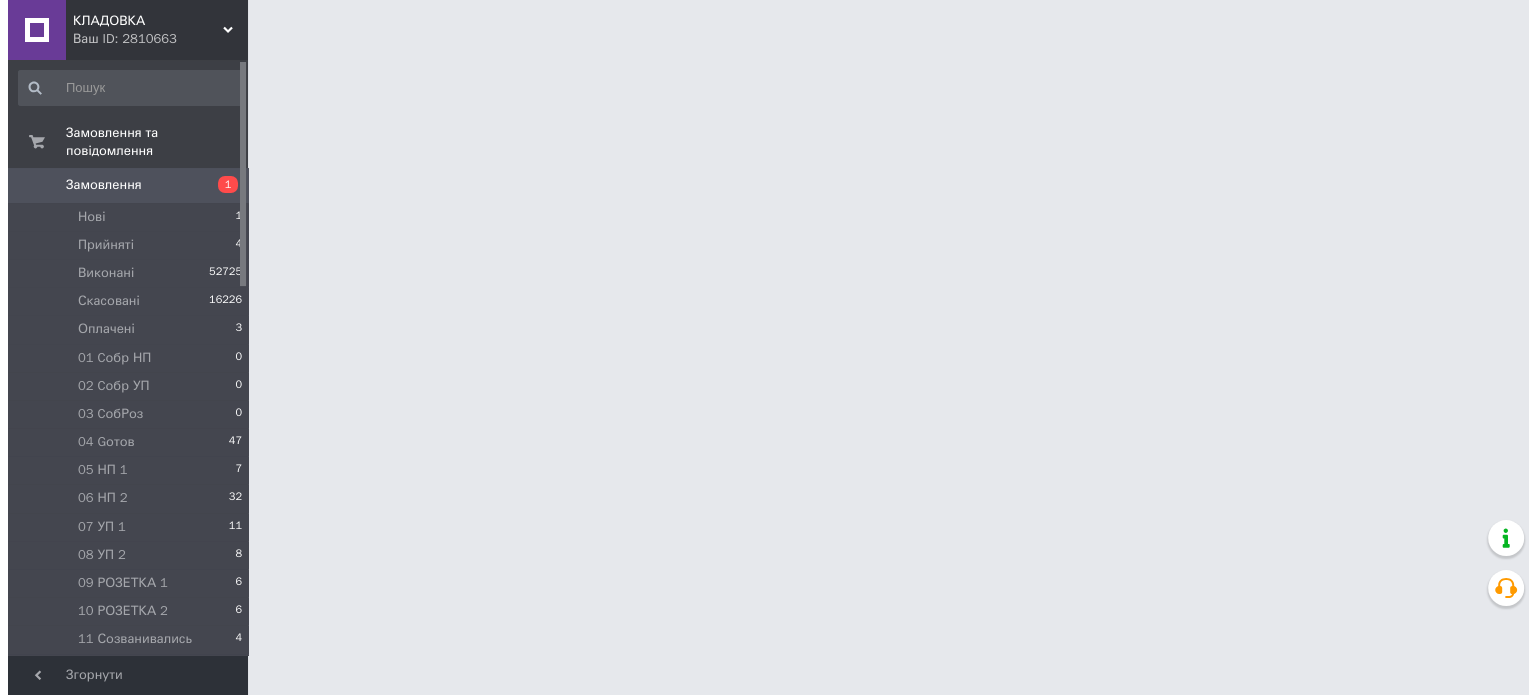 scroll, scrollTop: 0, scrollLeft: 0, axis: both 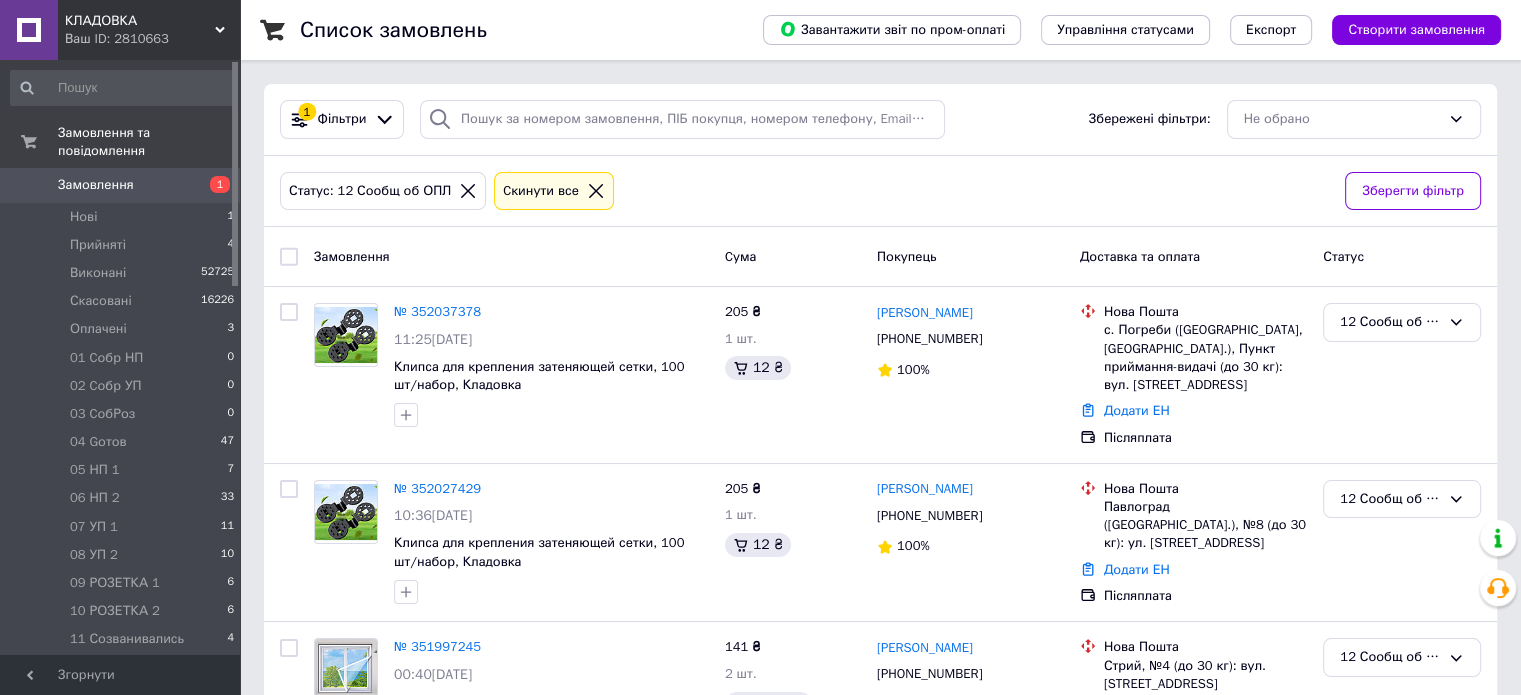 click on "Замовлення 1" at bounding box center (123, 185) 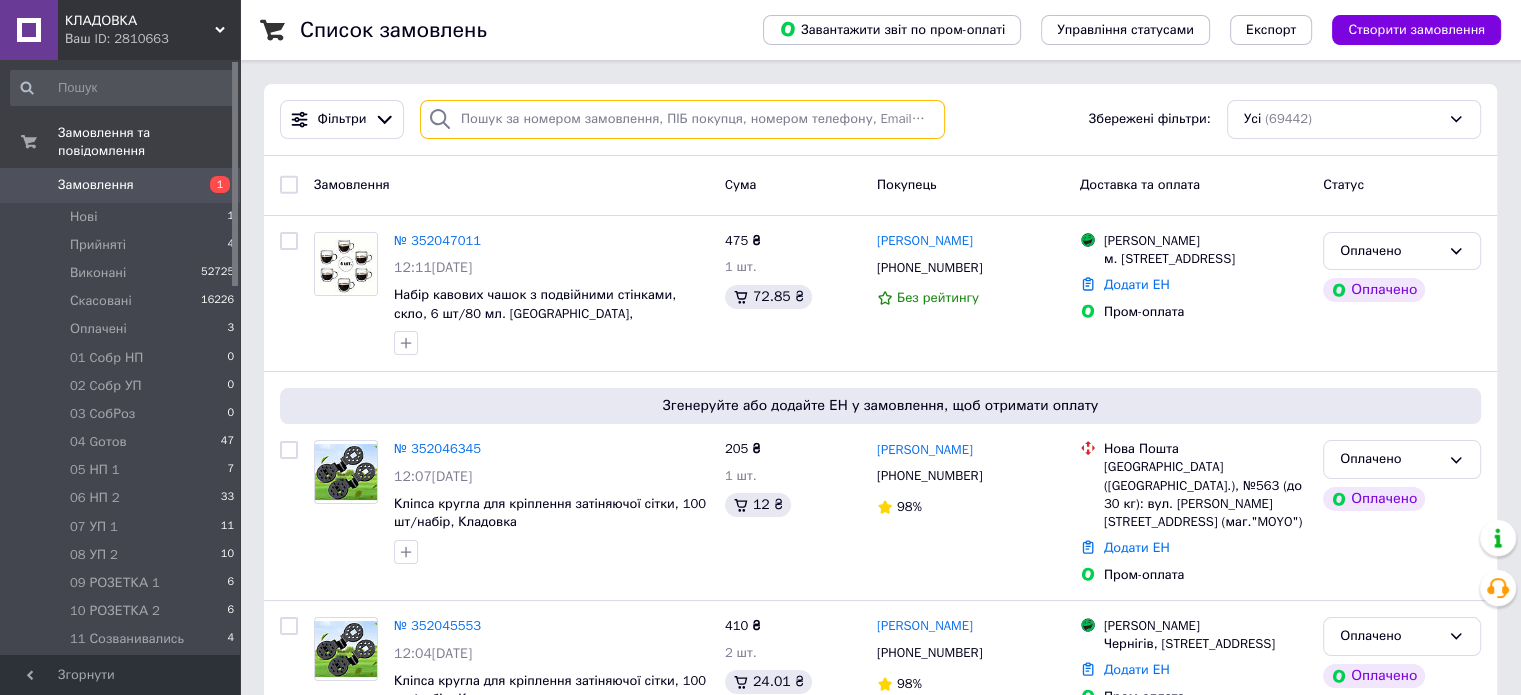 click at bounding box center (682, 119) 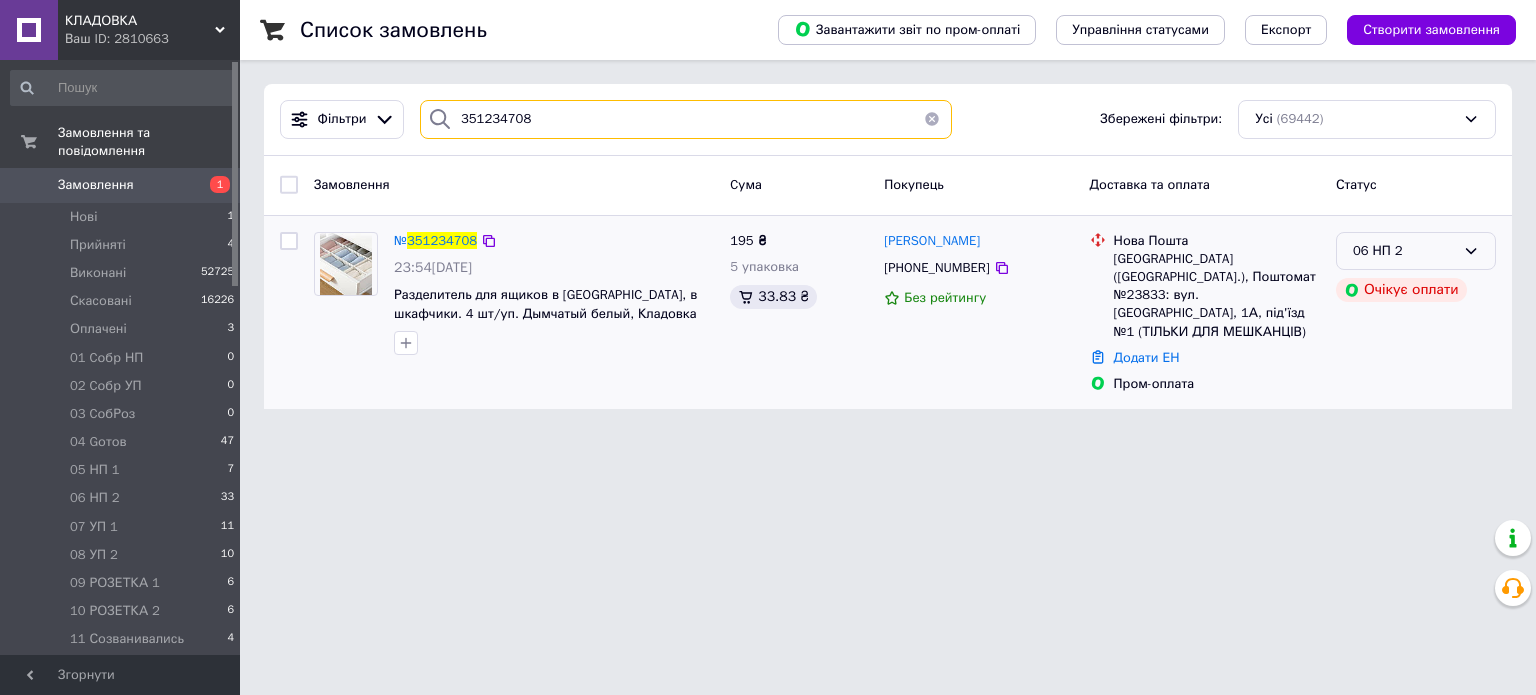 type on "351234708" 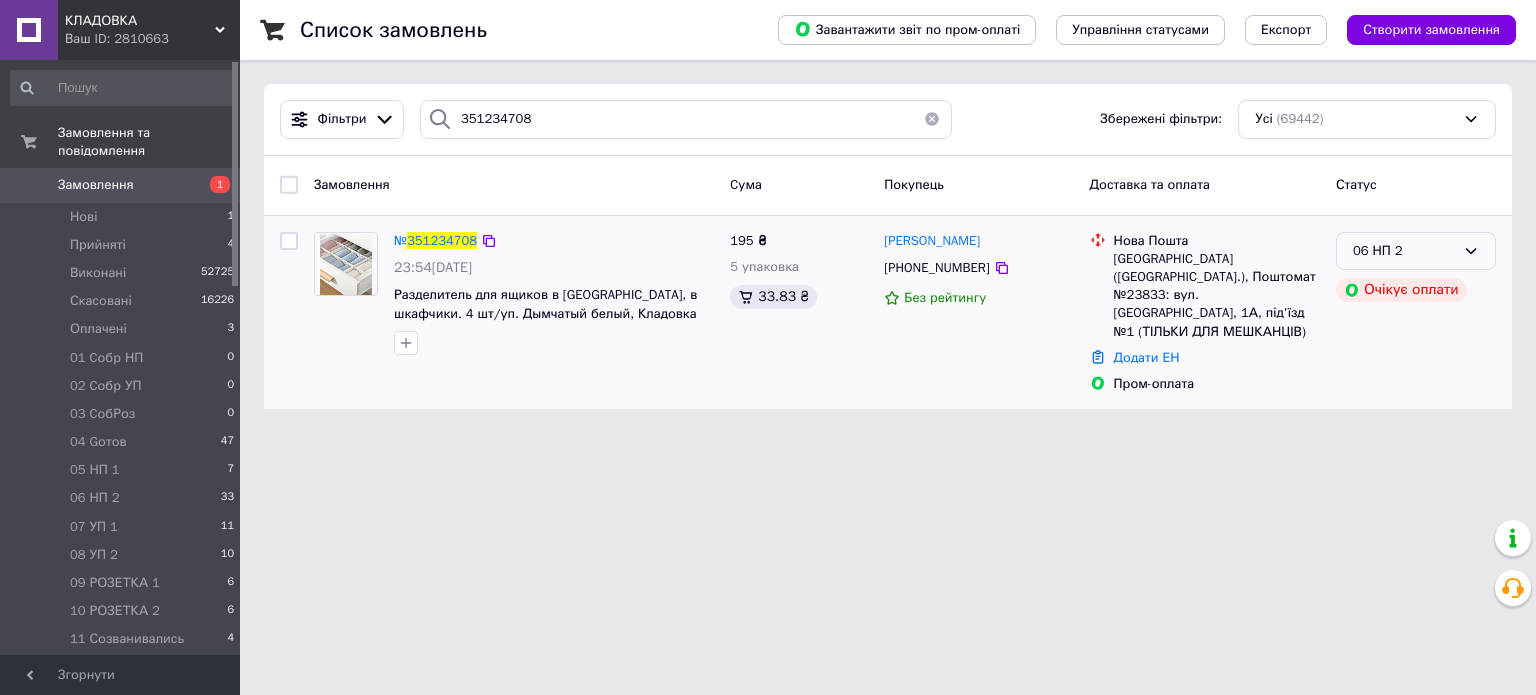 click on "06 НП 2" at bounding box center [1404, 251] 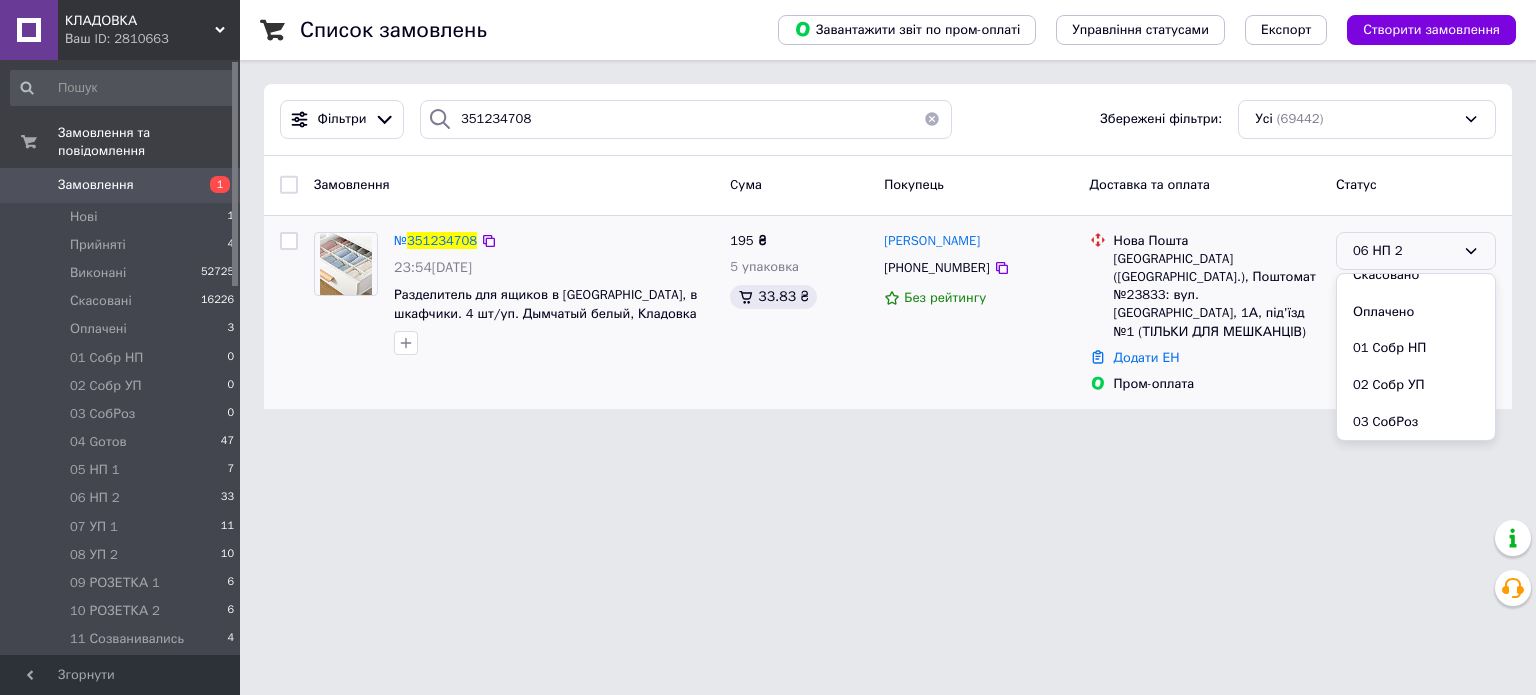 scroll, scrollTop: 145, scrollLeft: 0, axis: vertical 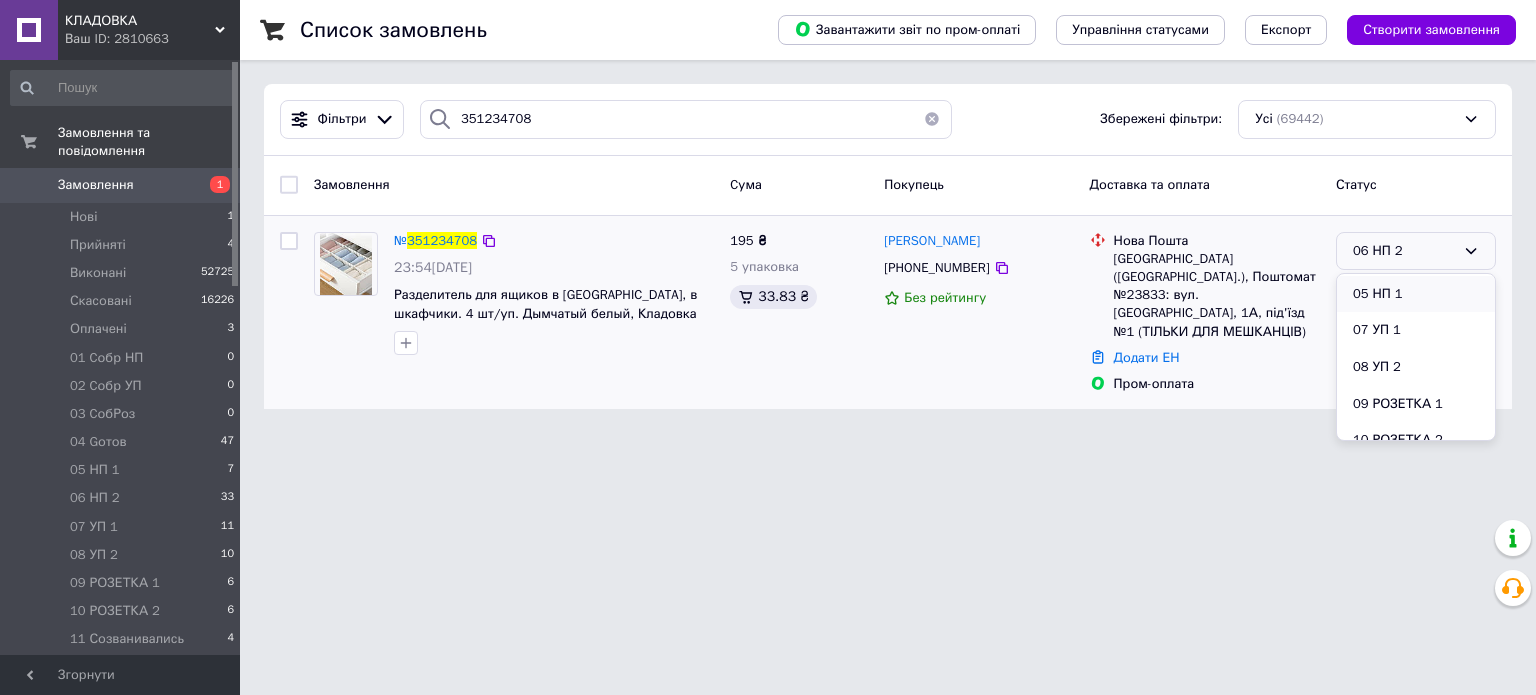 click on "05 НП 1" at bounding box center [1416, 294] 